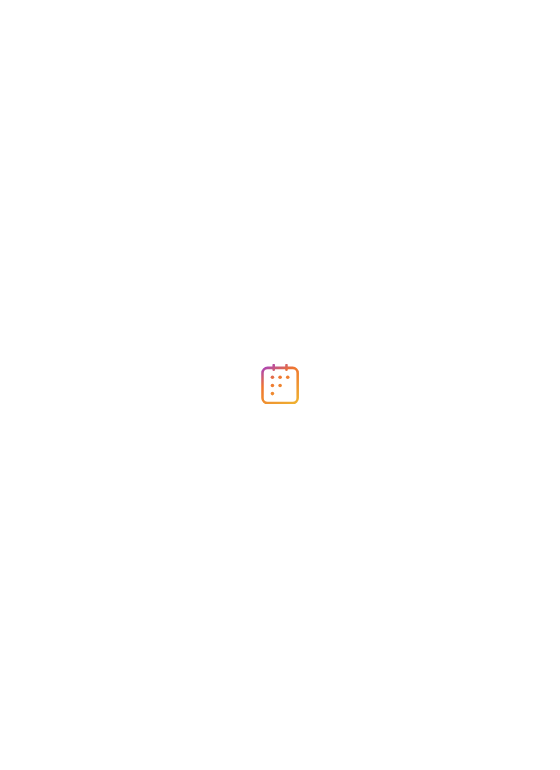 scroll, scrollTop: 0, scrollLeft: 0, axis: both 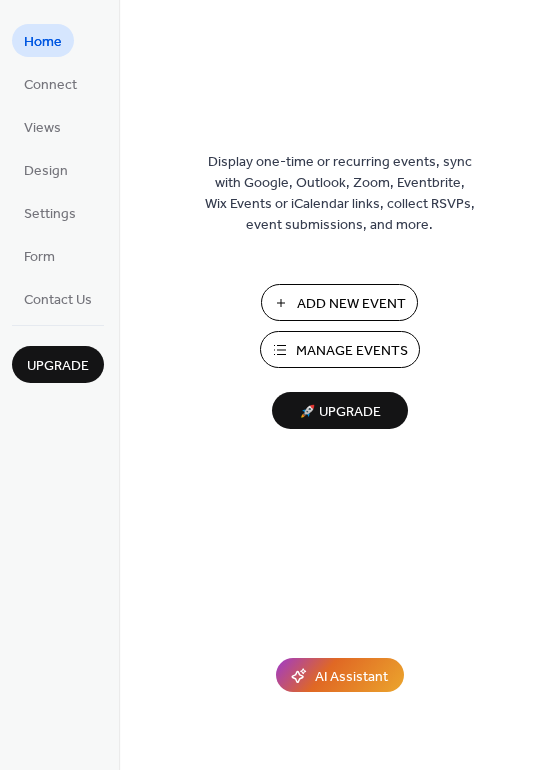 click on "Add New Event" at bounding box center (351, 304) 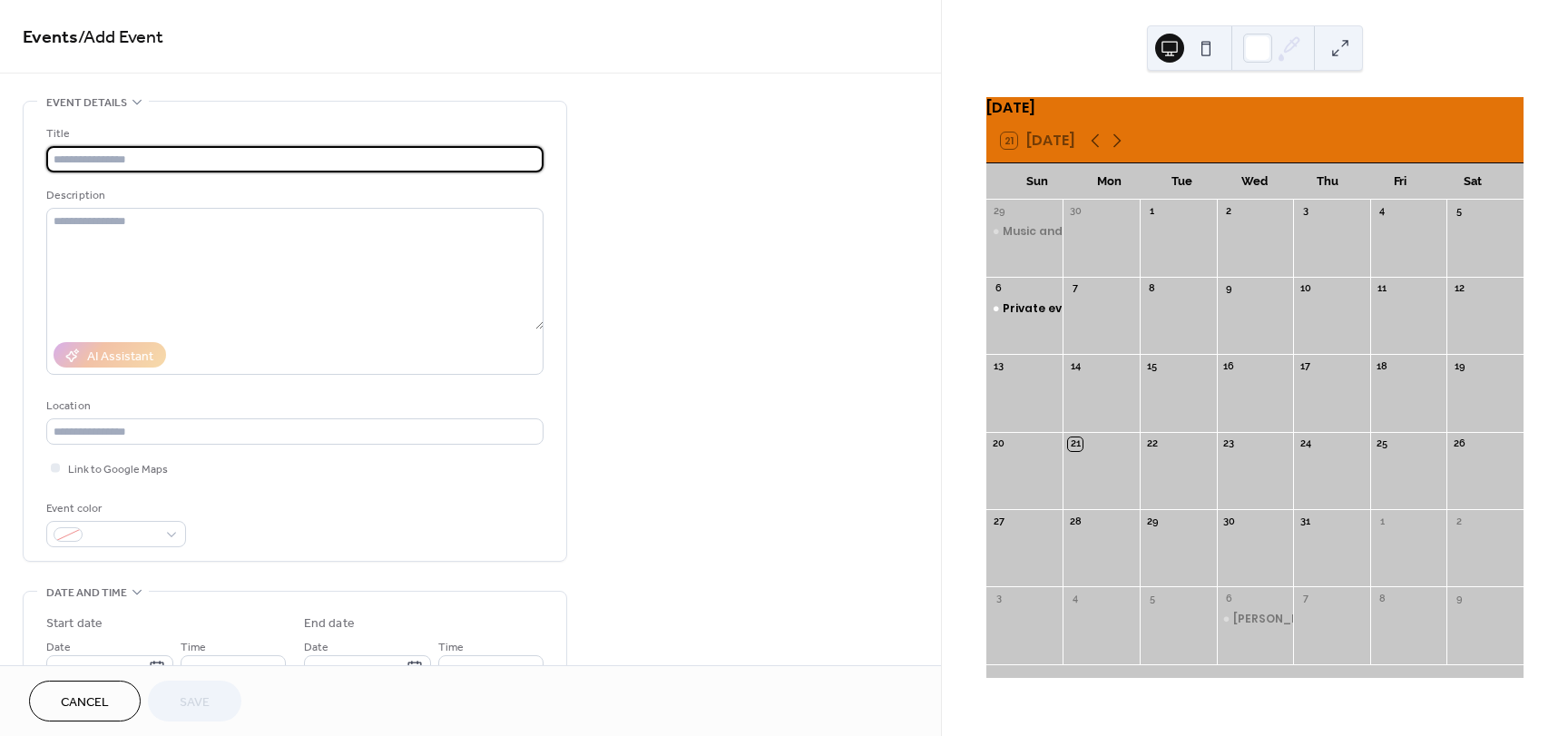 scroll, scrollTop: 0, scrollLeft: 0, axis: both 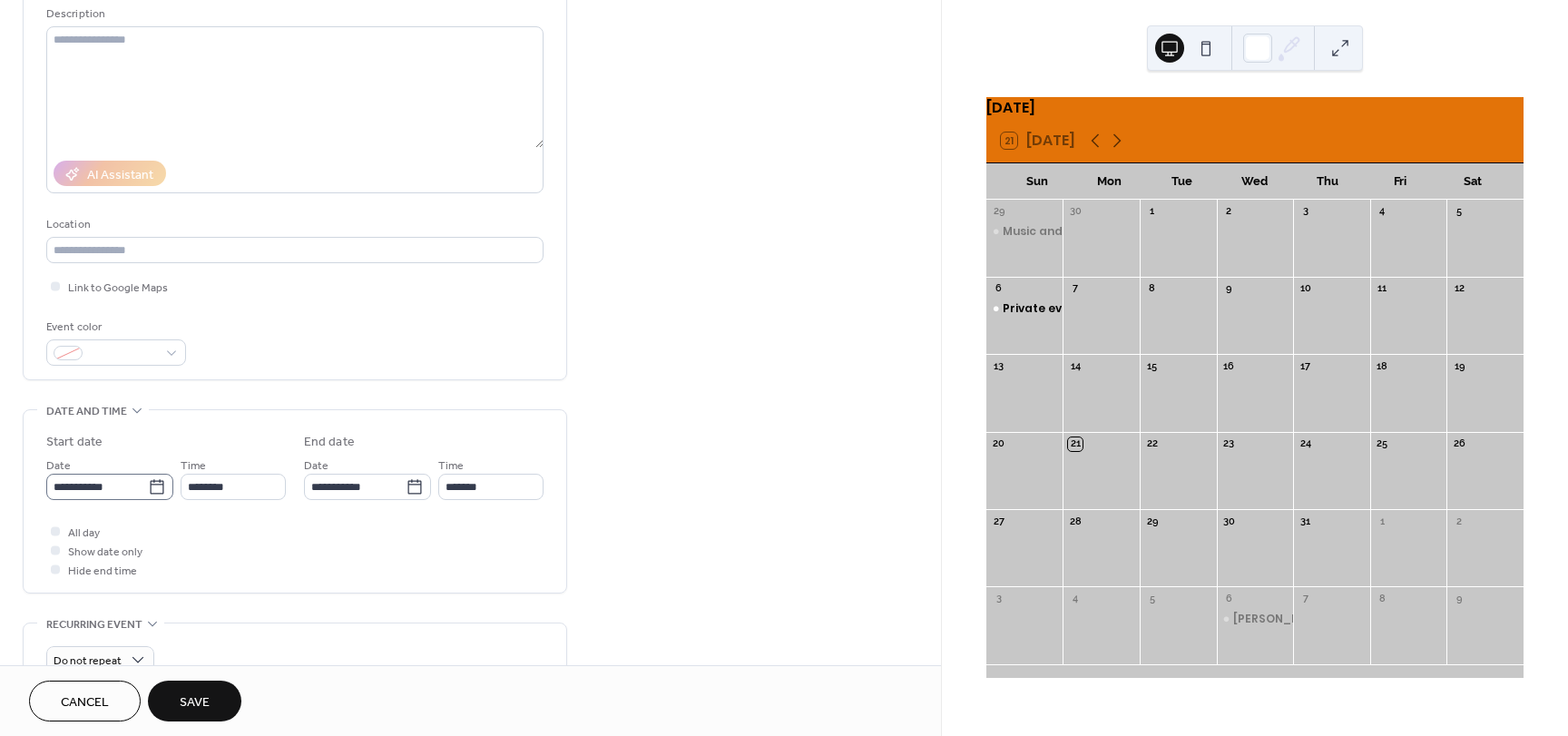 type on "**********" 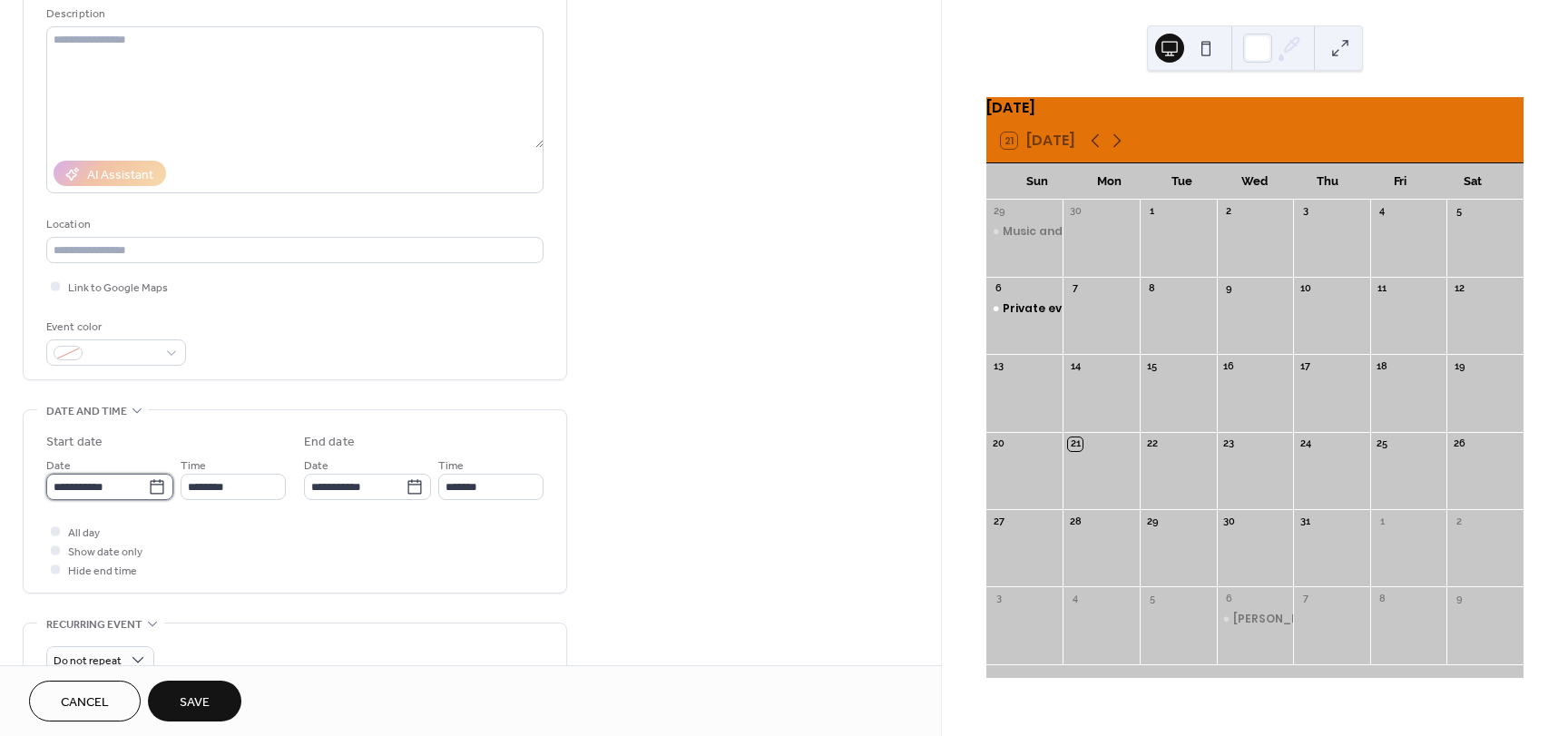 click on "**********" at bounding box center (97, 486) 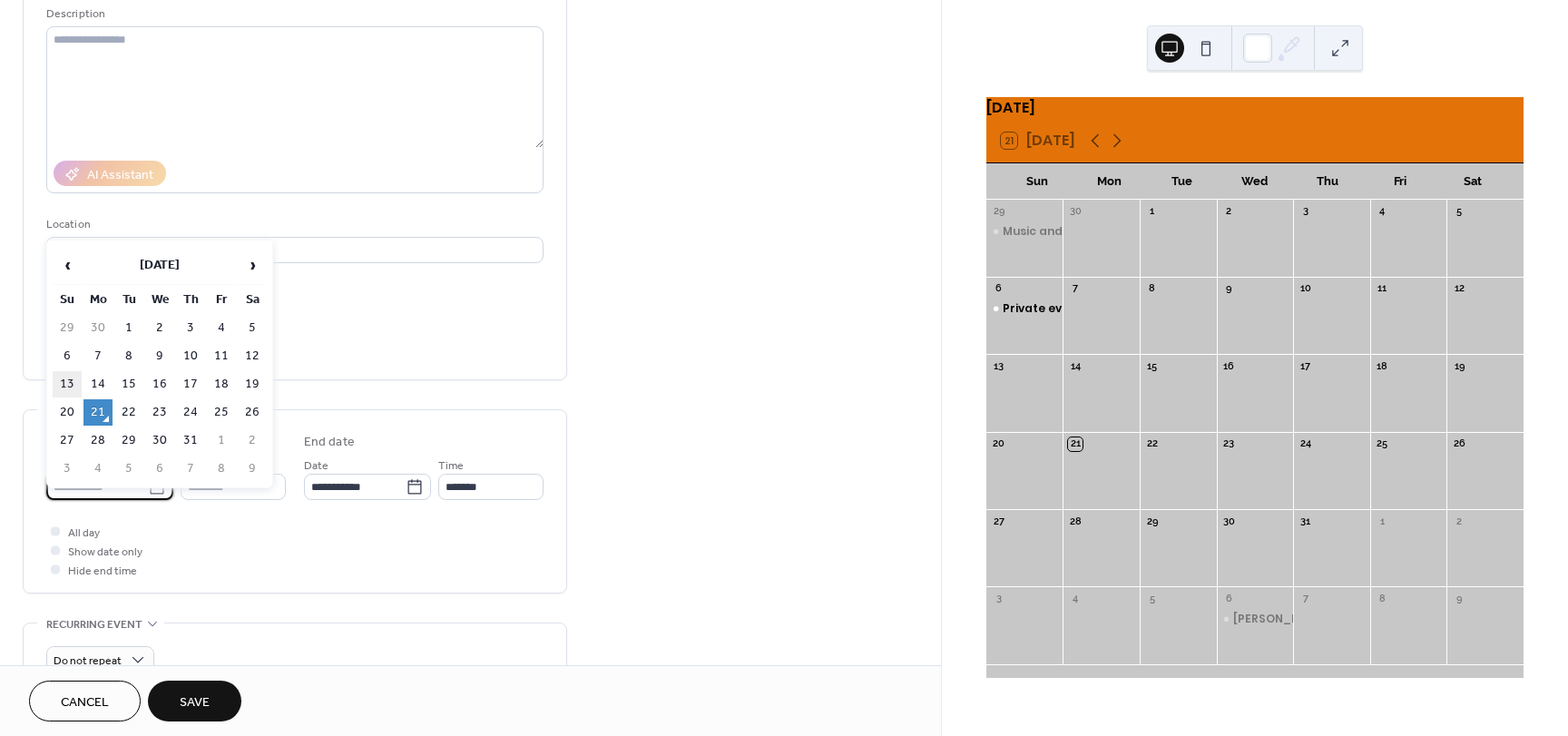 click on "13" at bounding box center (67, 384) 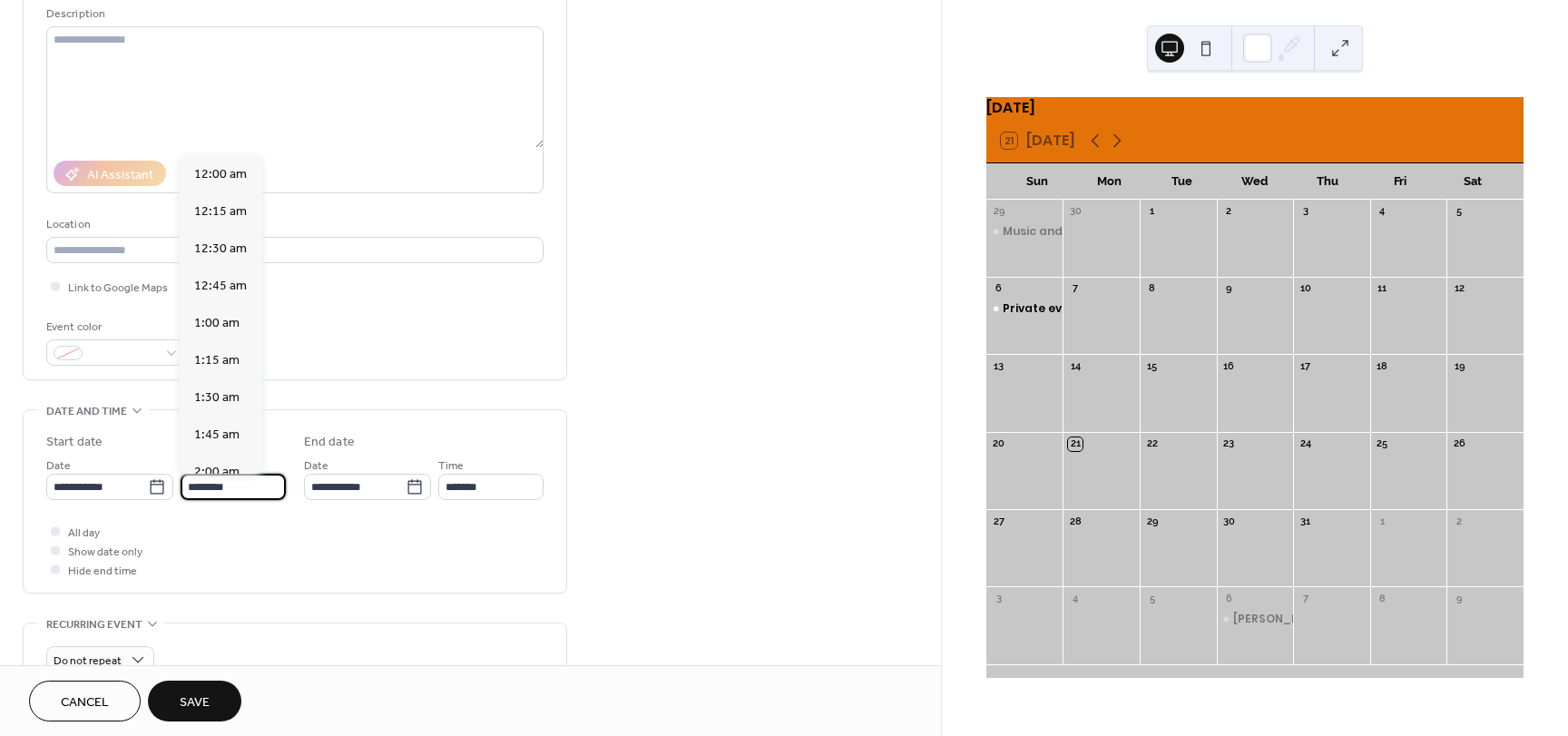 click on "********" at bounding box center (233, 486) 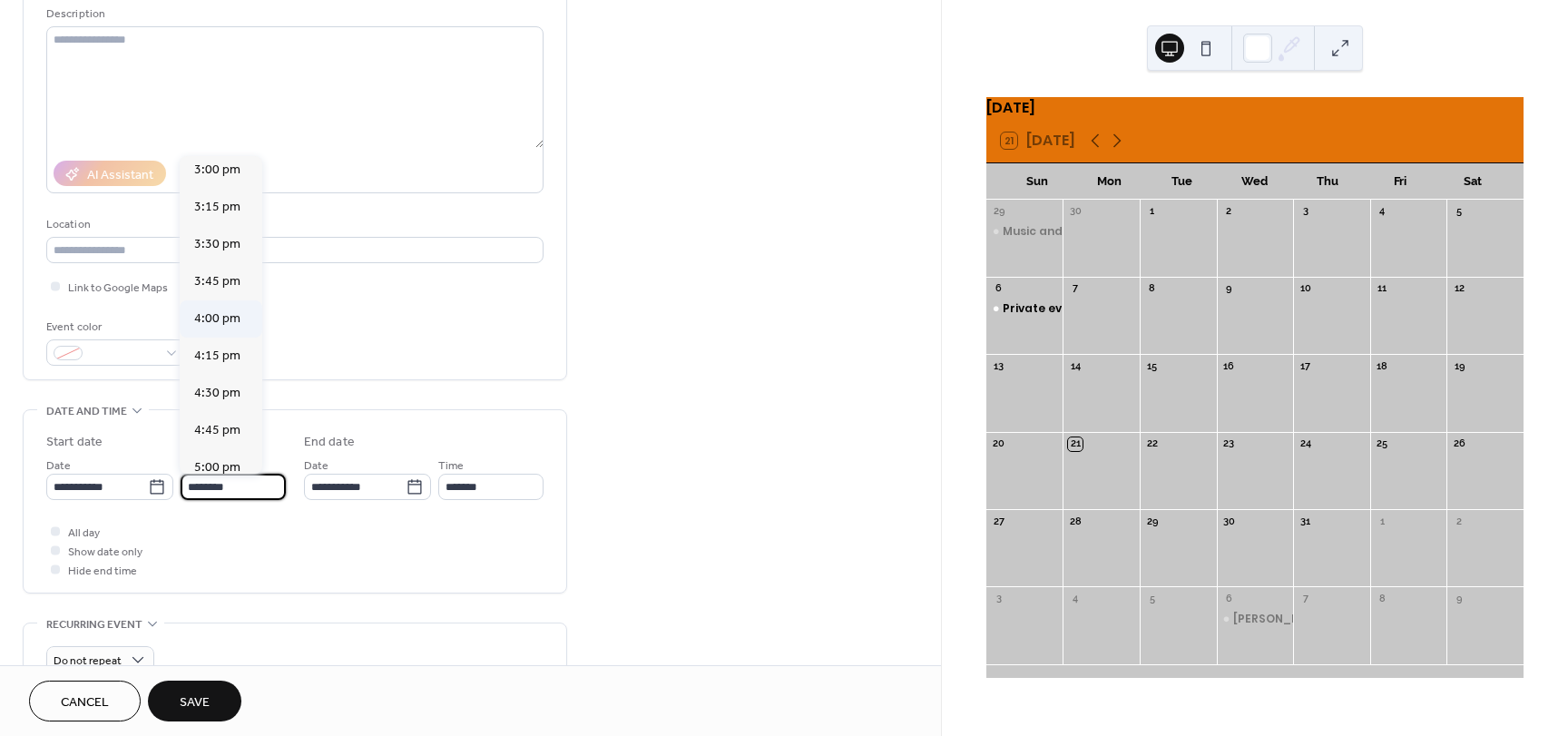 scroll, scrollTop: 2240, scrollLeft: 0, axis: vertical 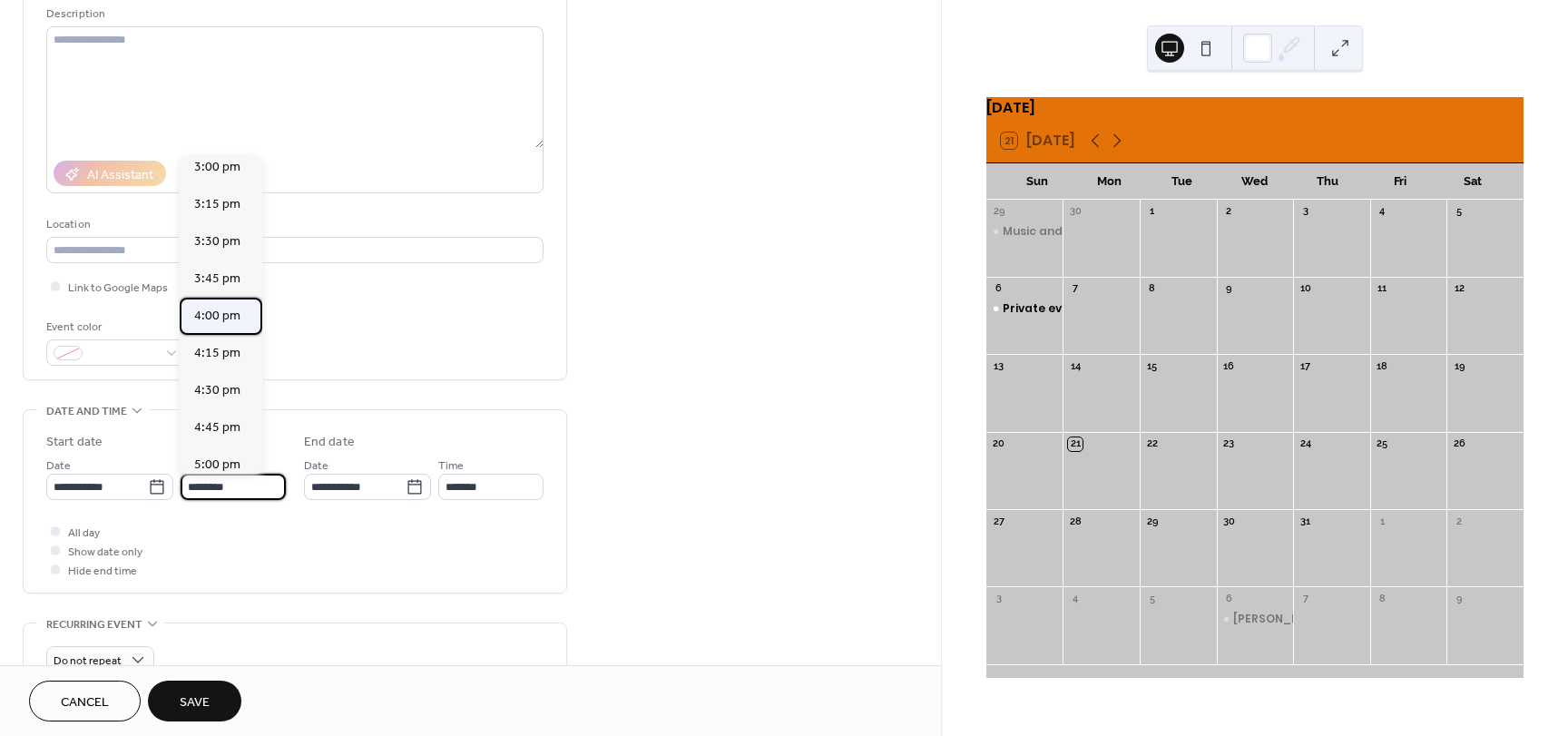 click on "4:00 pm" at bounding box center (217, 316) 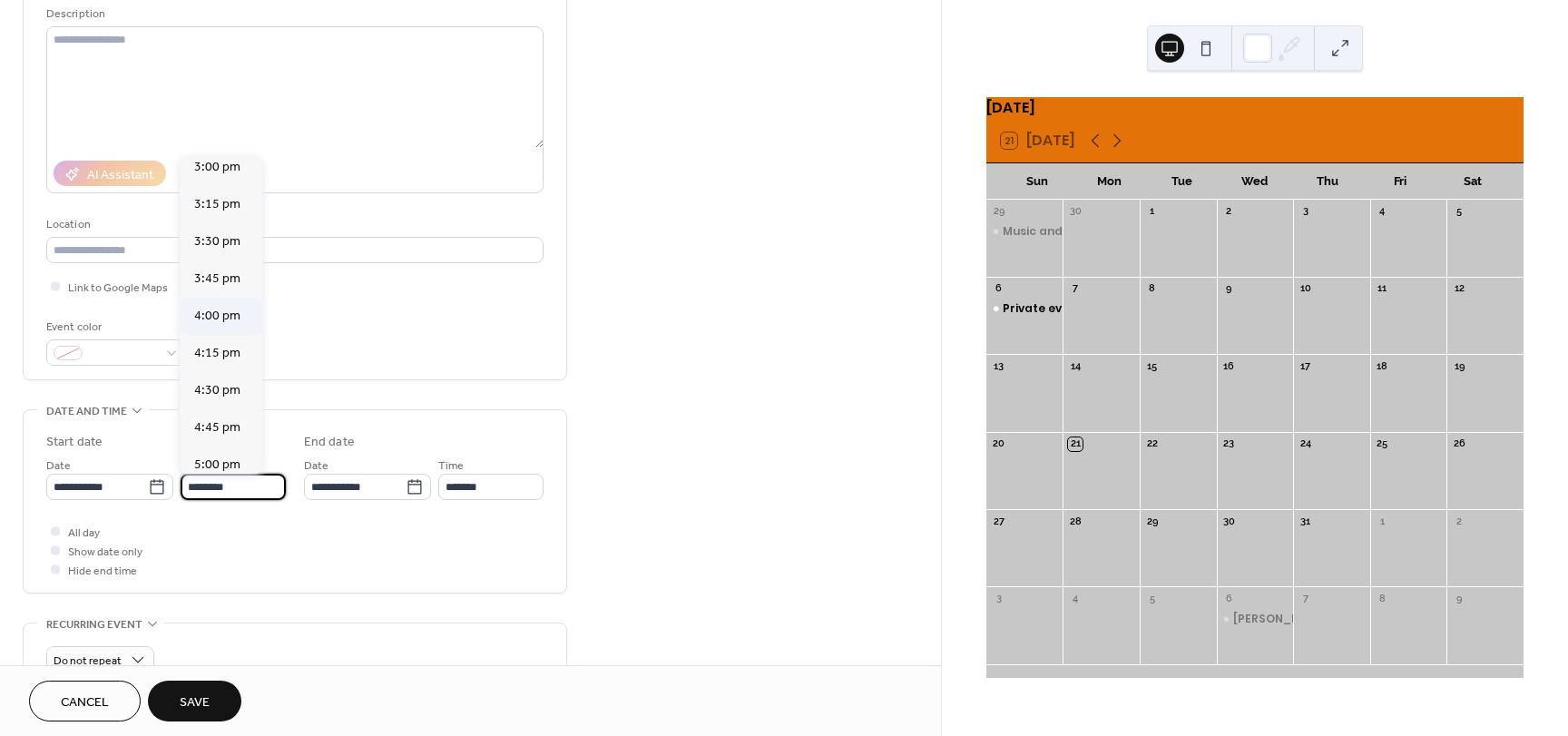 type on "*******" 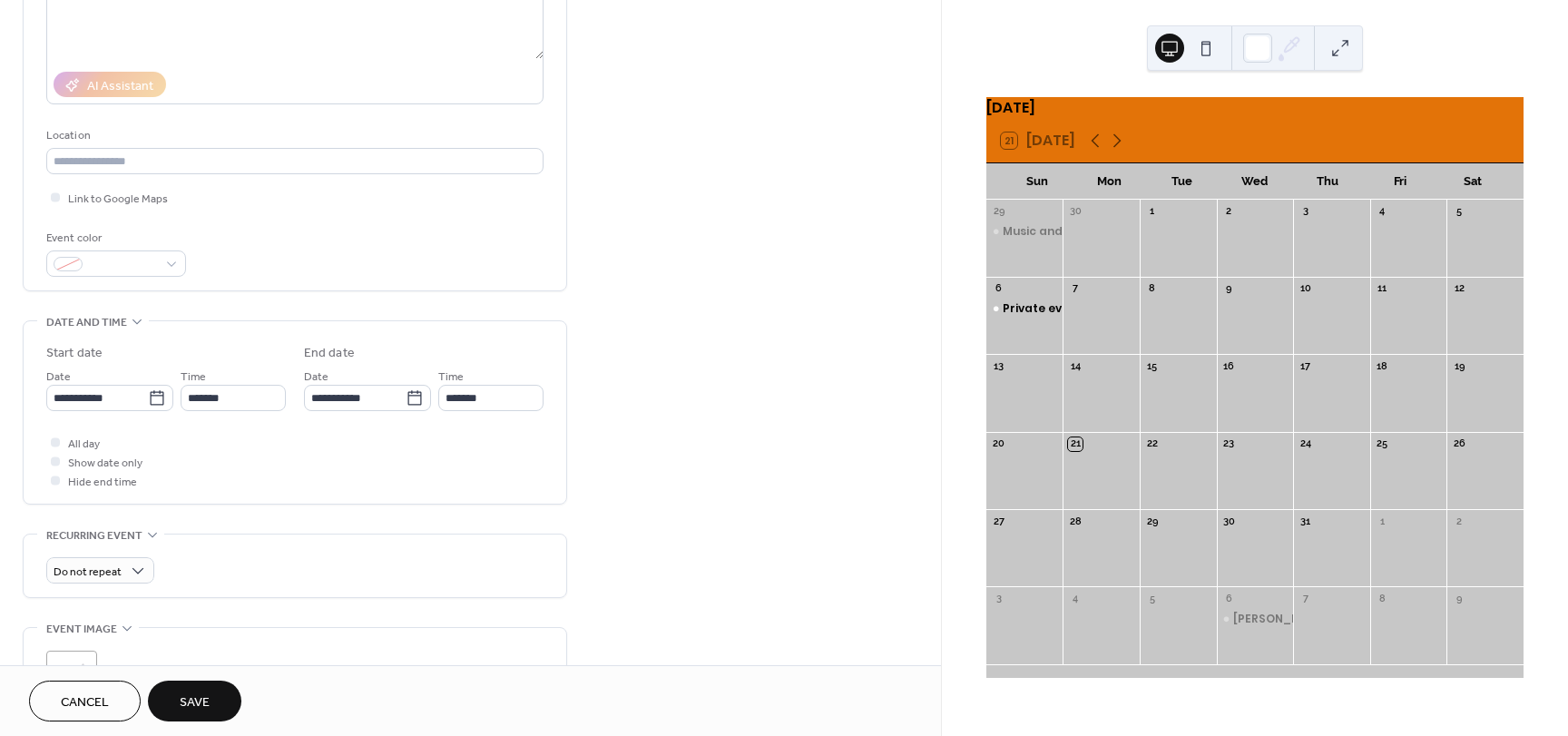 scroll, scrollTop: 272, scrollLeft: 0, axis: vertical 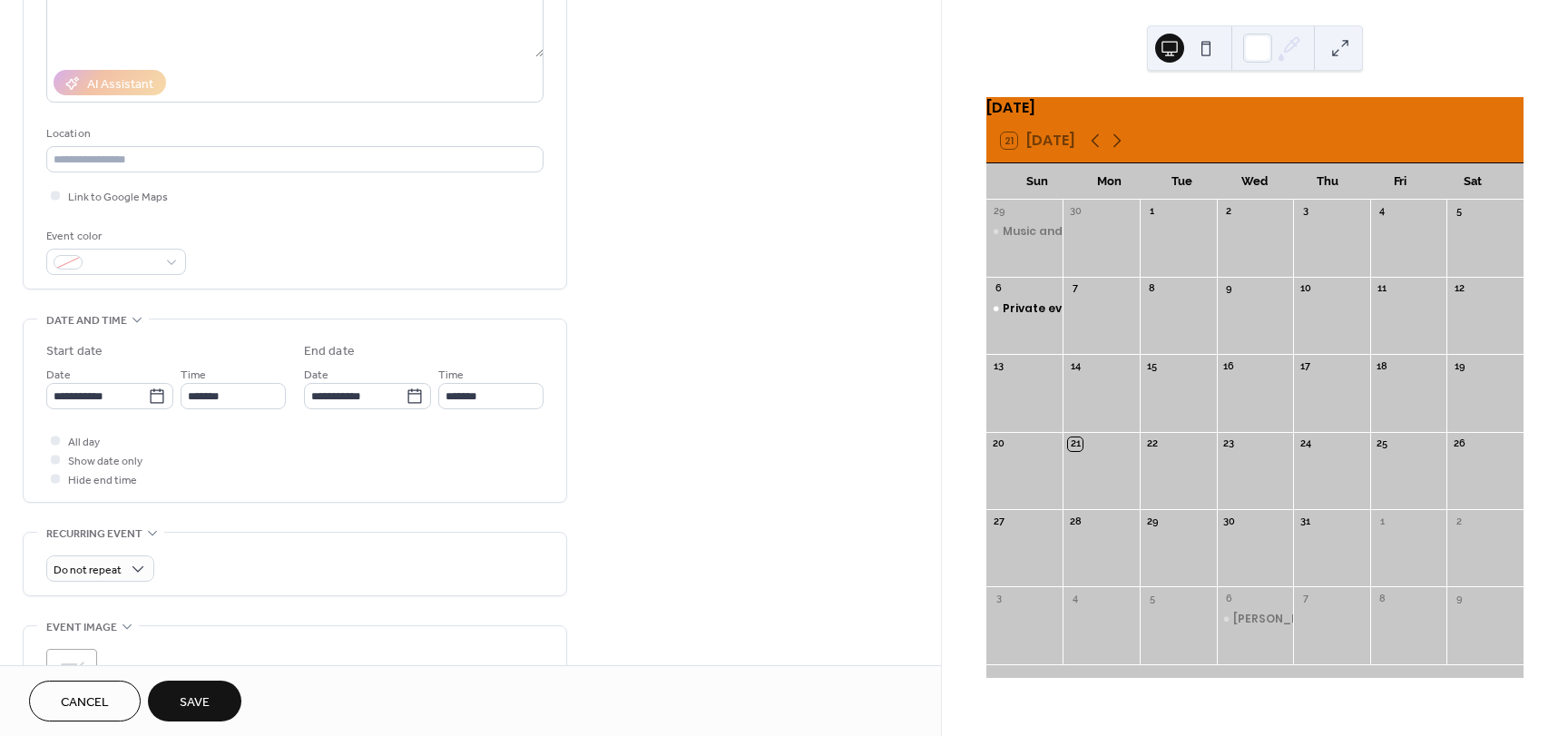 click on "Save" at bounding box center (194, 702) 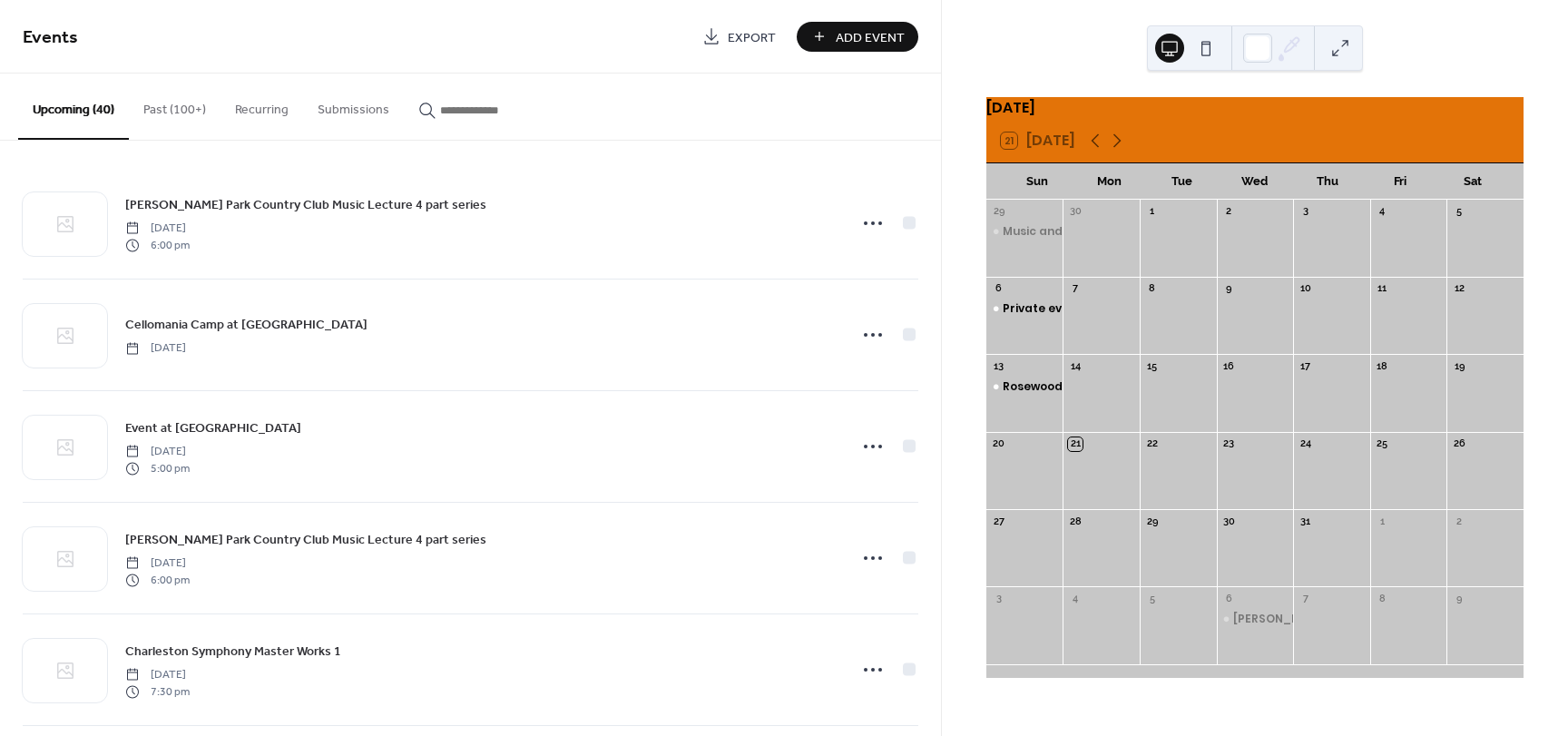 click on "Add Event" at bounding box center (870, 37) 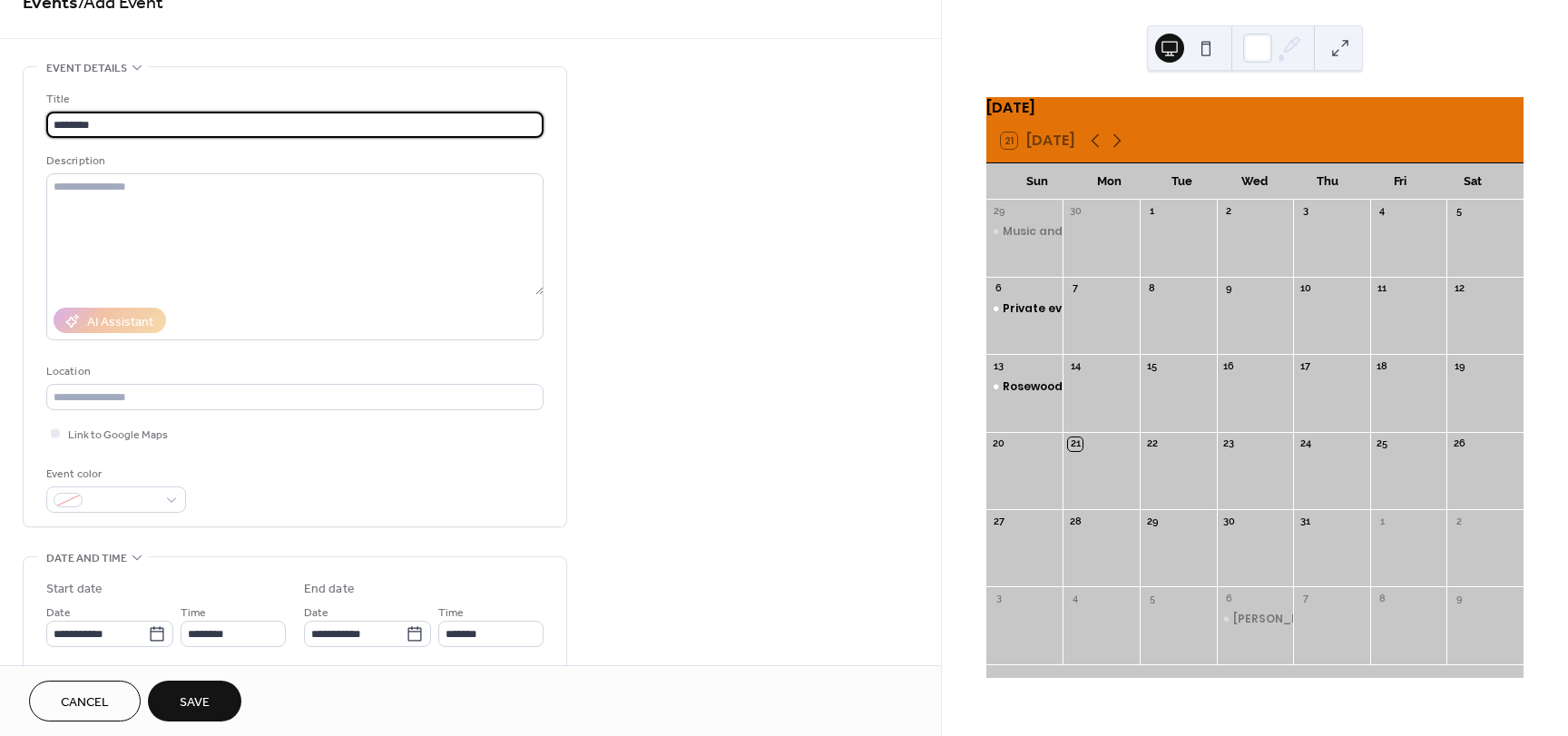 scroll, scrollTop: 91, scrollLeft: 0, axis: vertical 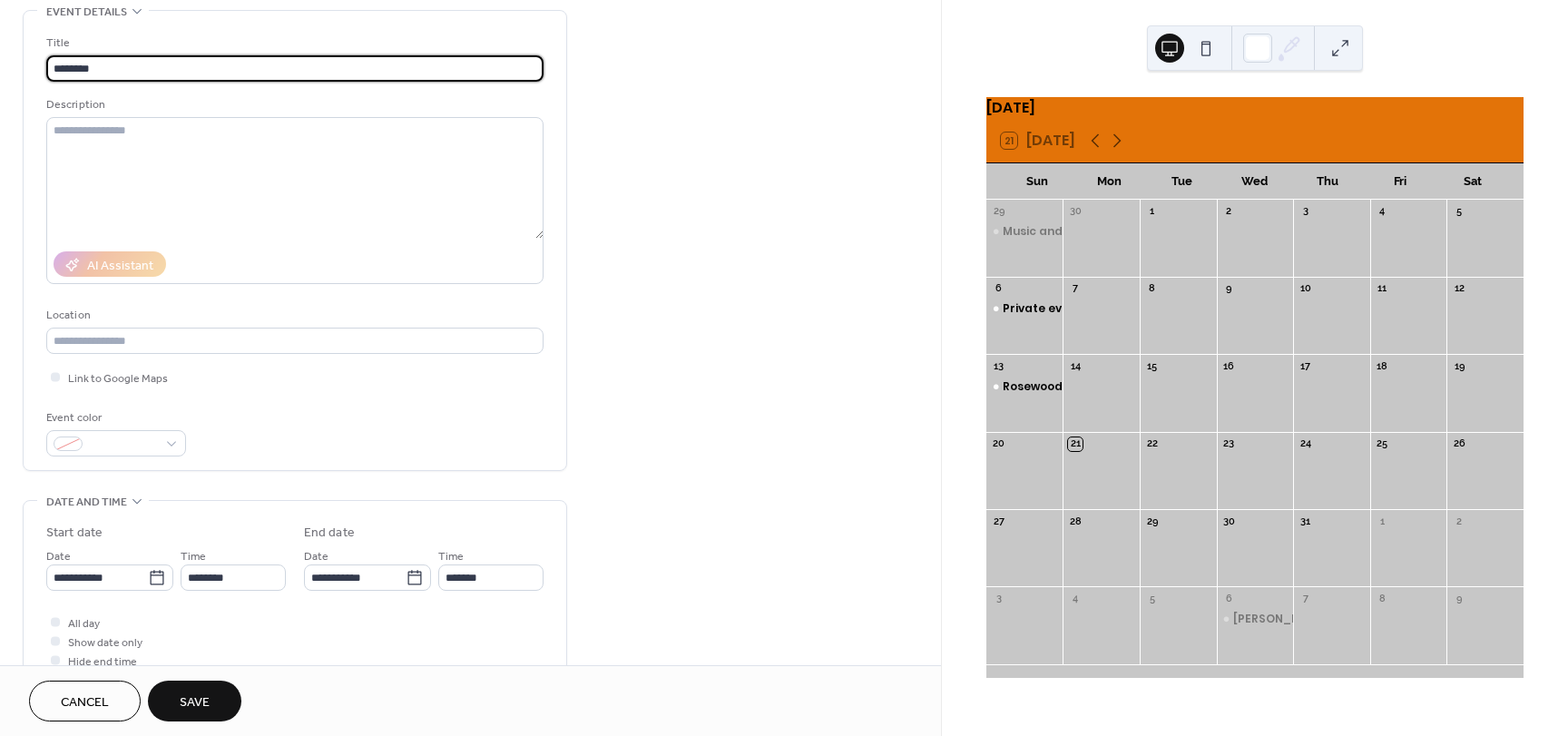 type on "*******" 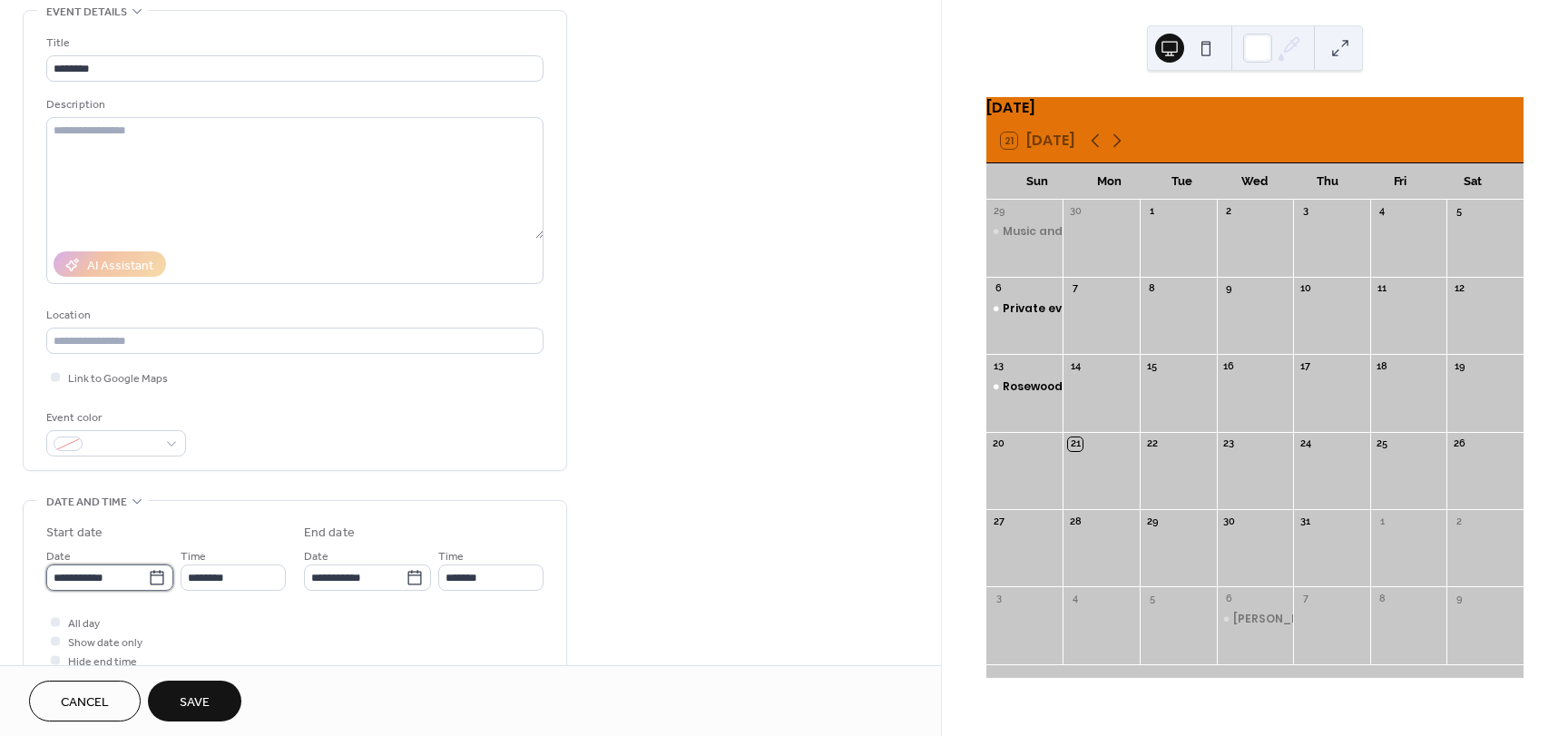 click on "**********" at bounding box center (97, 577) 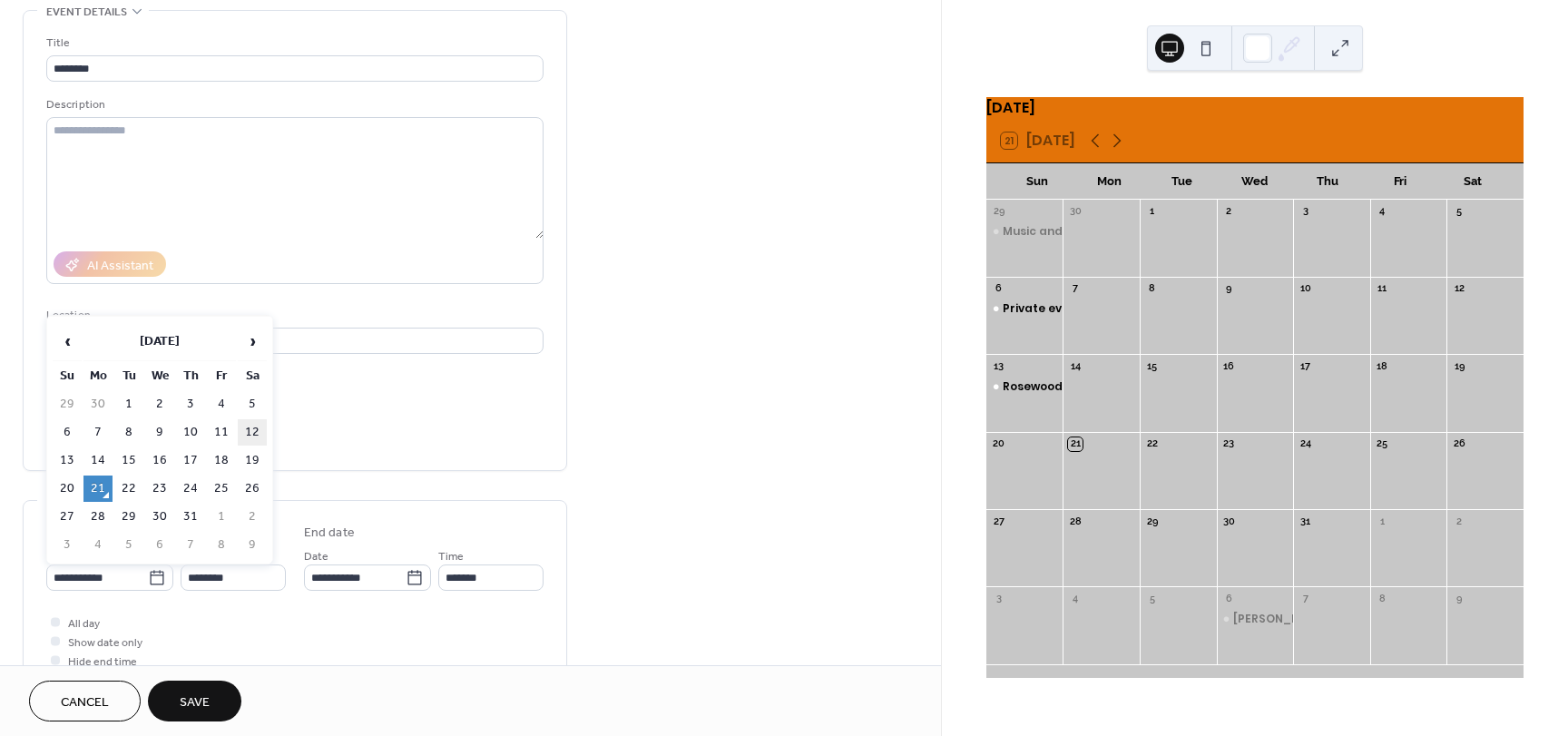 click on "12" at bounding box center (252, 432) 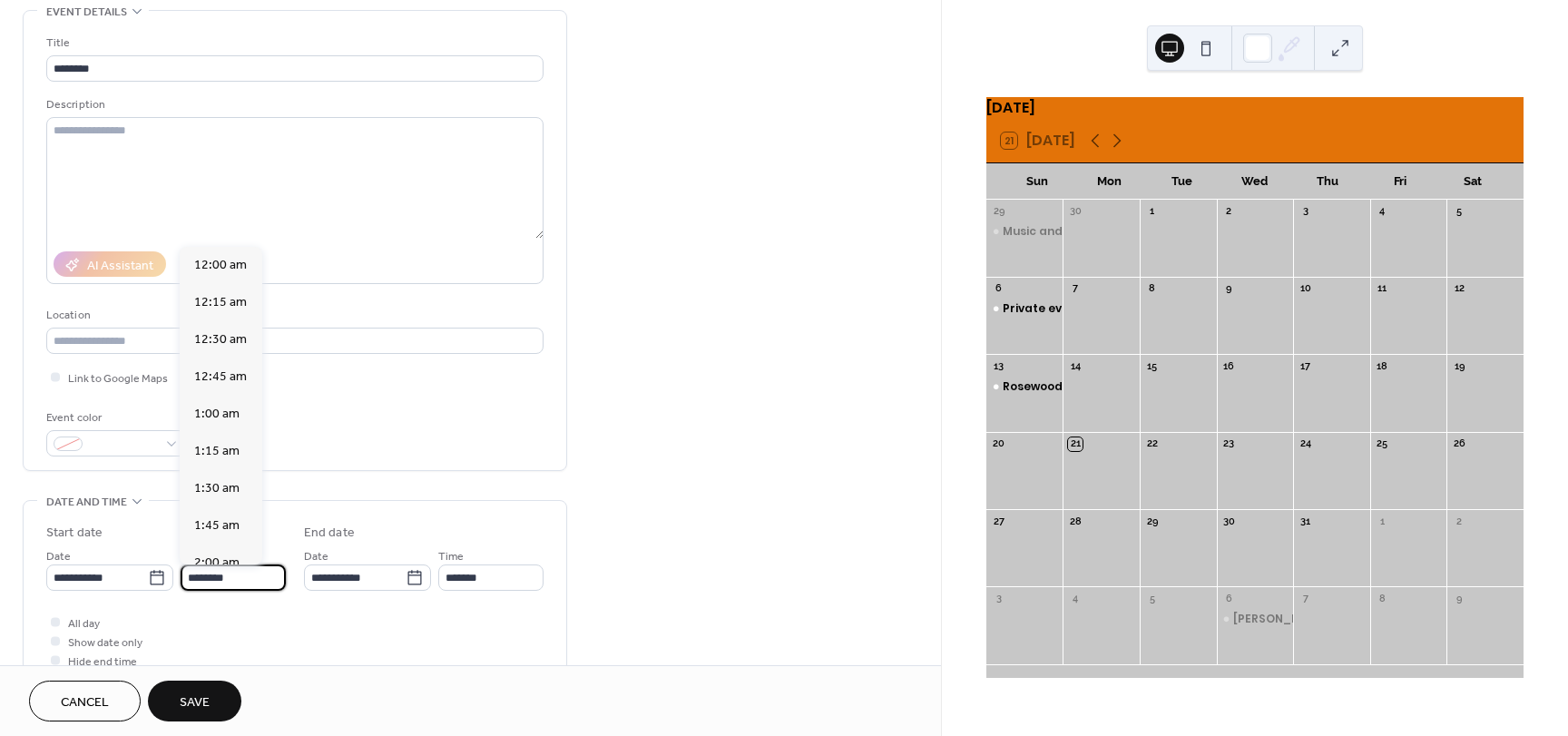 click on "********" at bounding box center [233, 577] 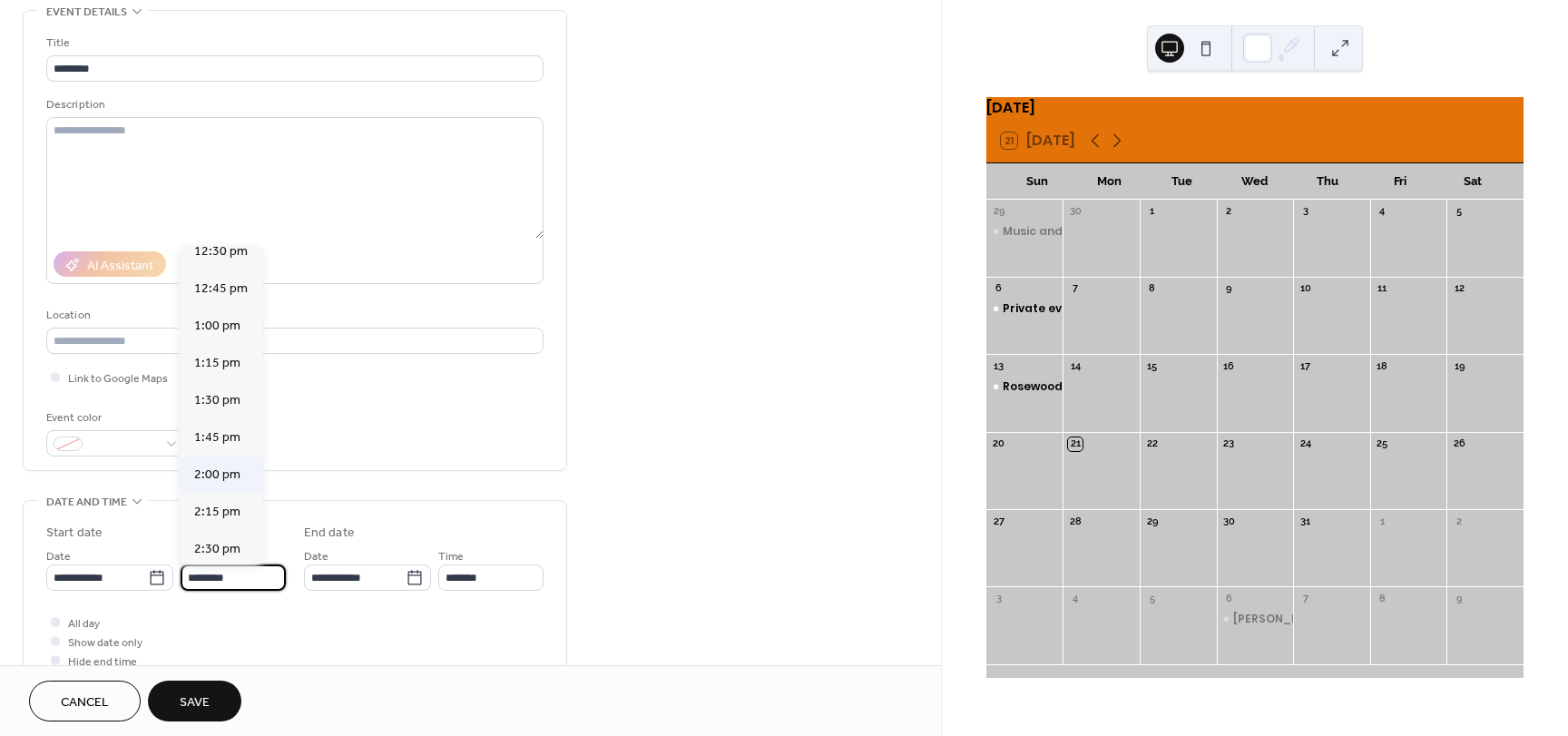 scroll, scrollTop: 1877, scrollLeft: 0, axis: vertical 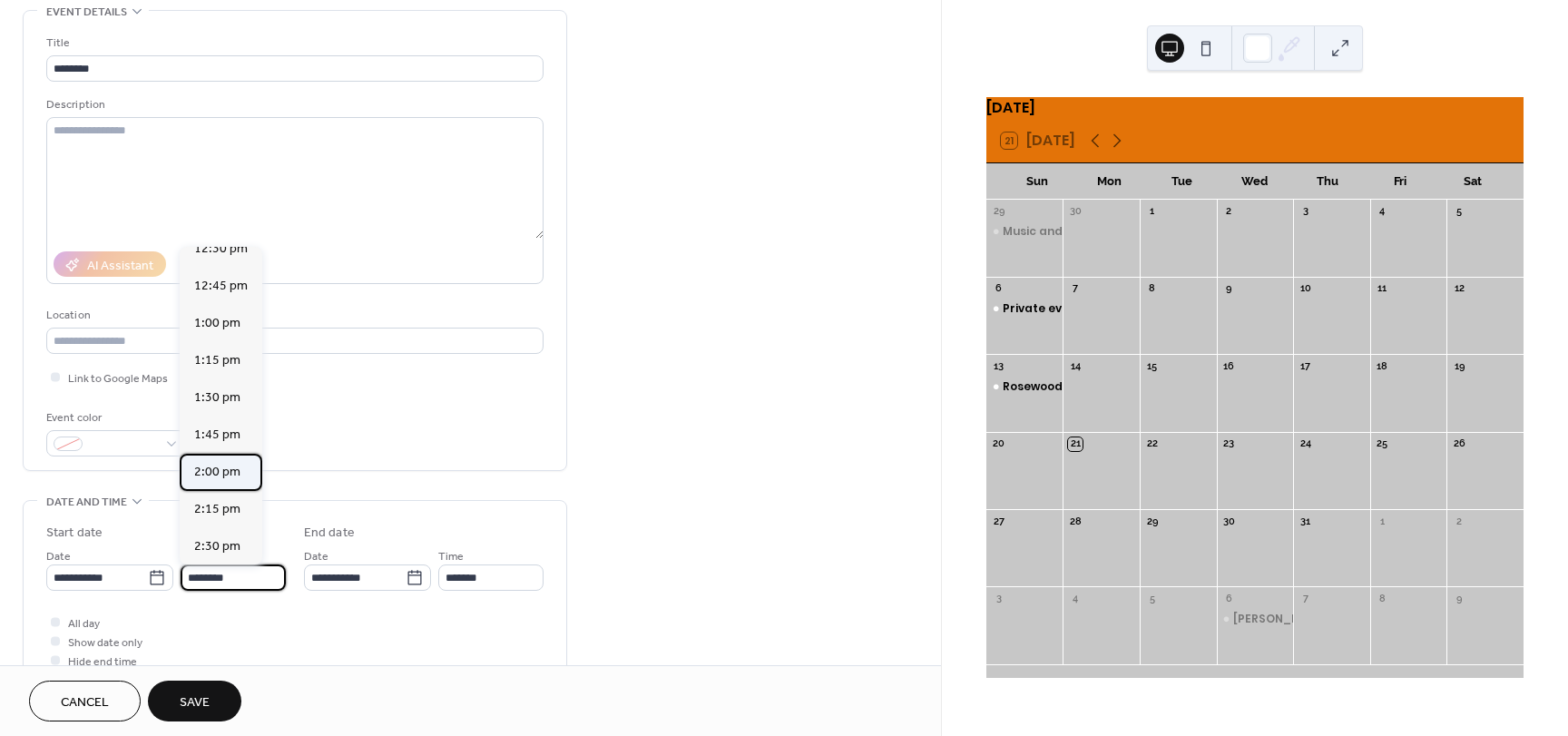 click on "2:00 pm" at bounding box center (217, 472) 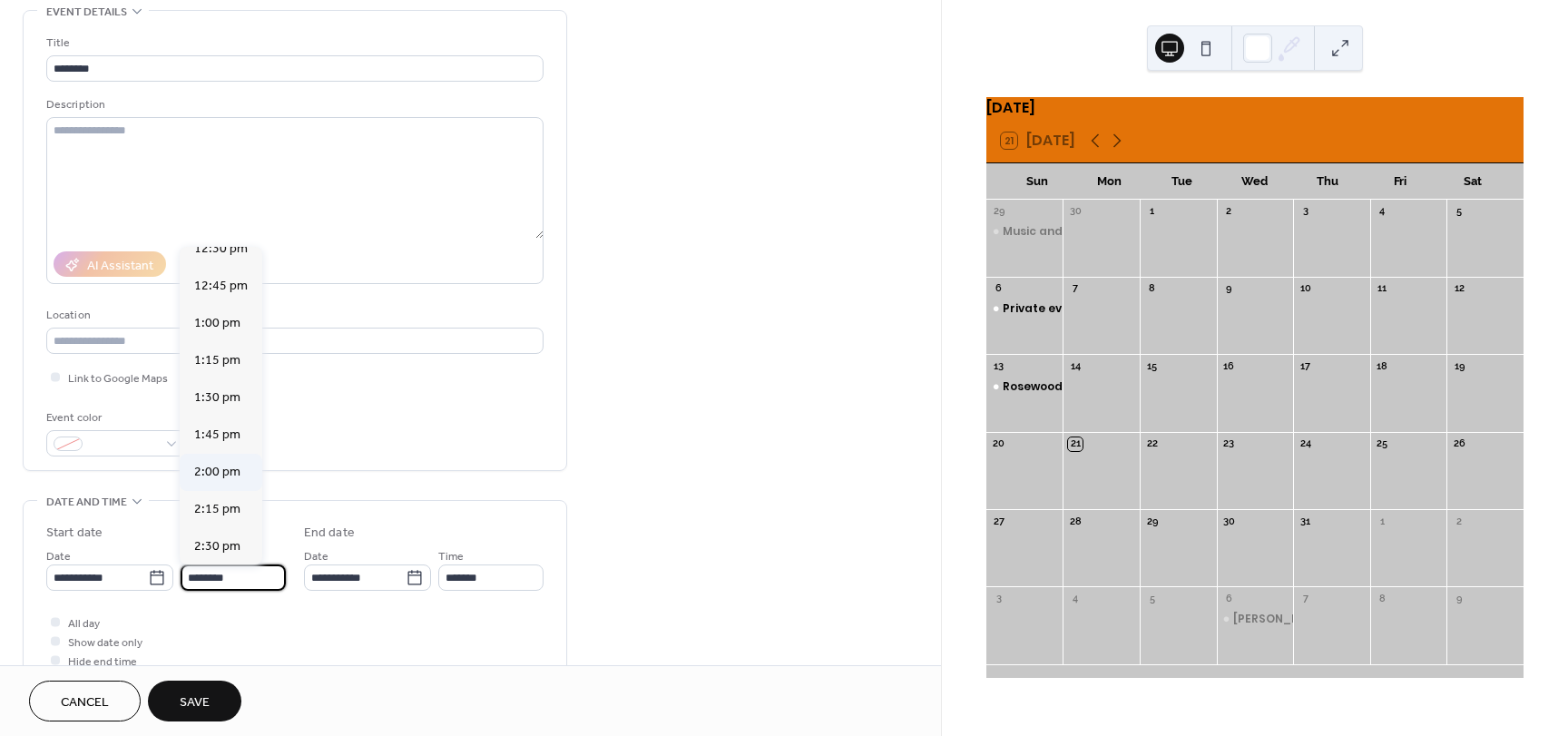 type on "*******" 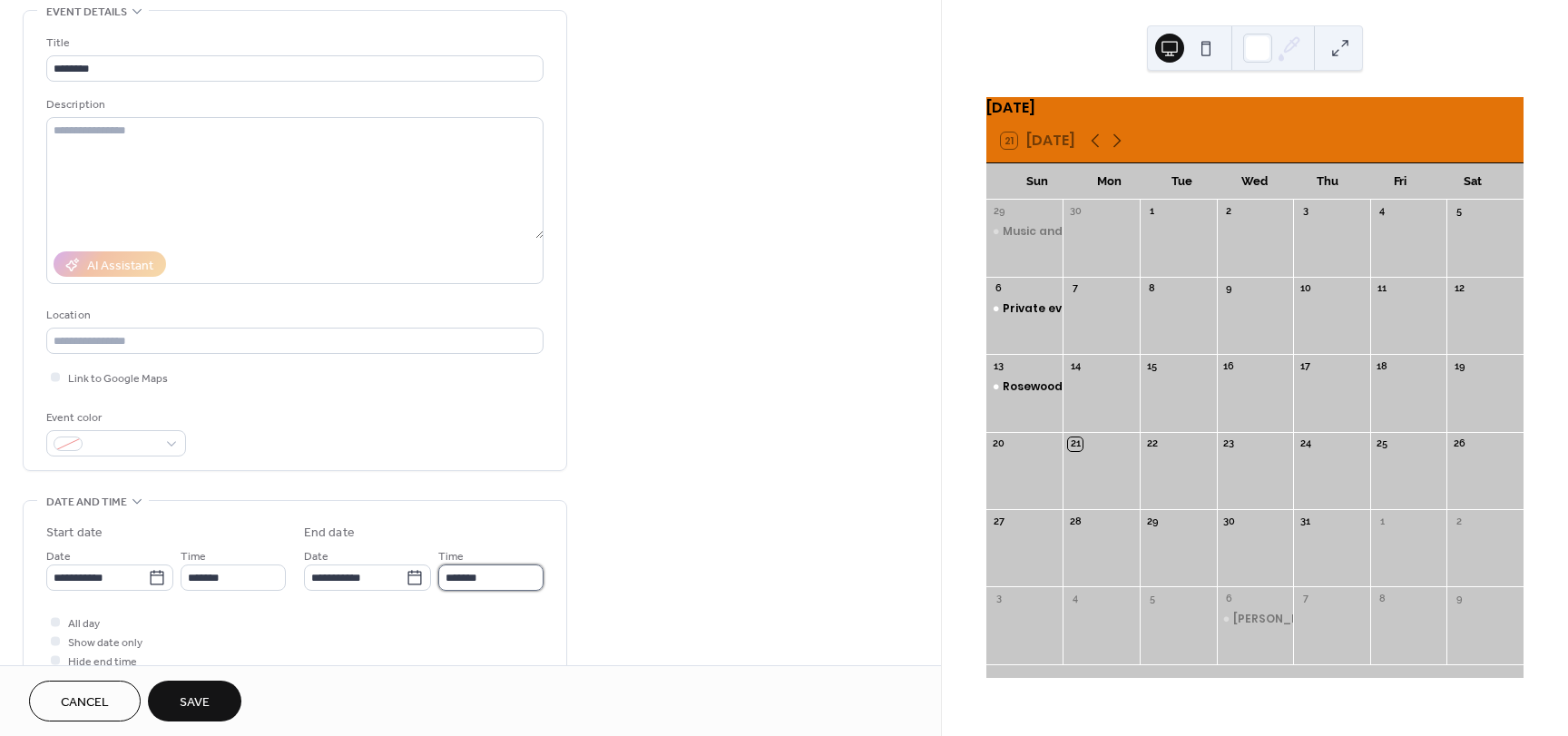 click on "*******" at bounding box center [491, 577] 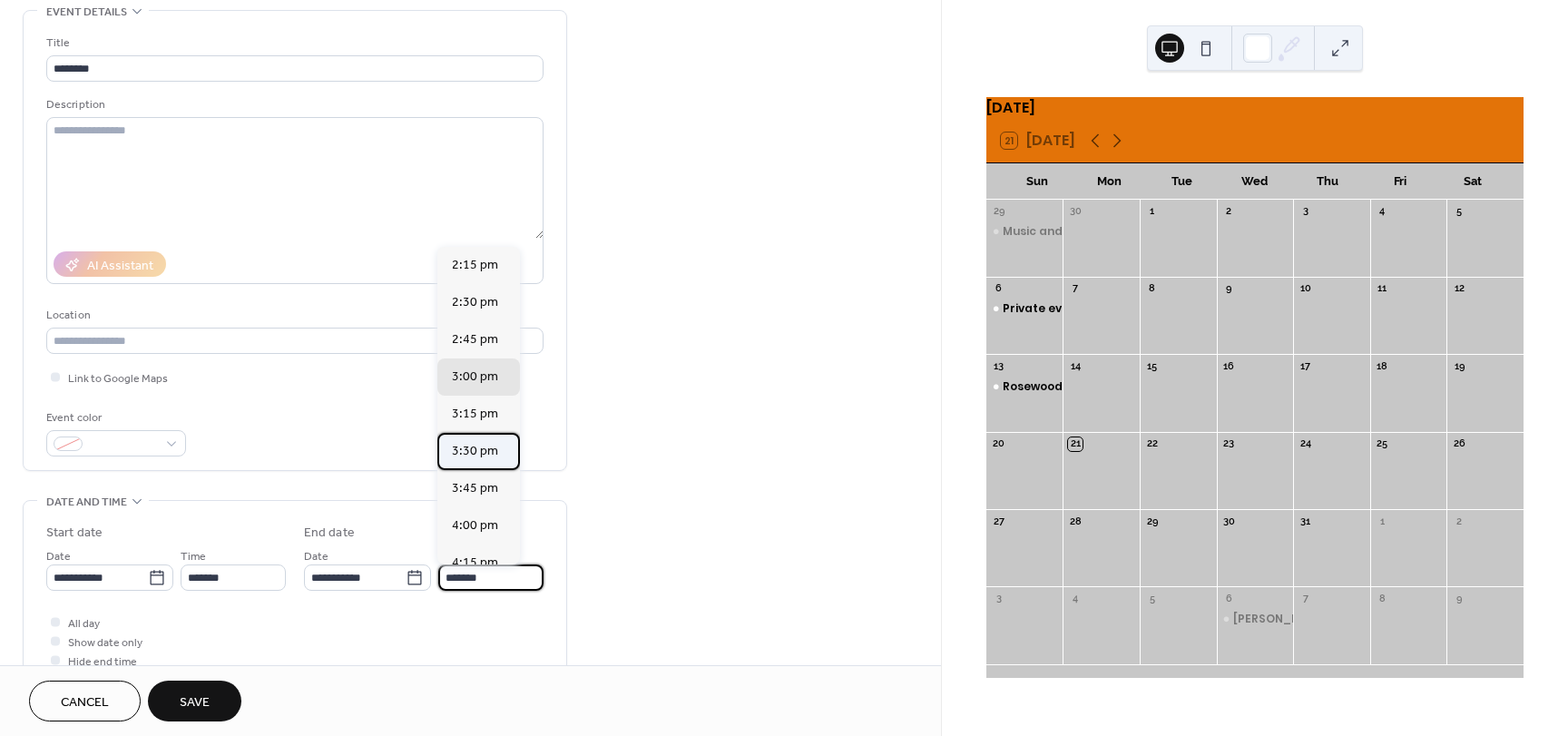 click on "3:30 pm" at bounding box center [475, 451] 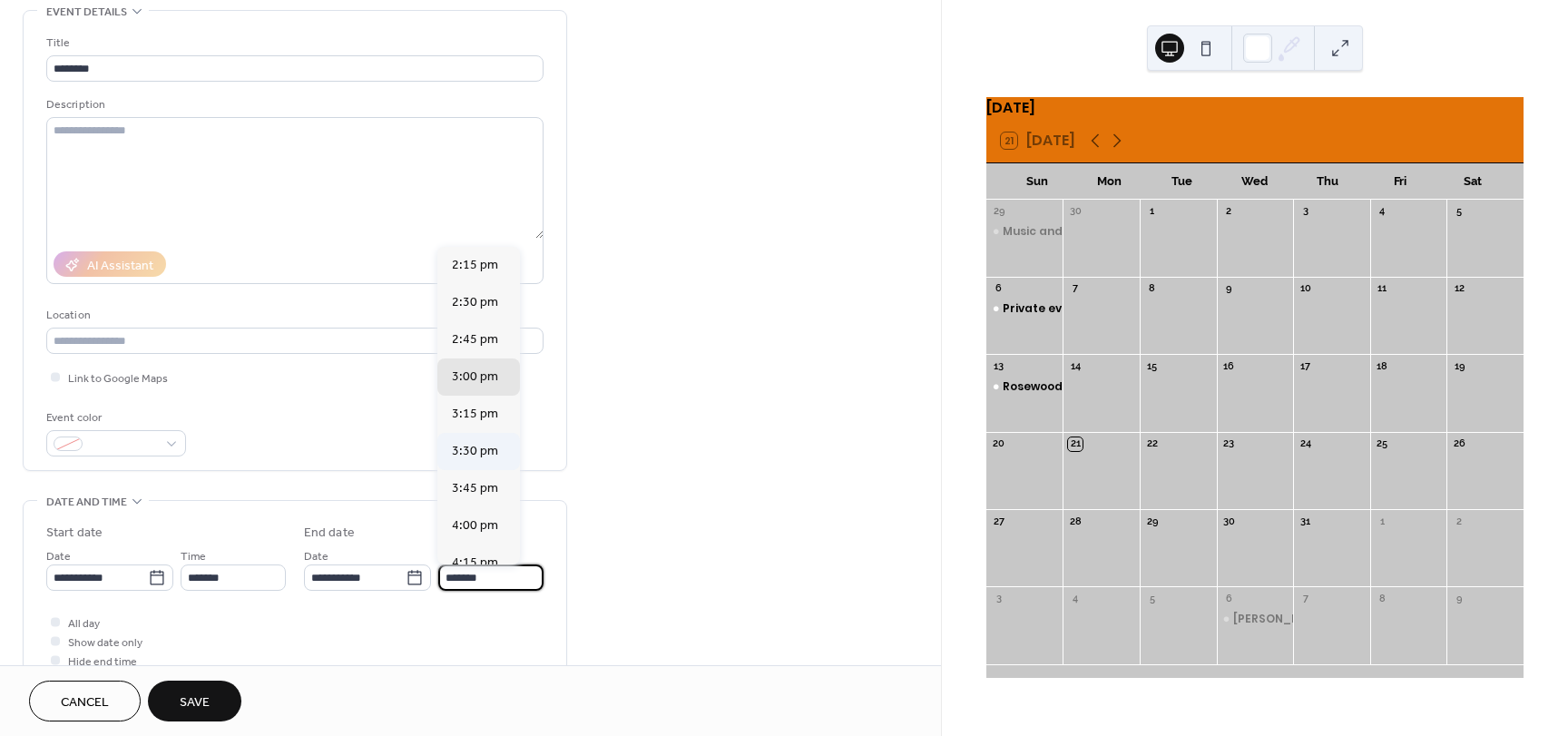 type on "*******" 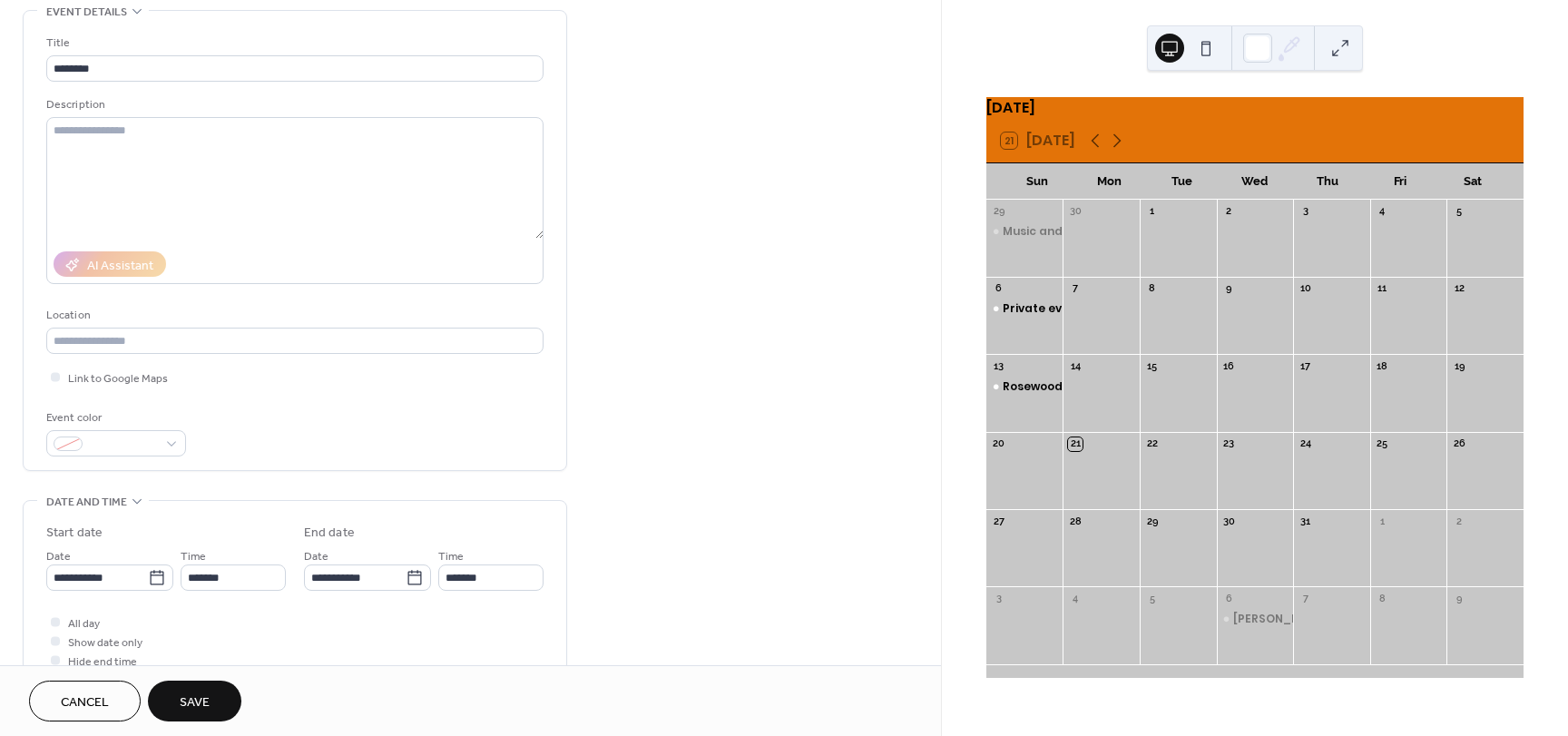 click on "Save" at bounding box center [194, 701] 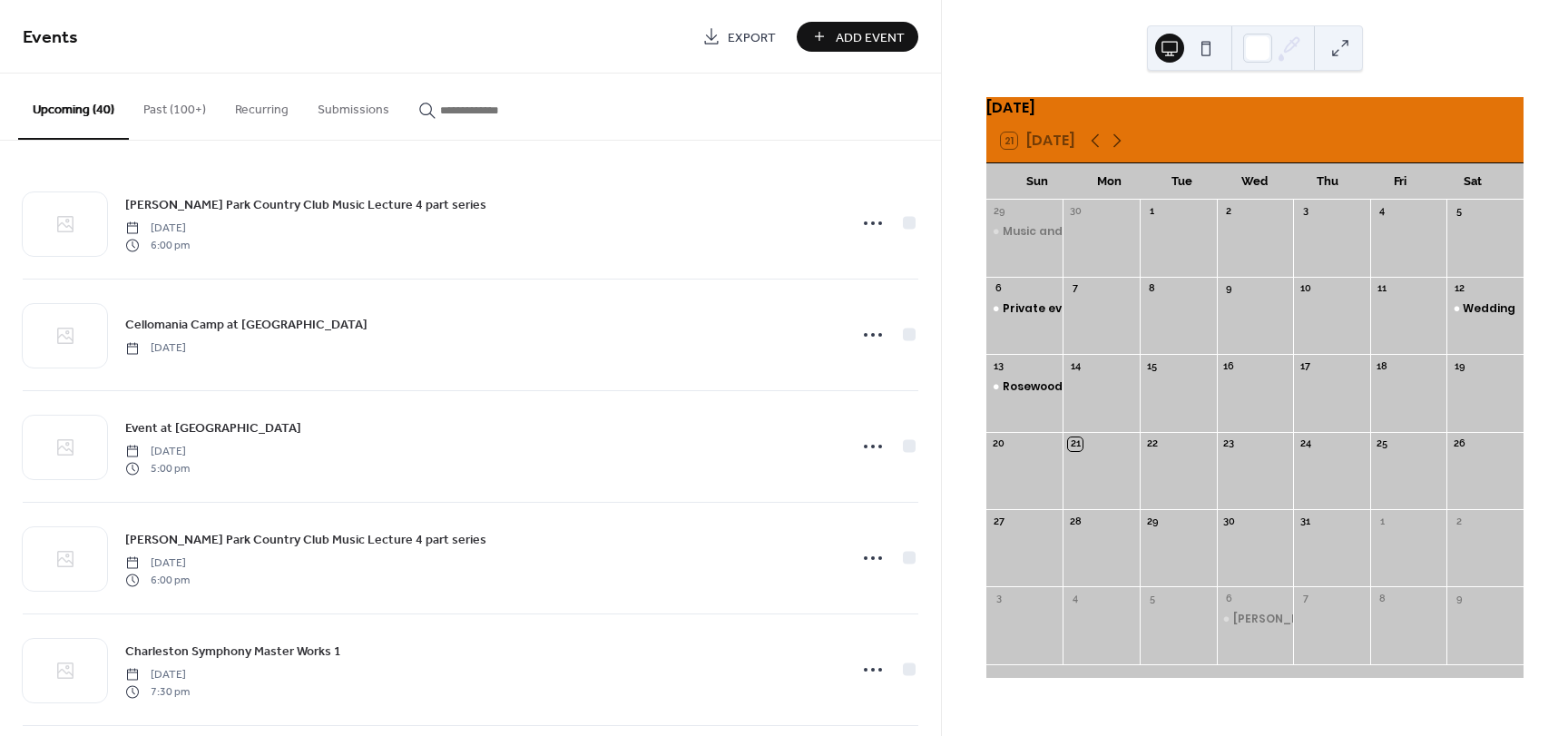 click on "Add Event" at bounding box center [870, 37] 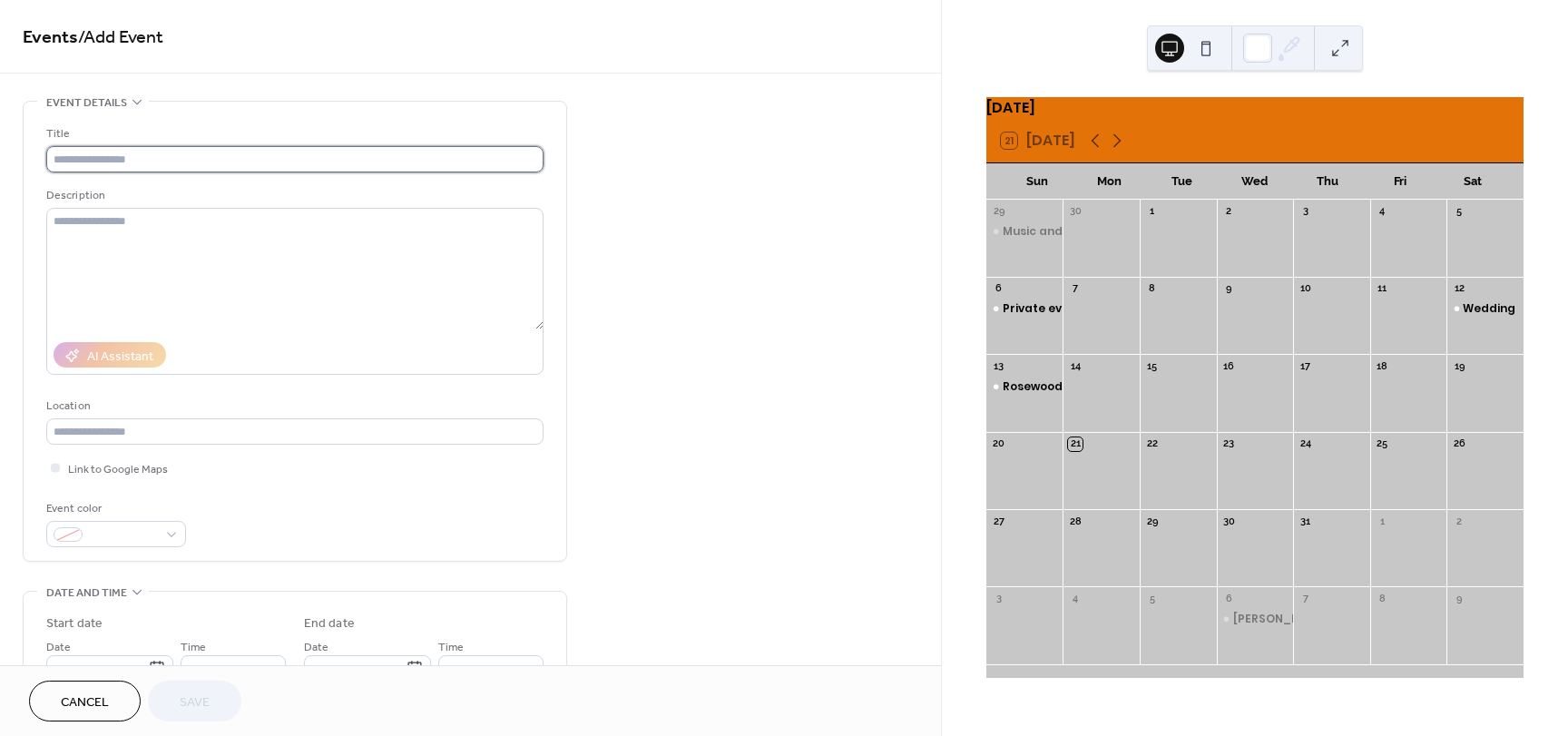 click at bounding box center [295, 159] 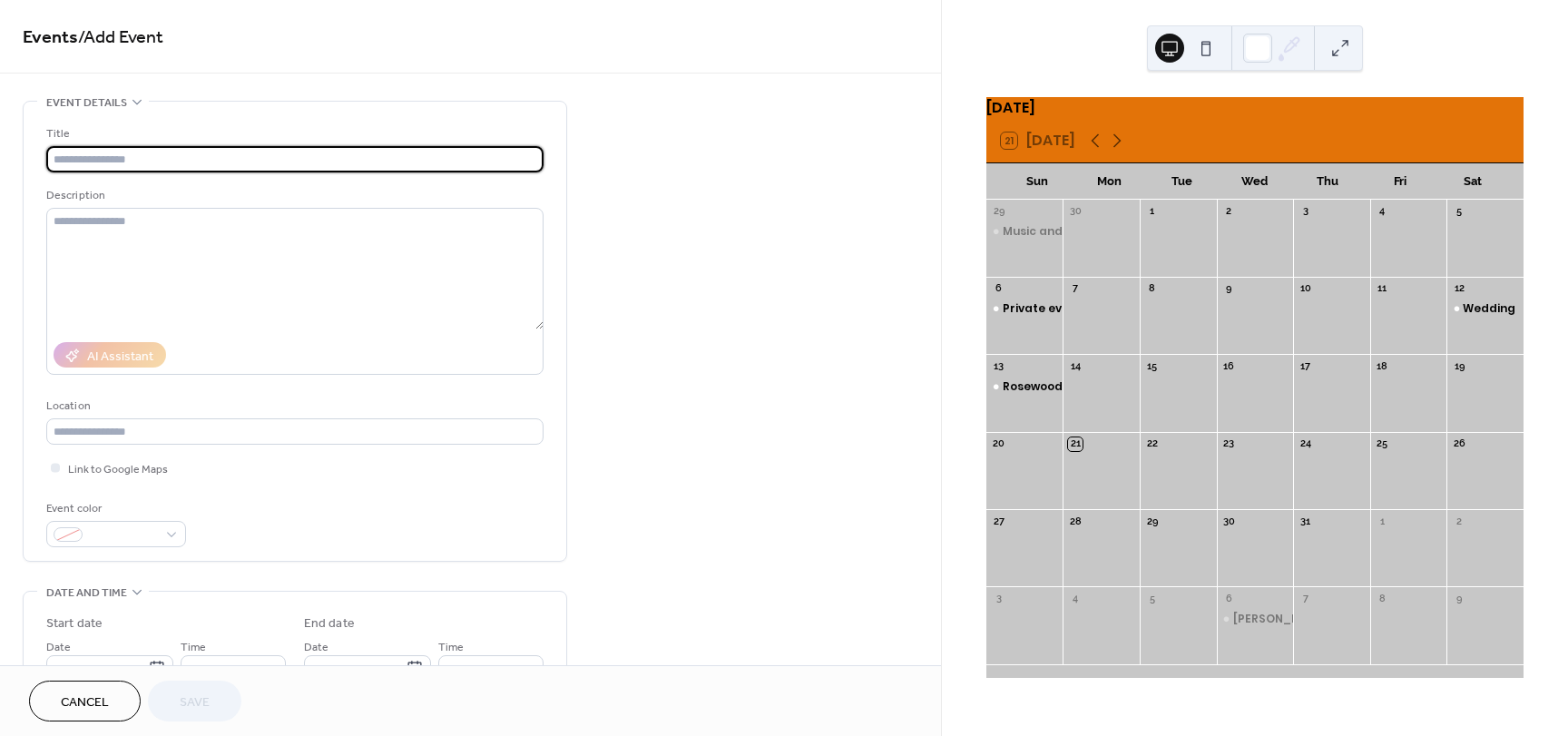 paste on "**********" 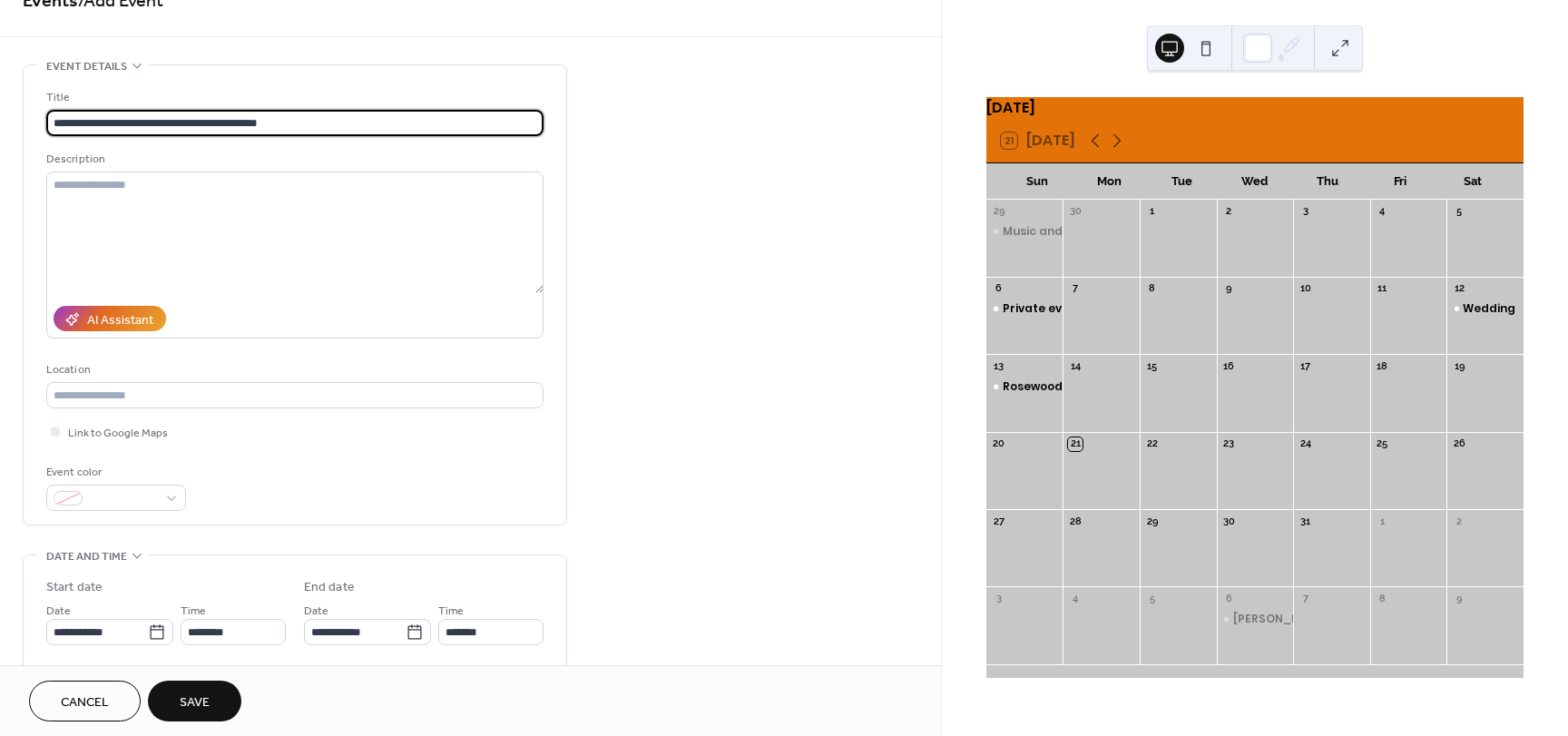 scroll, scrollTop: 91, scrollLeft: 0, axis: vertical 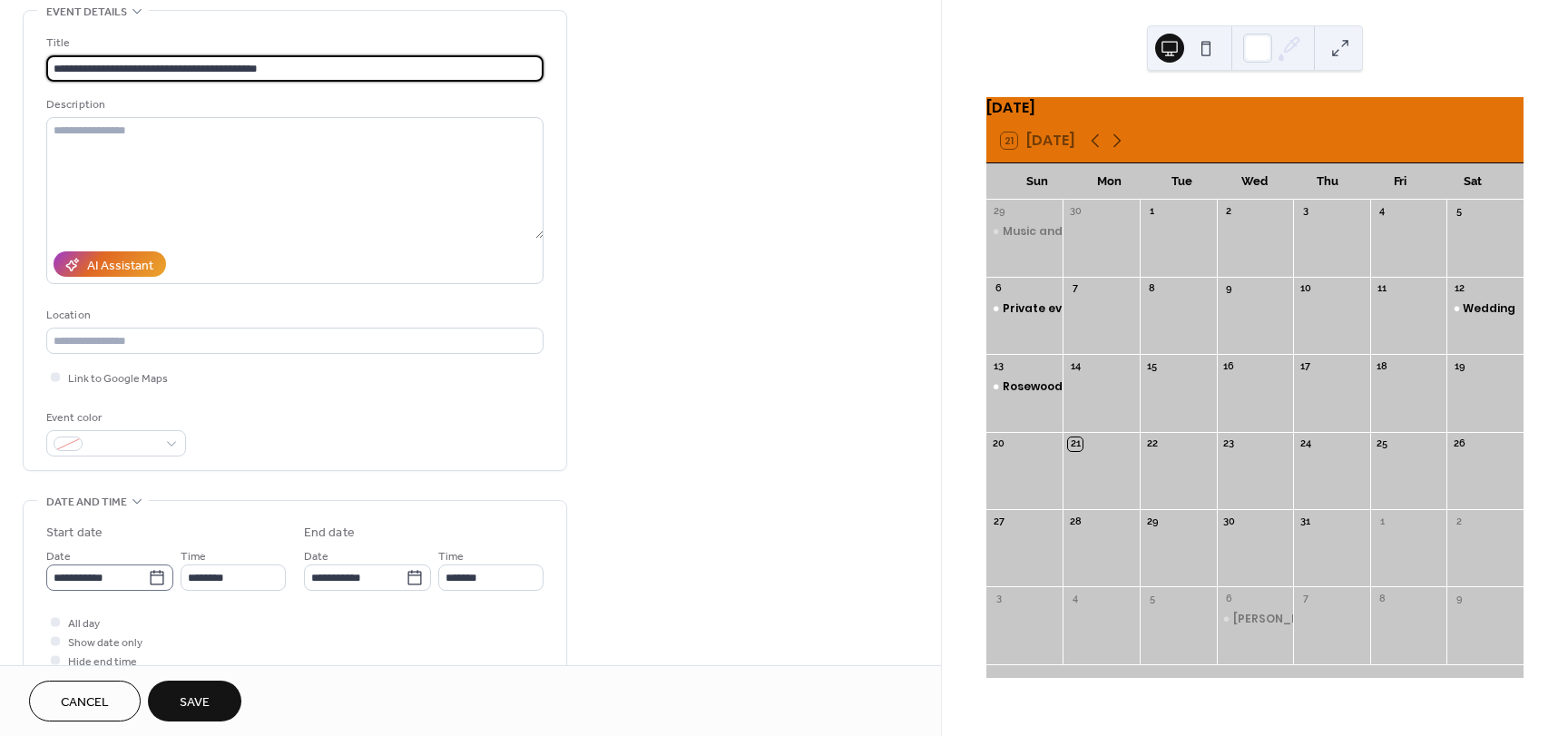 type on "**********" 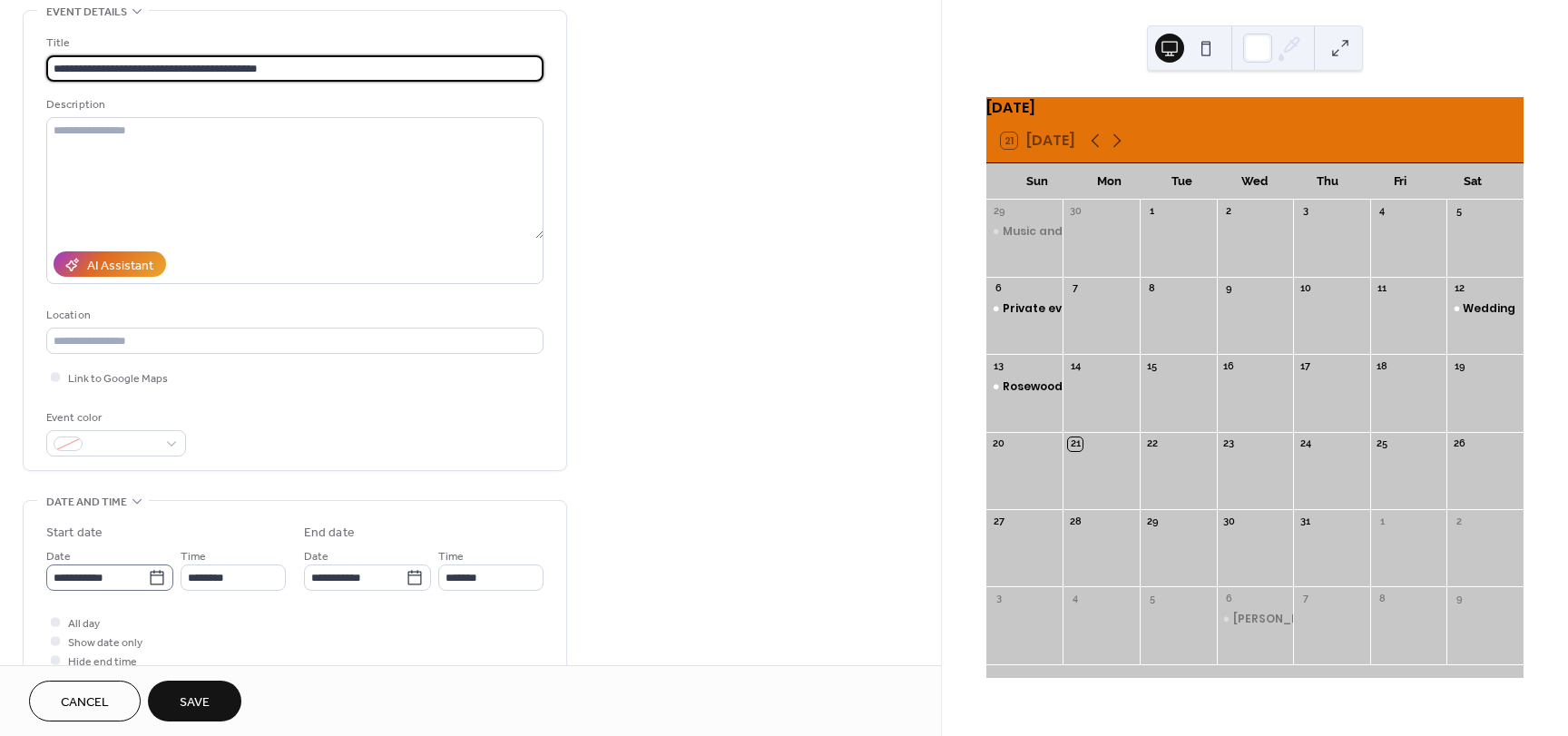 click 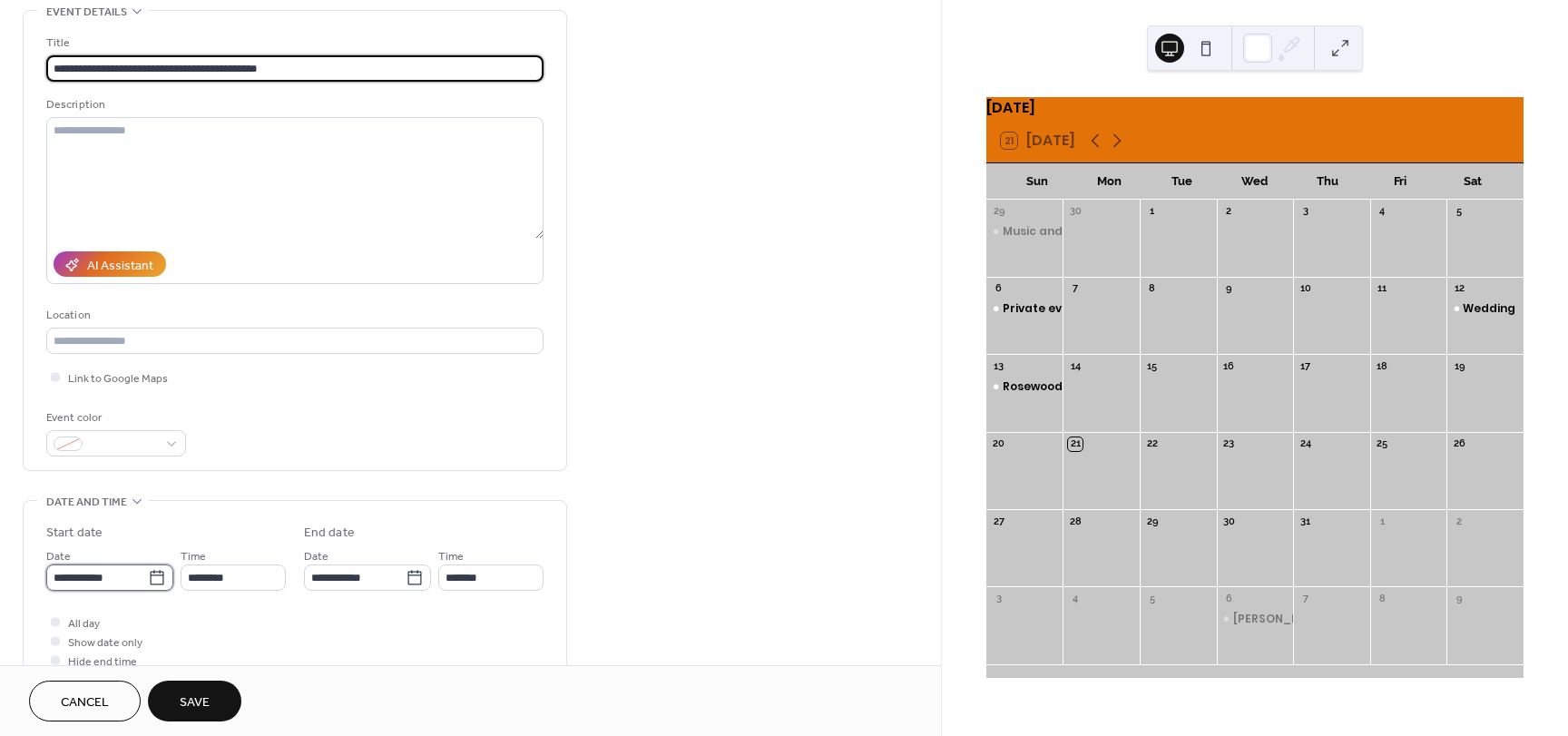 click on "**********" at bounding box center (97, 577) 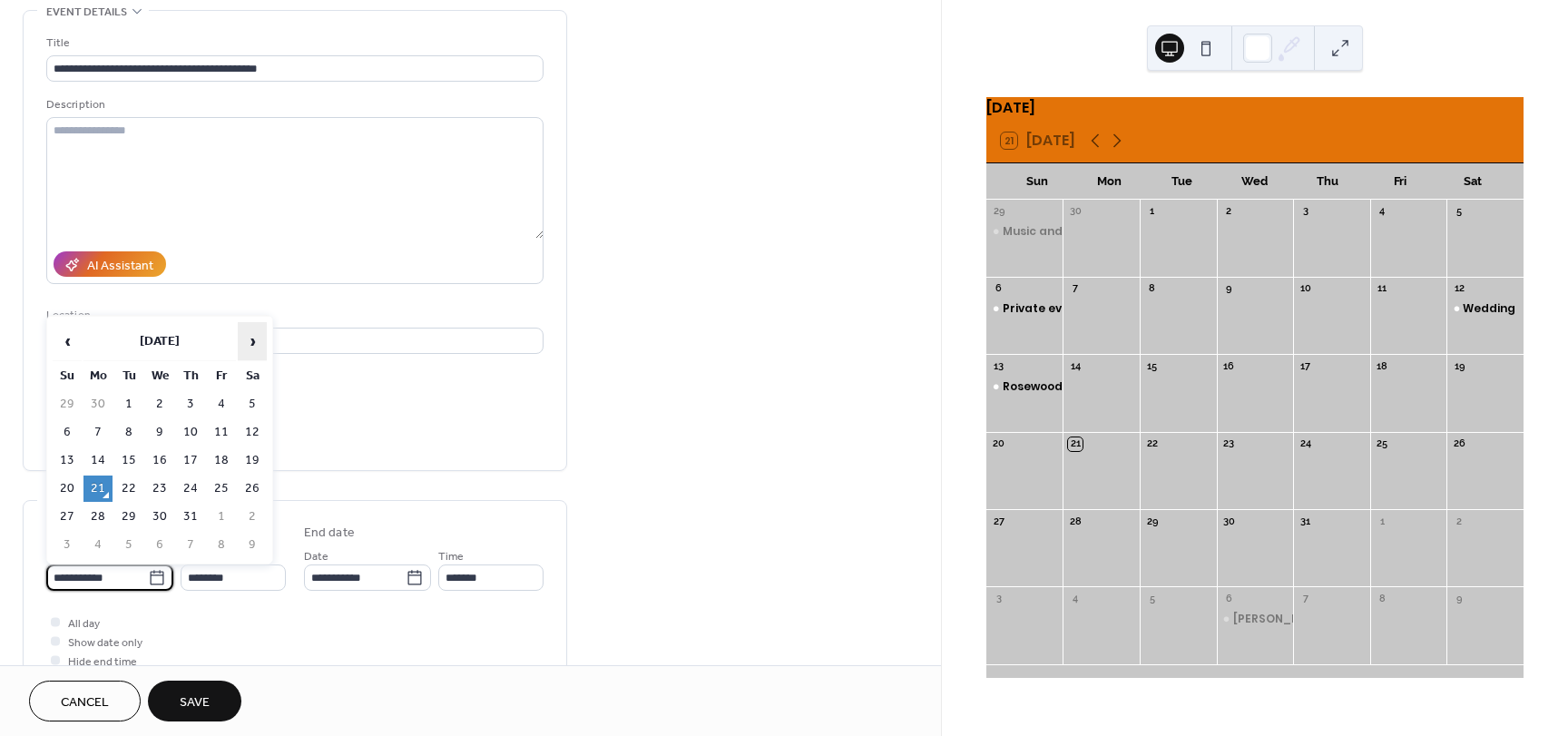 click on "›" at bounding box center [252, 341] 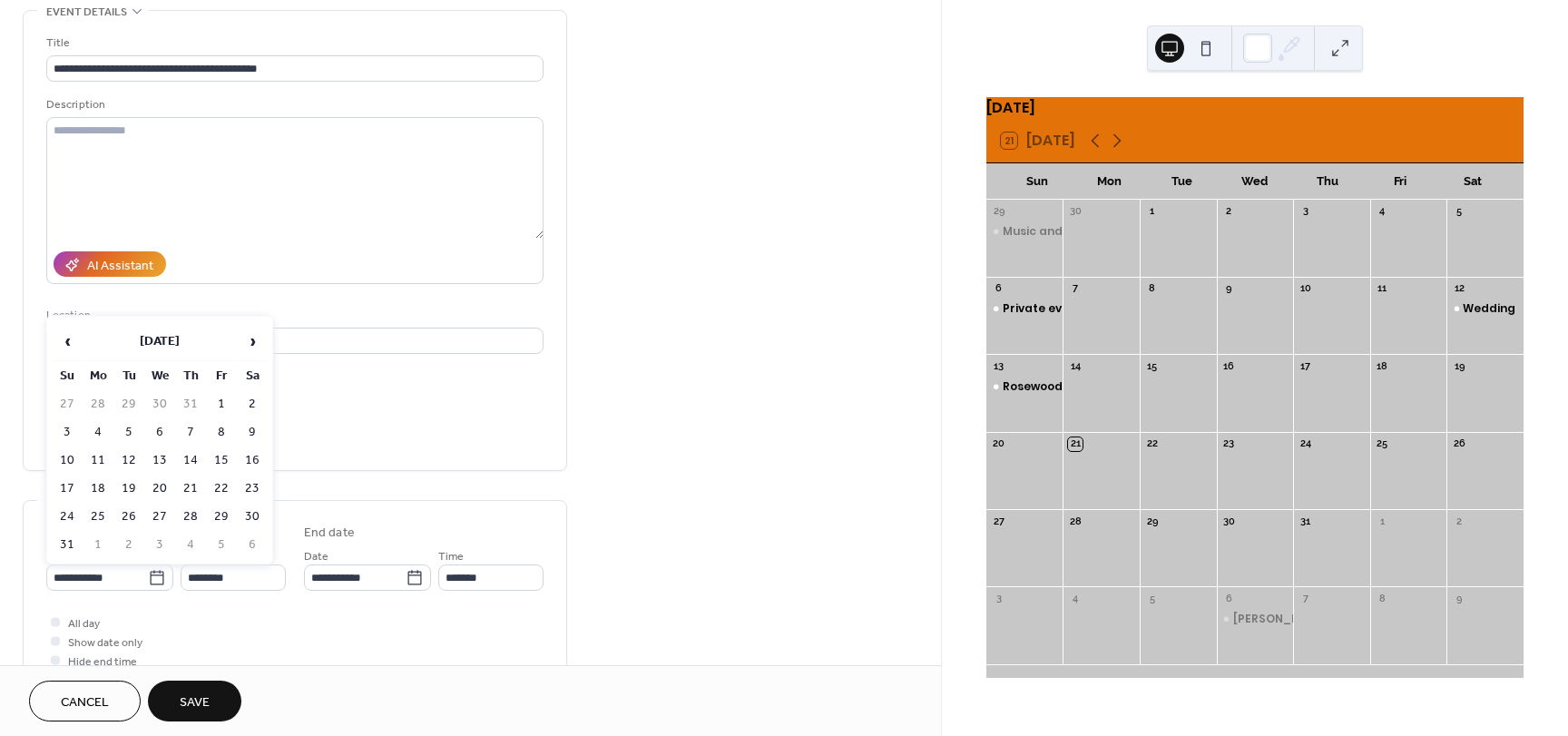 click on "11" at bounding box center [98, 460] 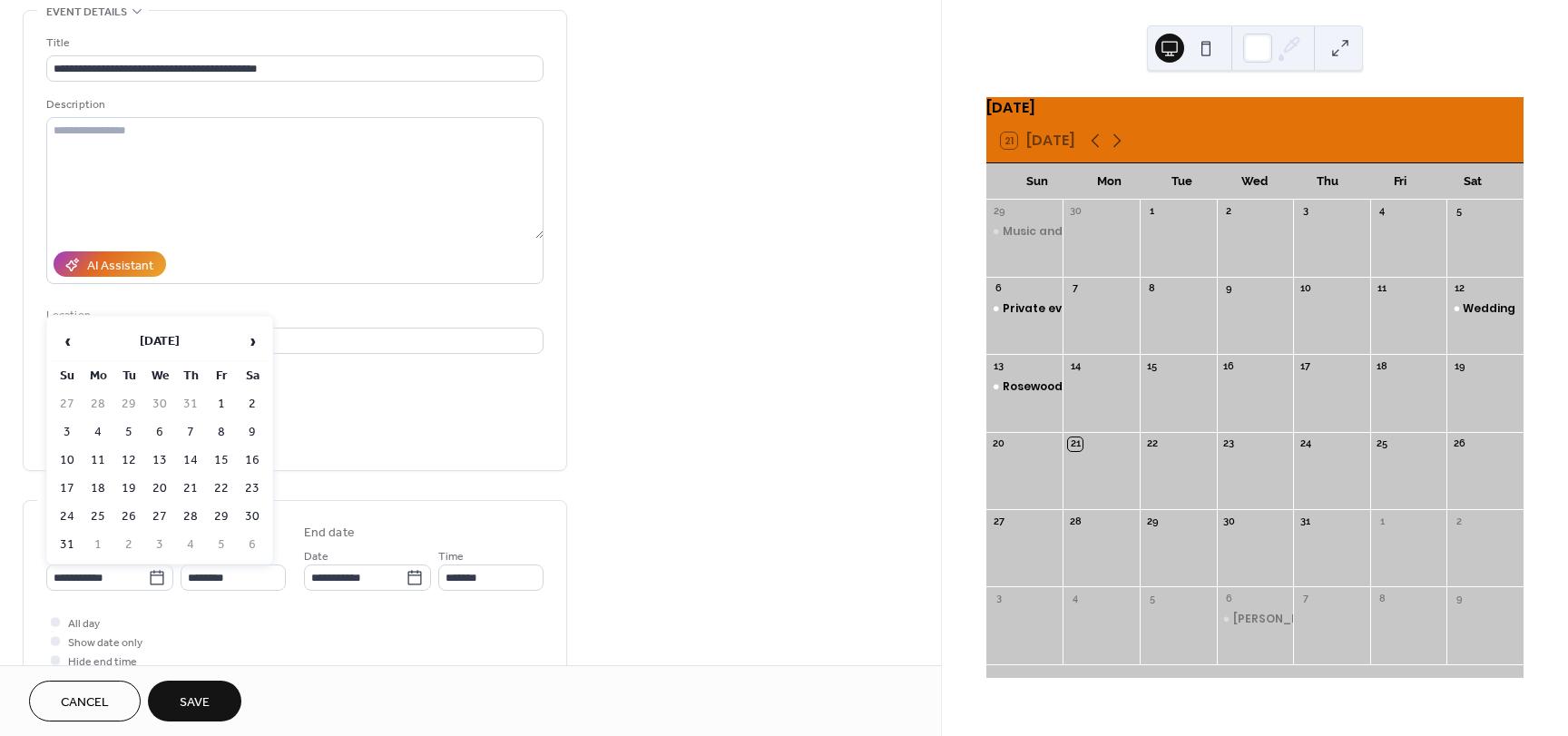 type on "**********" 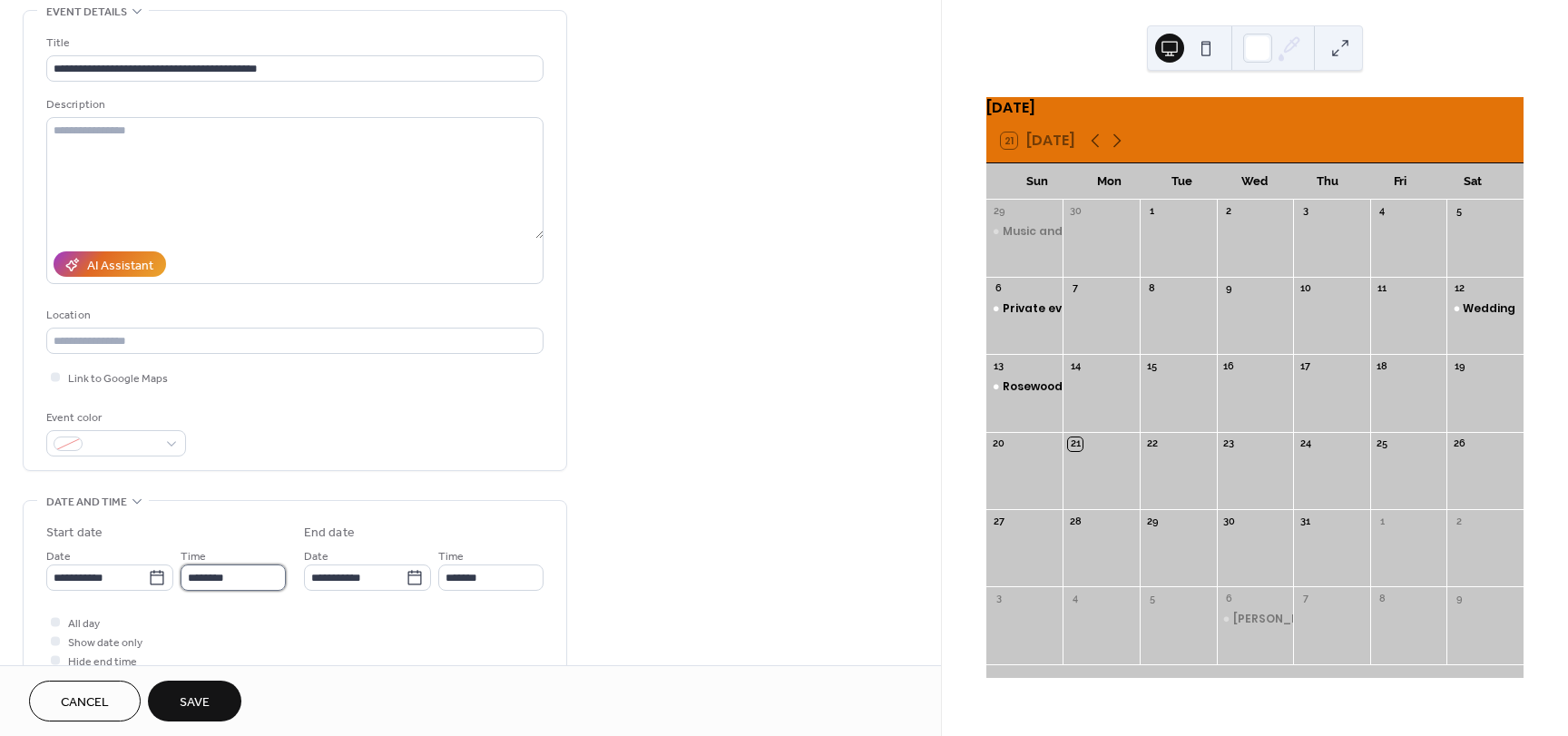 click on "********" at bounding box center (233, 577) 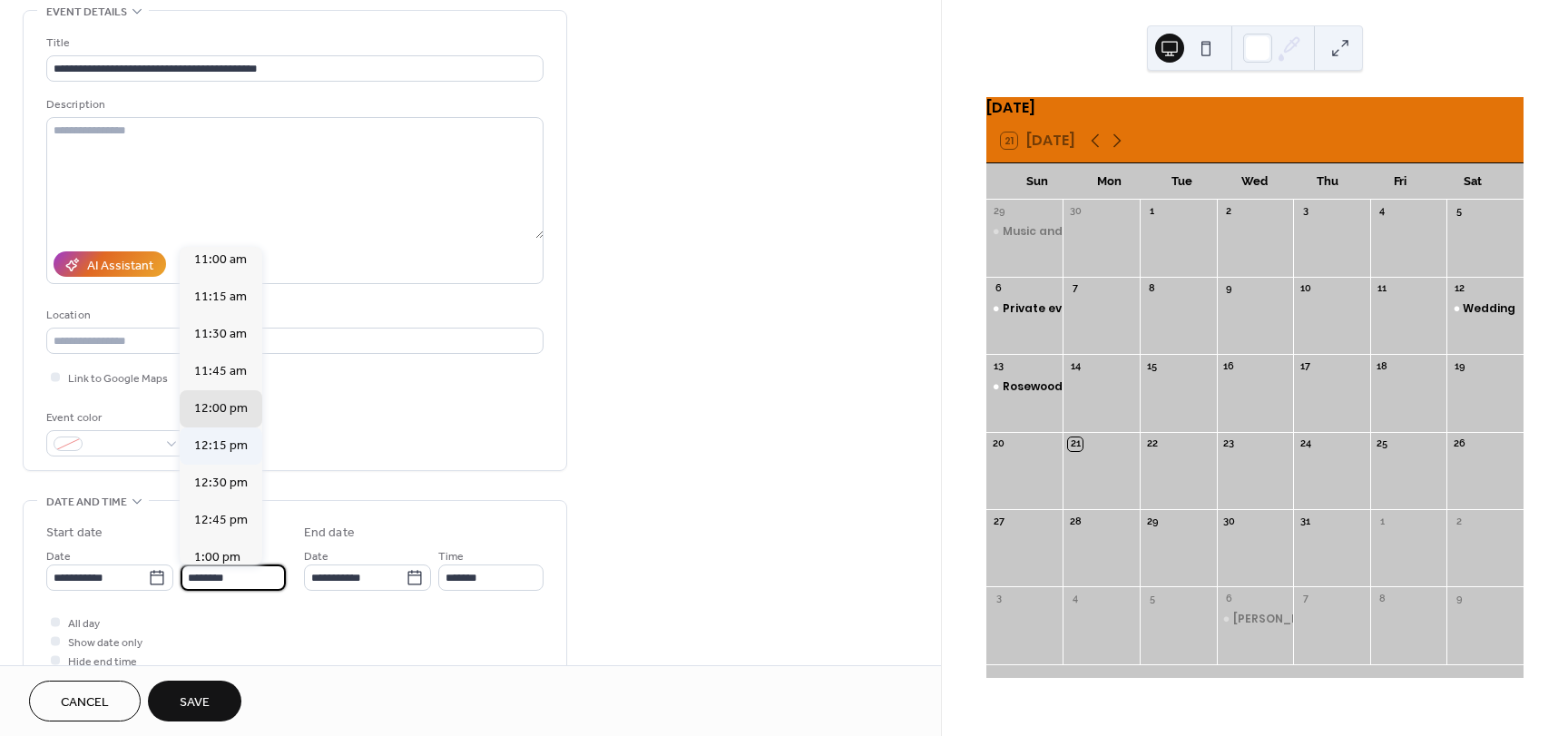 scroll, scrollTop: 1604, scrollLeft: 0, axis: vertical 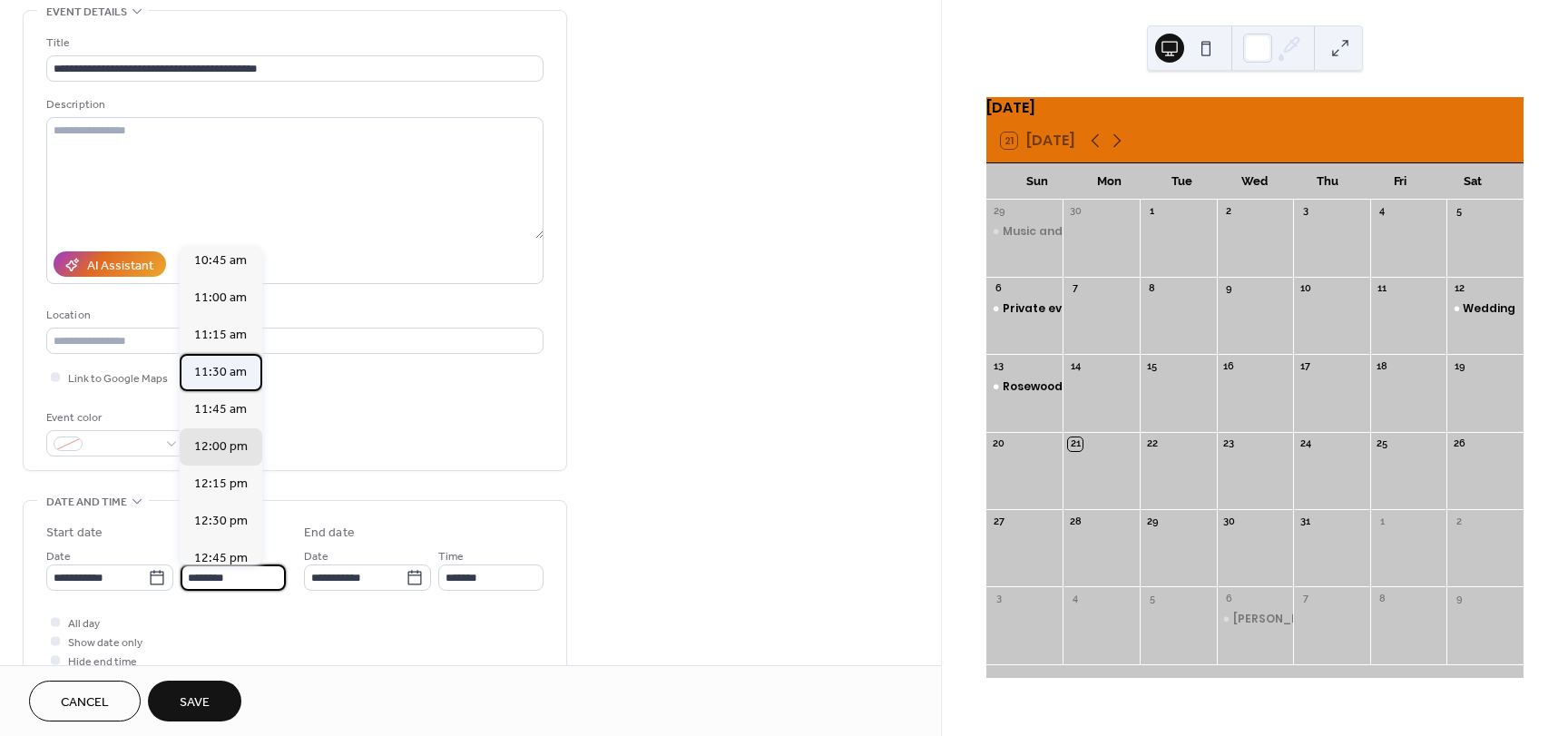 click on "11:30 am" at bounding box center (220, 372) 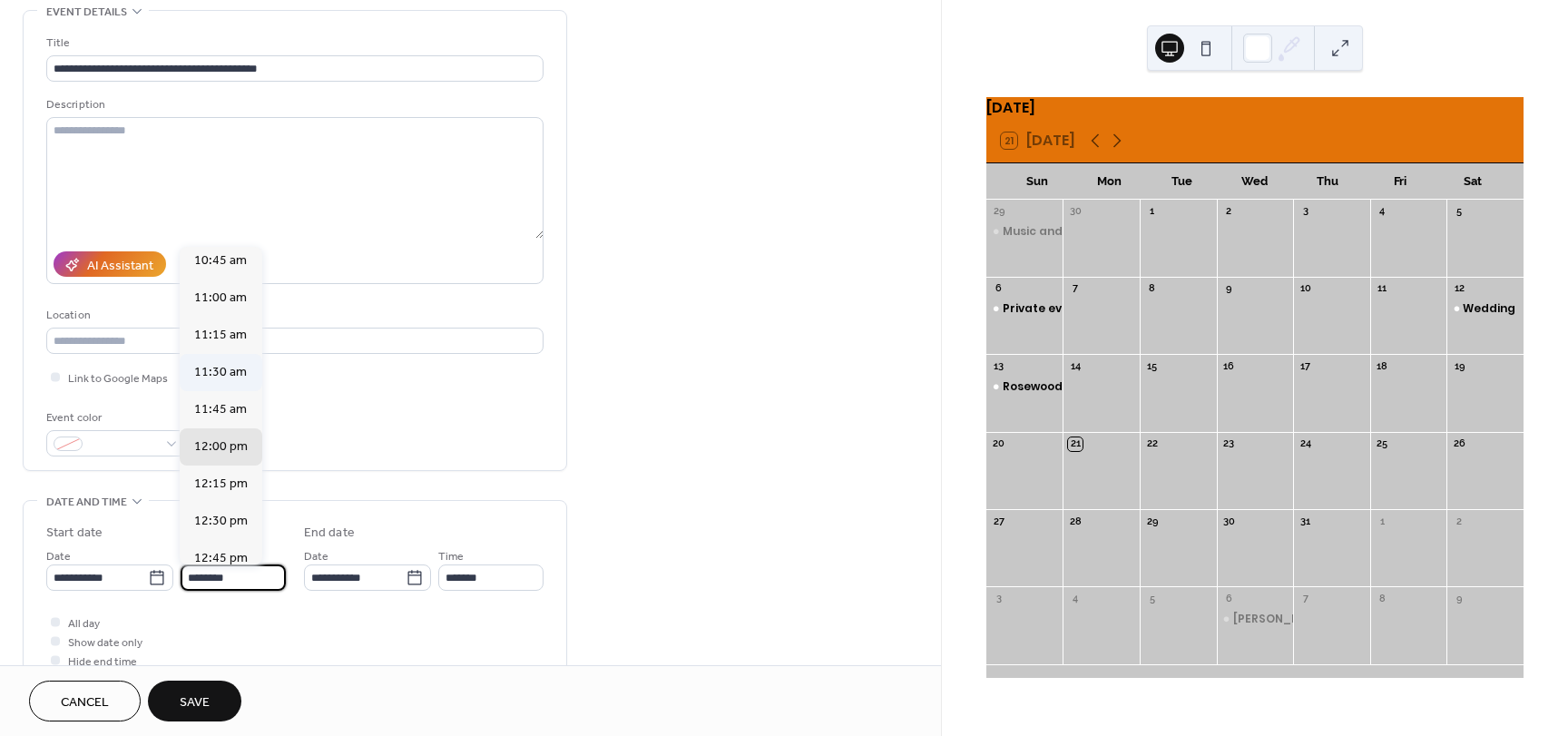 type on "********" 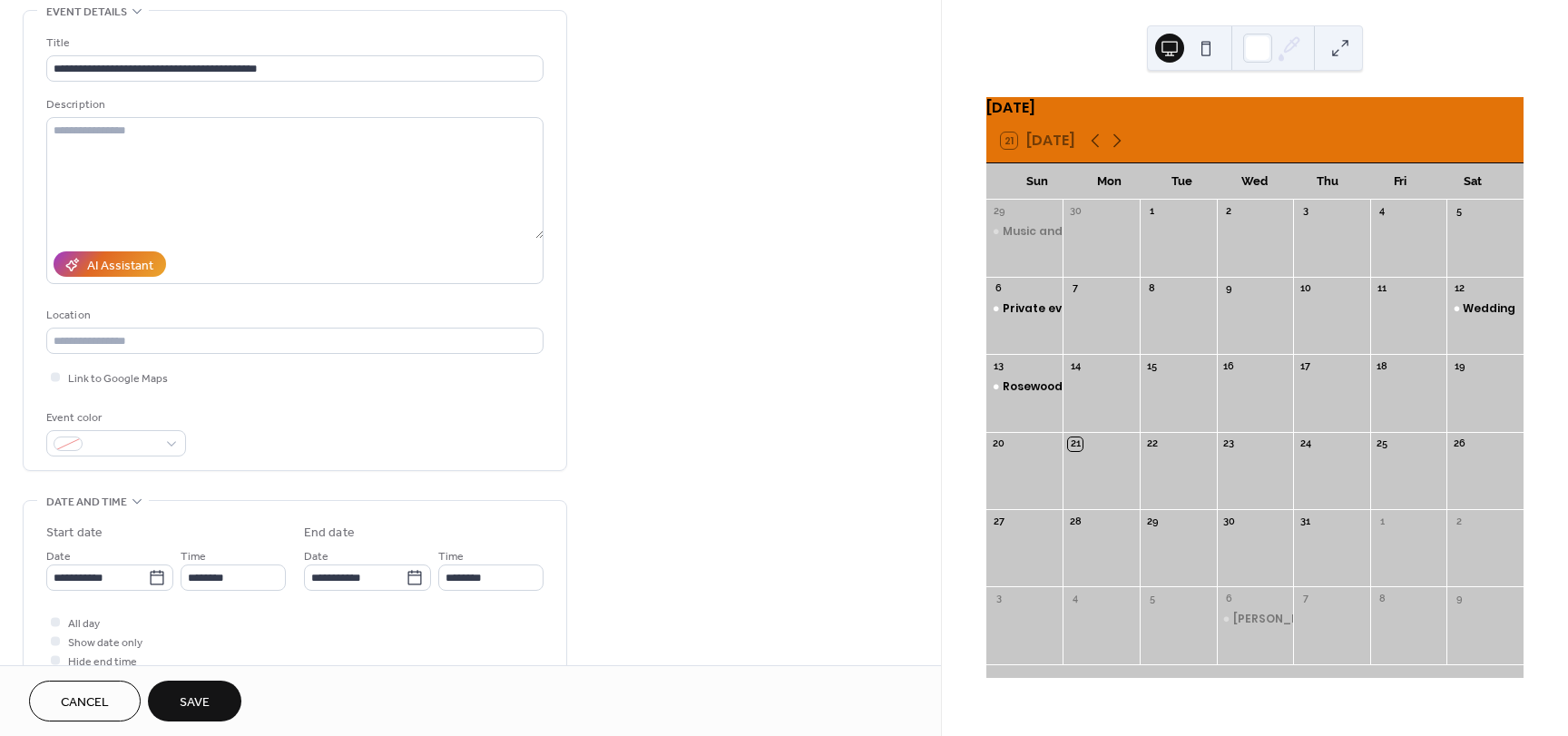 click on "**********" at bounding box center [295, 596] 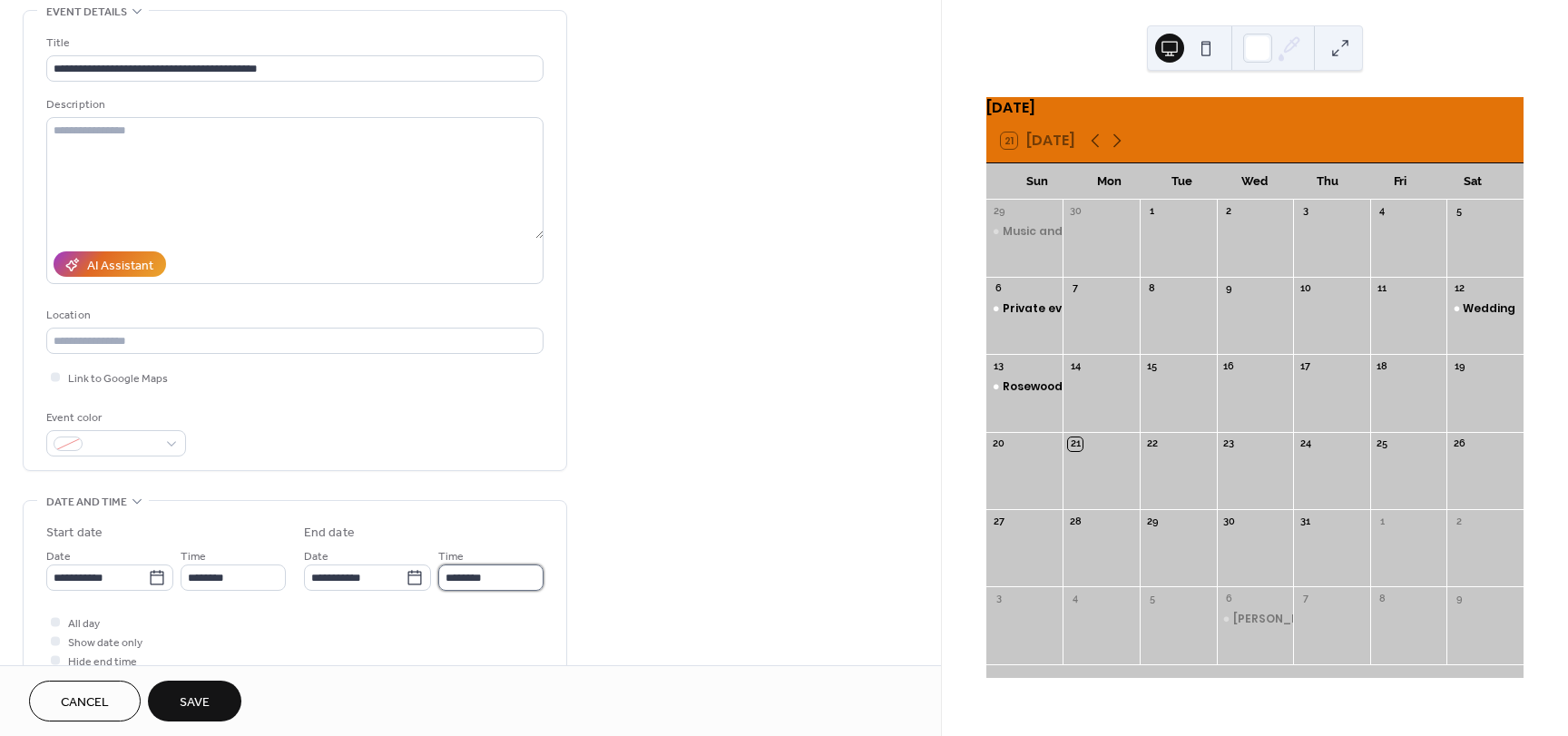 click on "********" at bounding box center [491, 577] 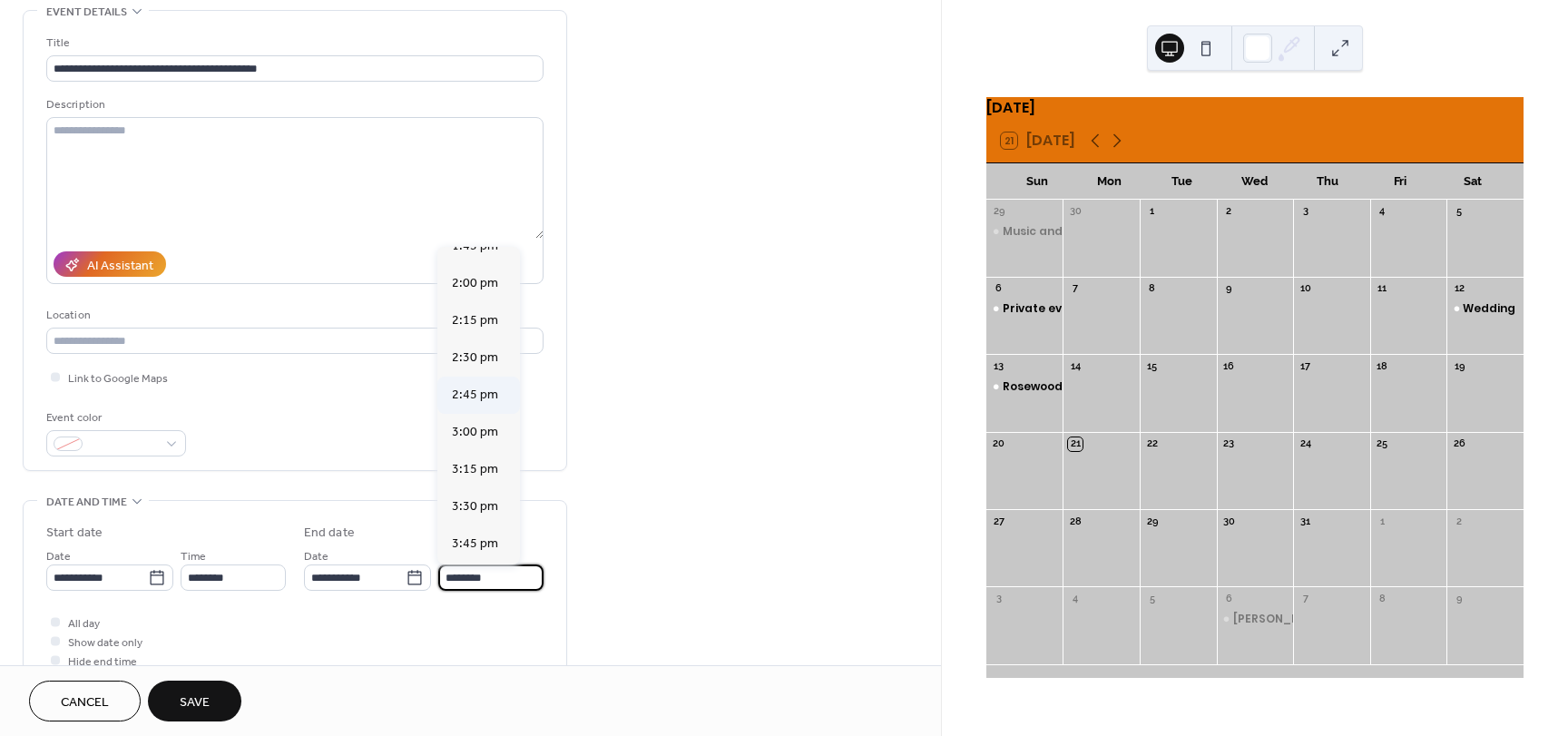 scroll, scrollTop: 363, scrollLeft: 0, axis: vertical 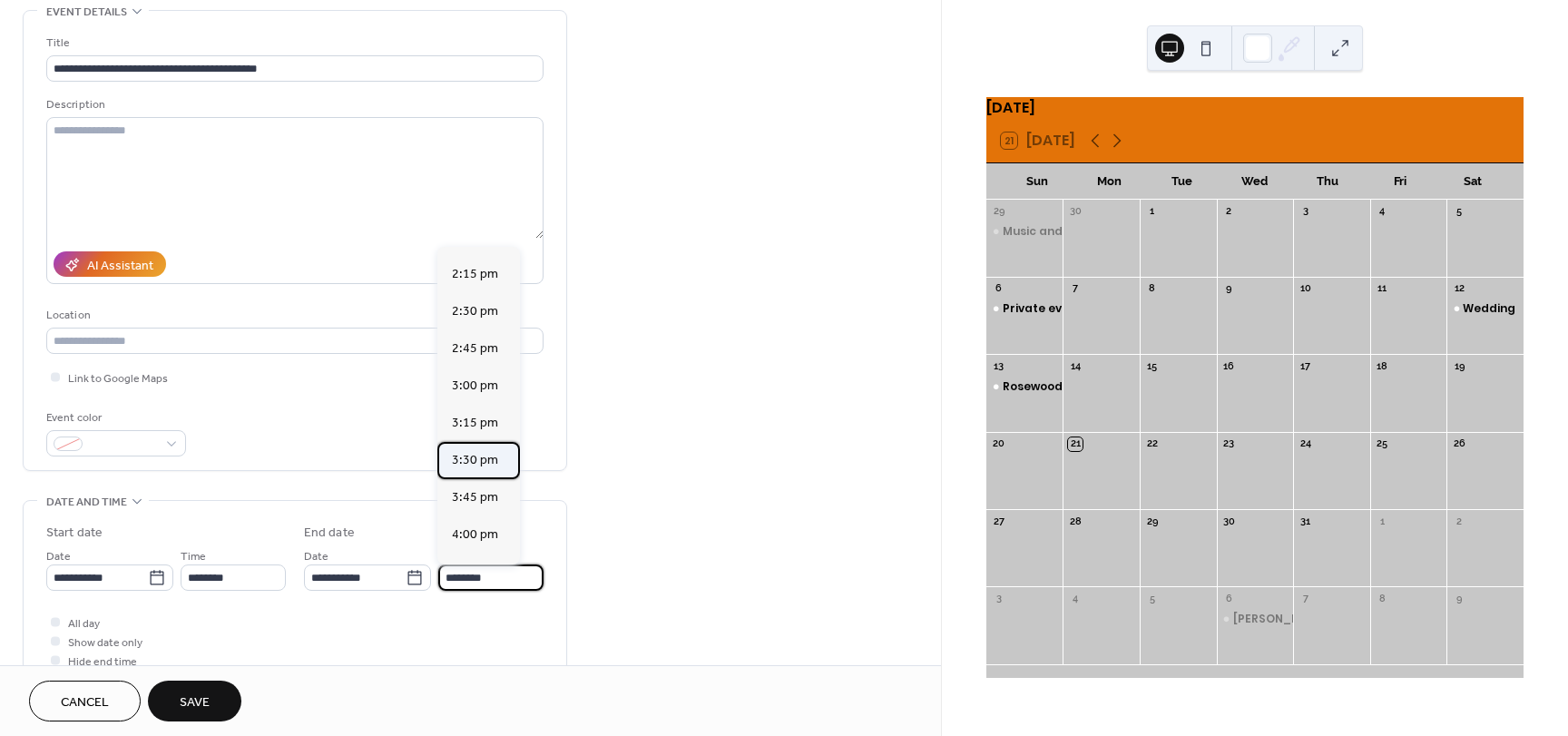 click on "3:30 pm" at bounding box center (475, 460) 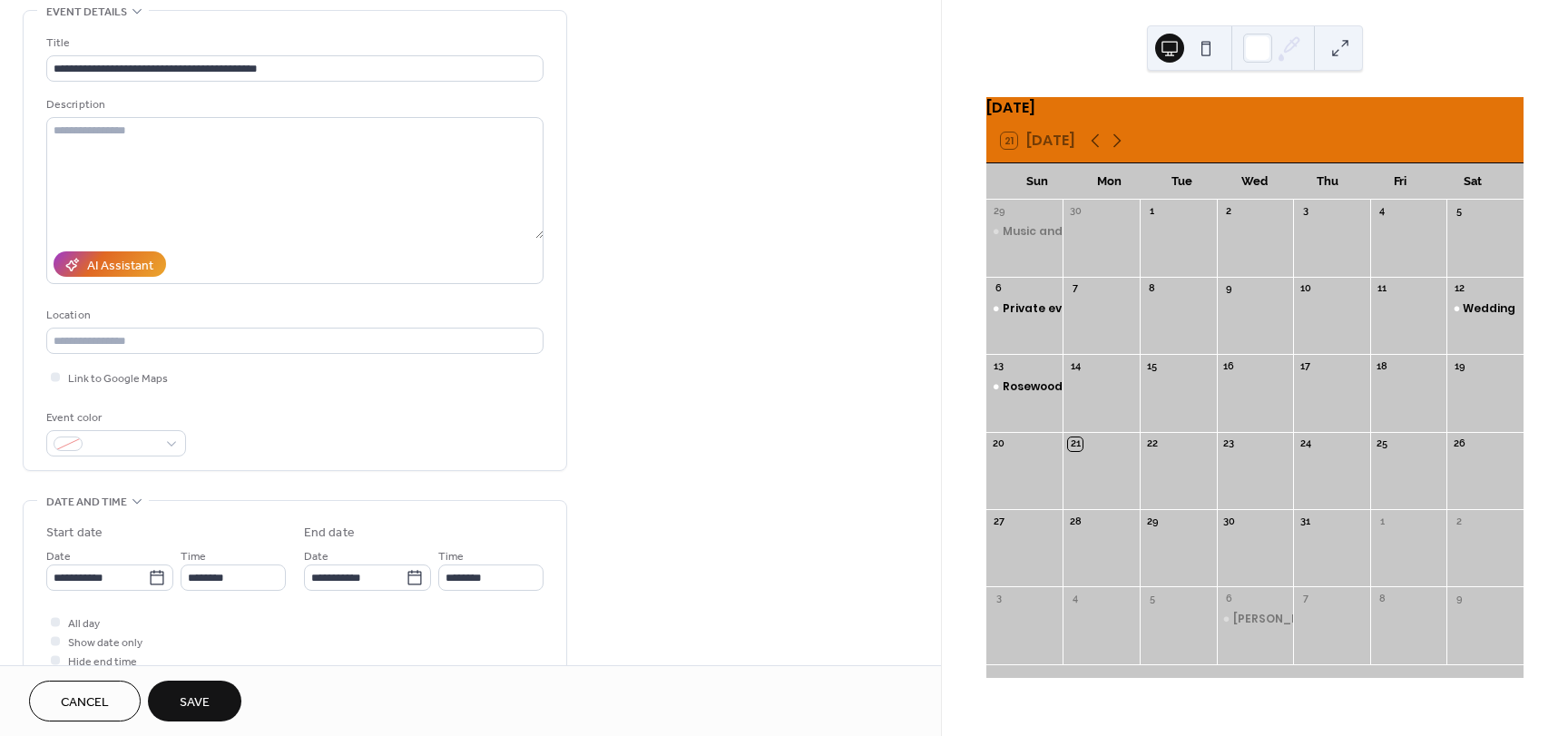type on "*******" 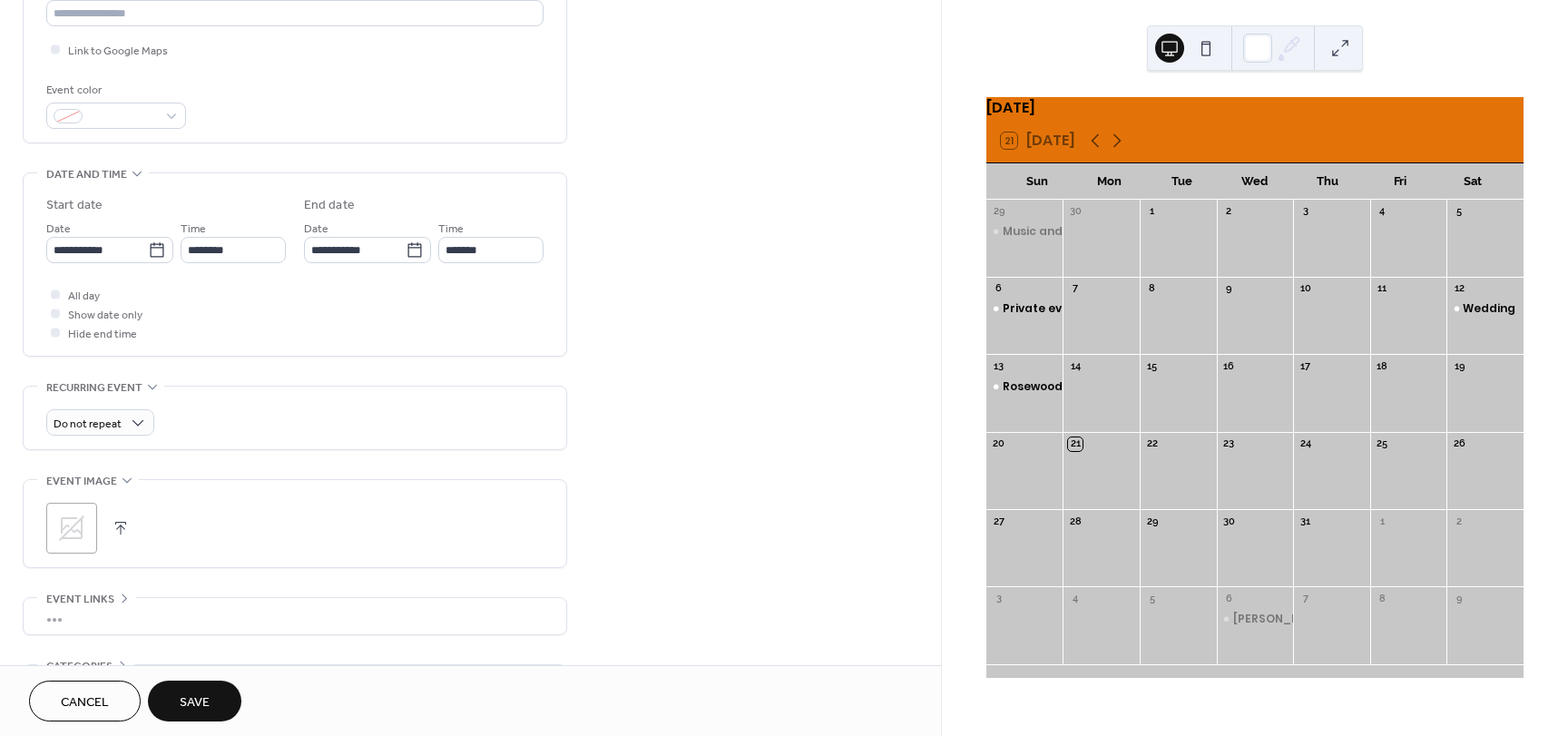 scroll, scrollTop: 454, scrollLeft: 0, axis: vertical 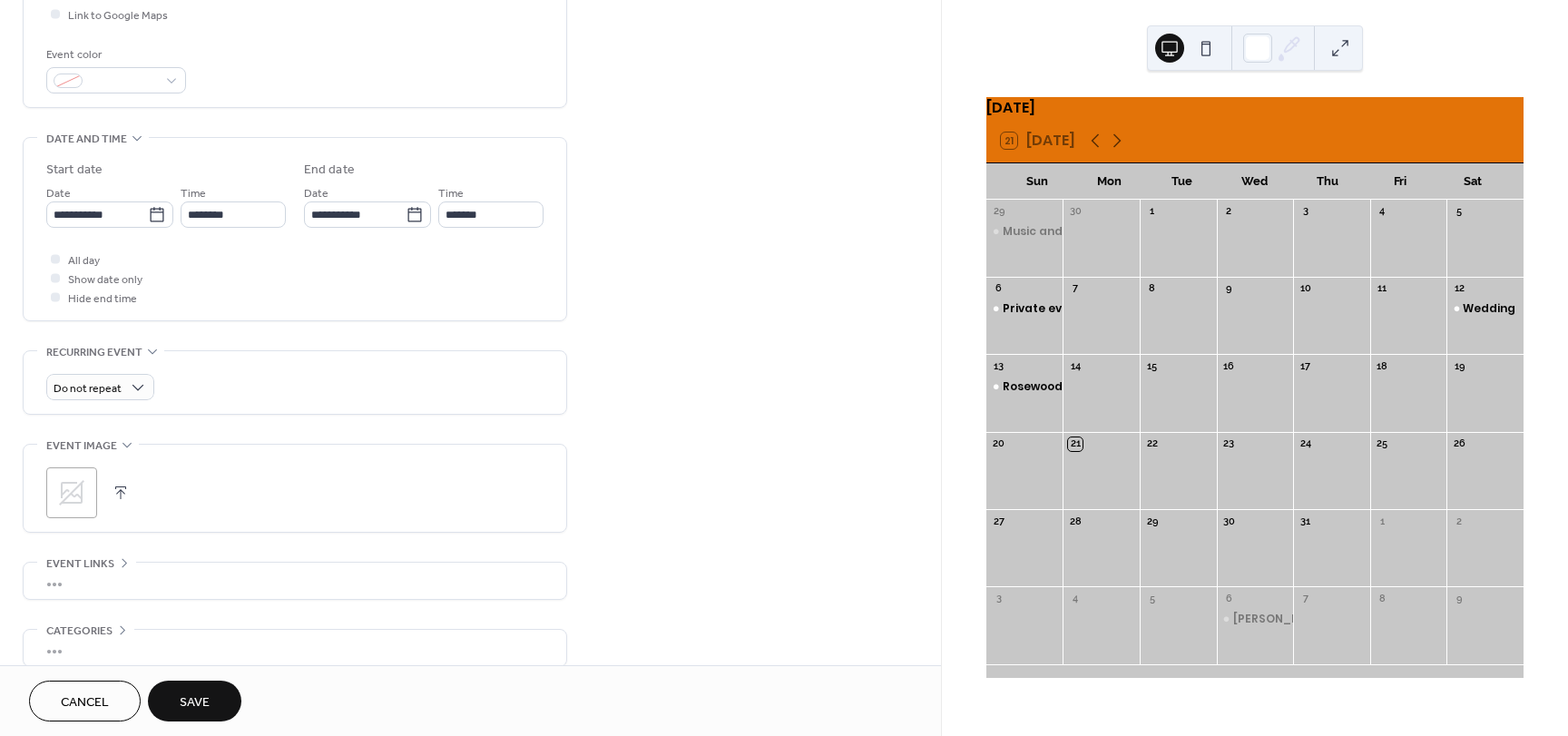 click on "Save" at bounding box center [194, 702] 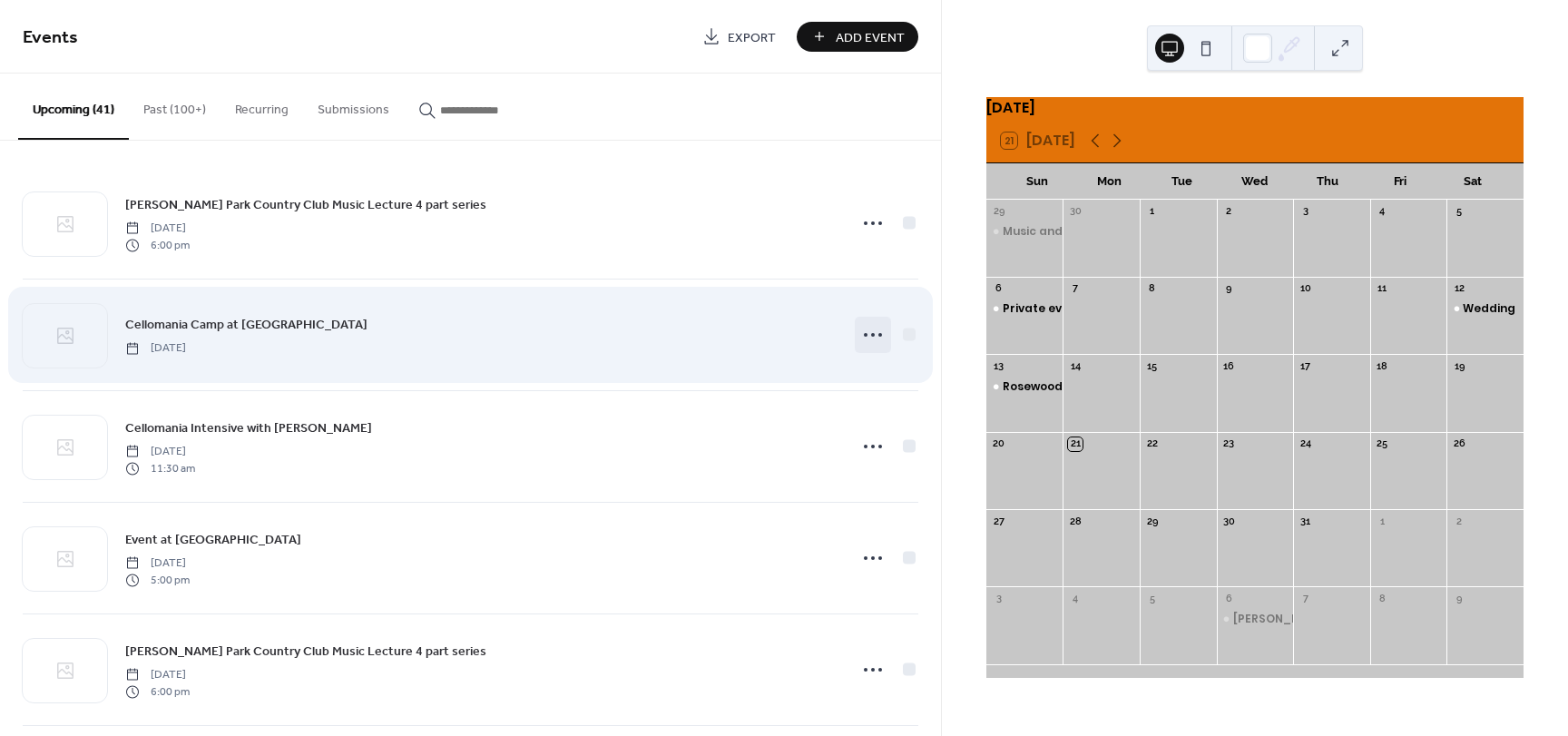 click 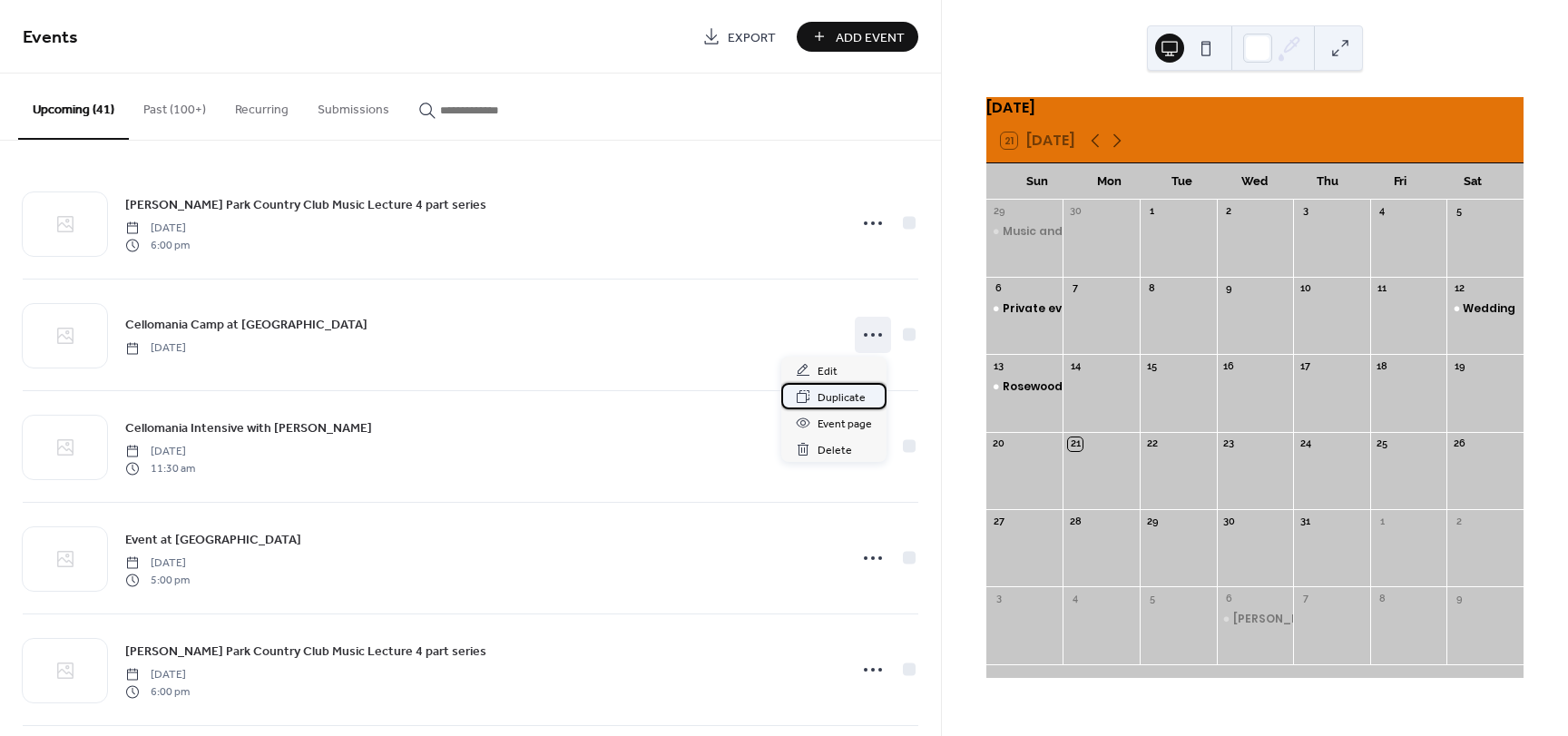 click on "Duplicate" at bounding box center [841, 397] 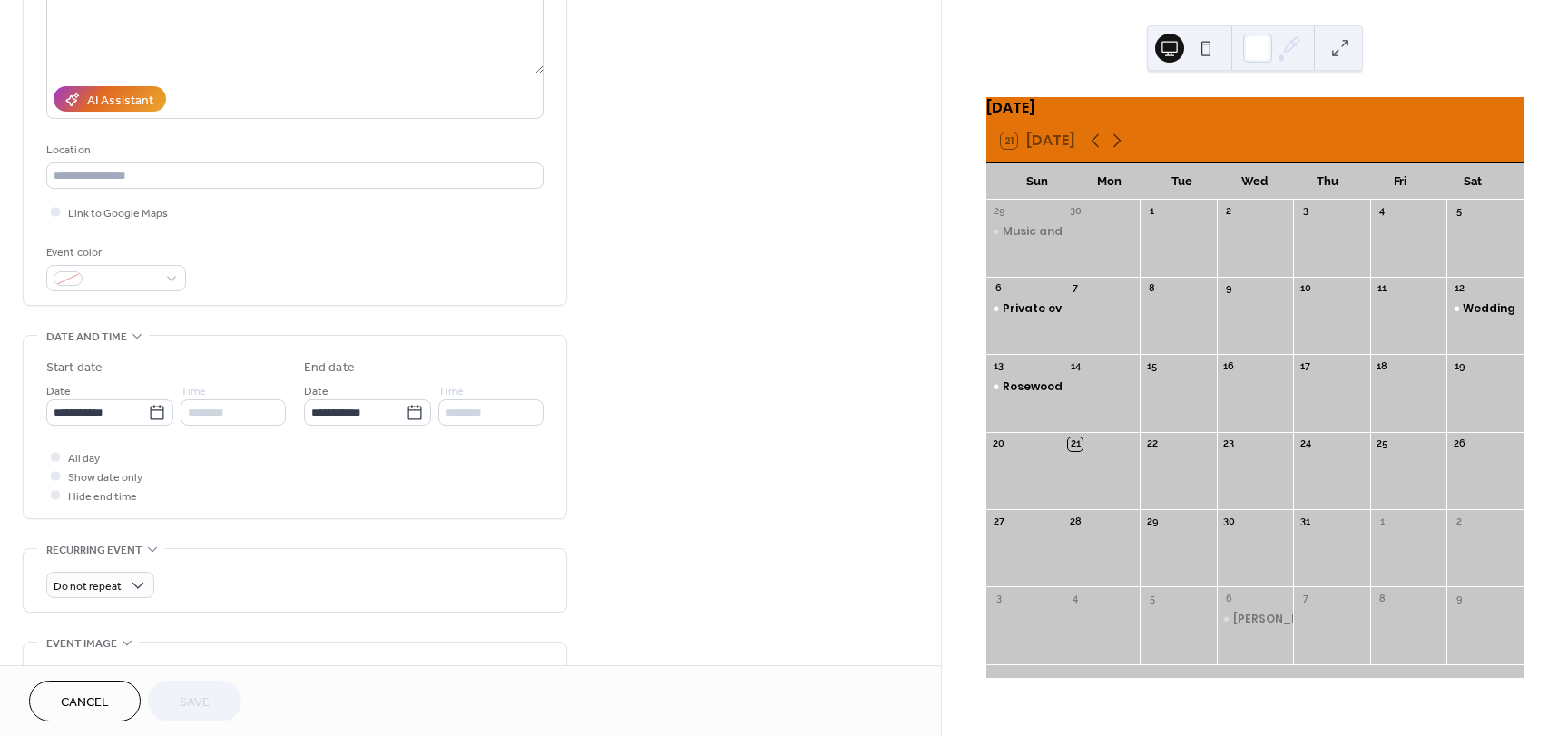 scroll, scrollTop: 272, scrollLeft: 0, axis: vertical 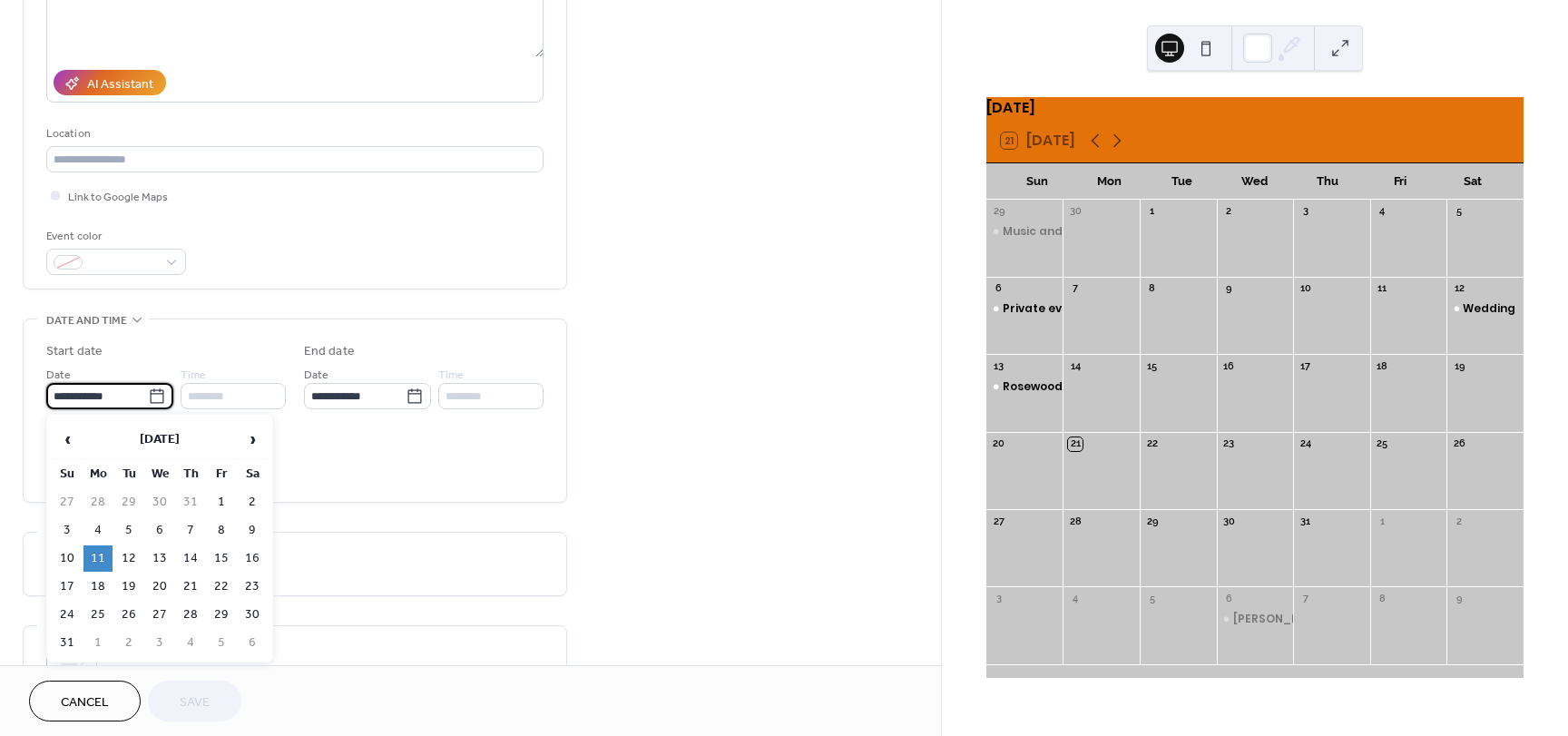 click on "**********" at bounding box center [97, 396] 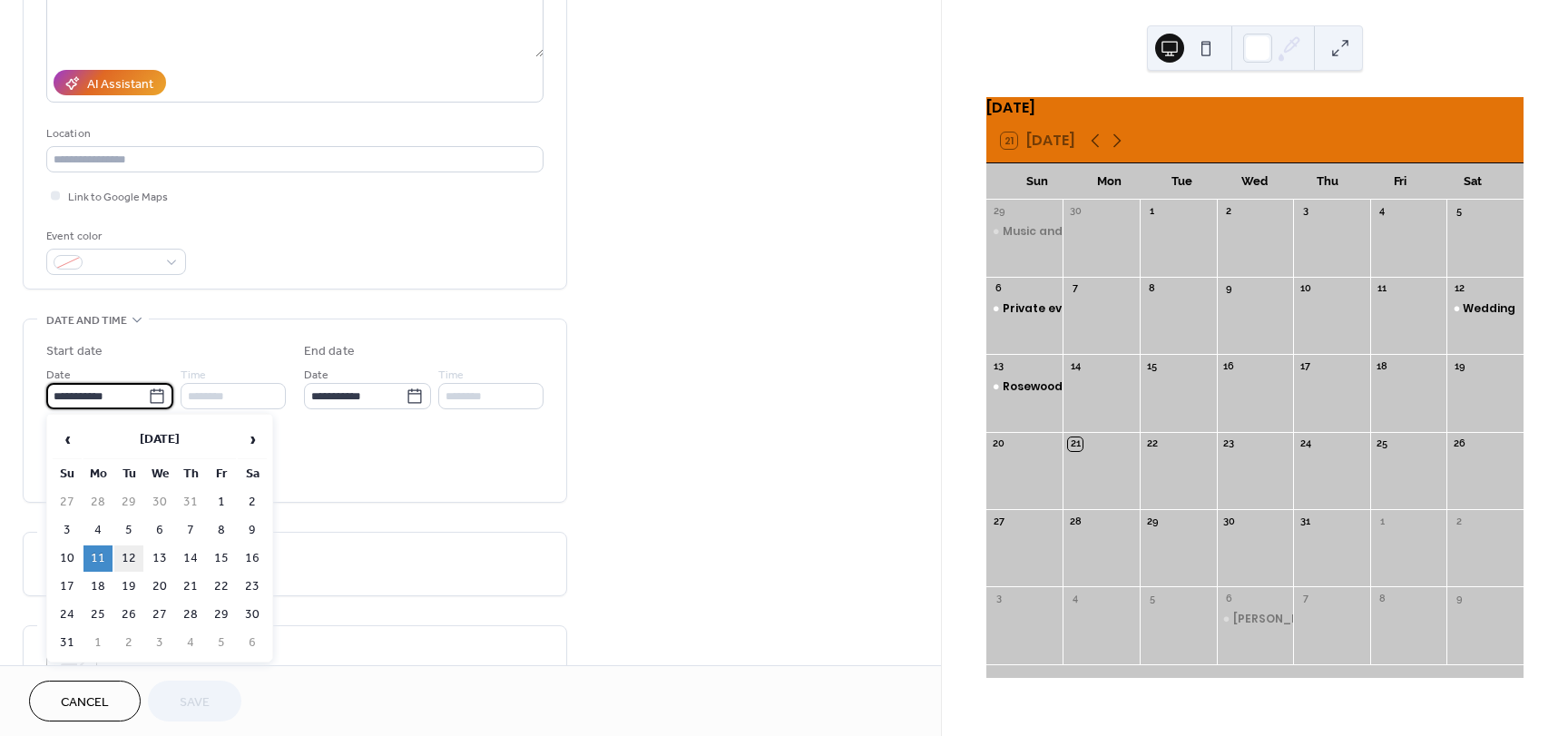 click on "12" at bounding box center (129, 558) 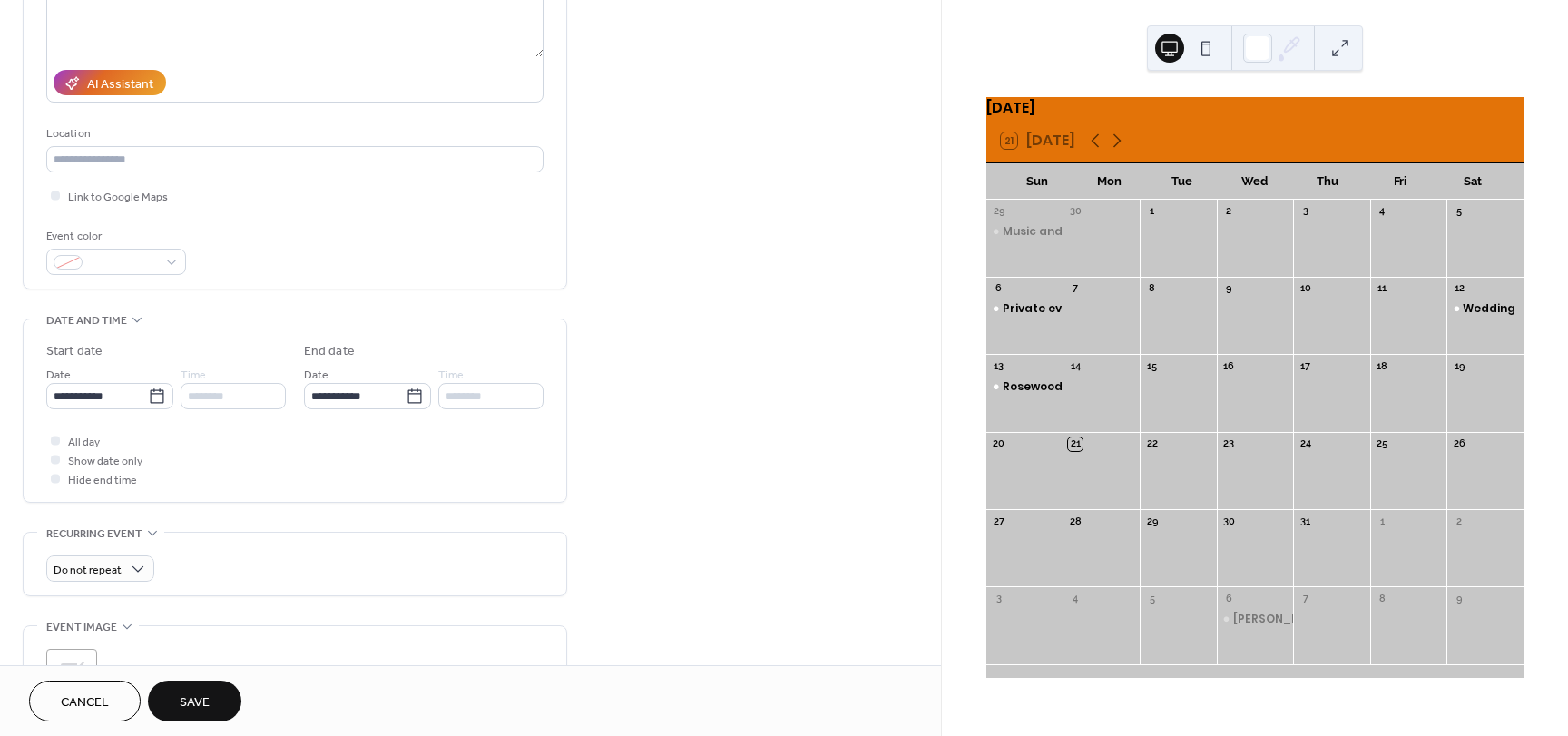 click on "Save" at bounding box center [194, 702] 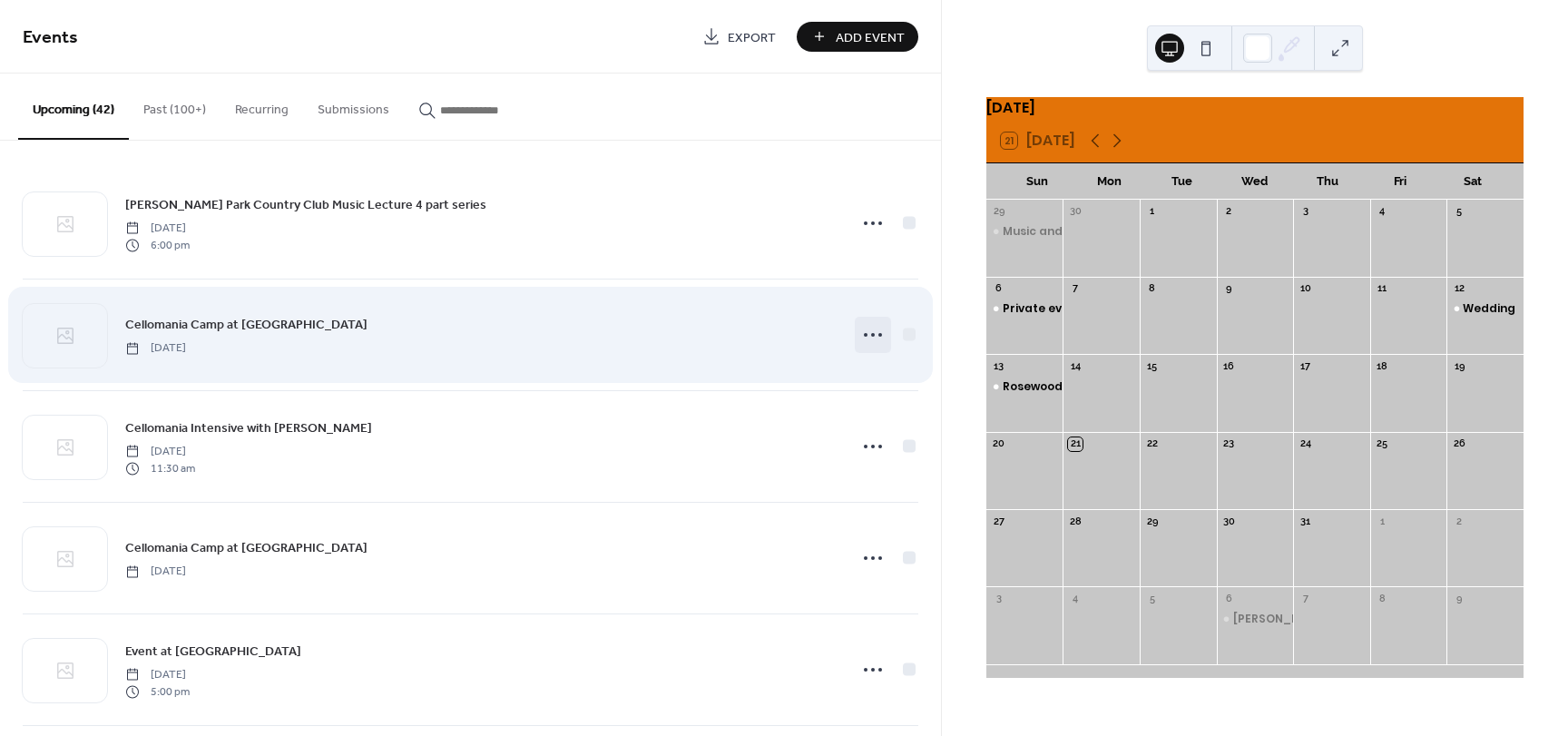 click 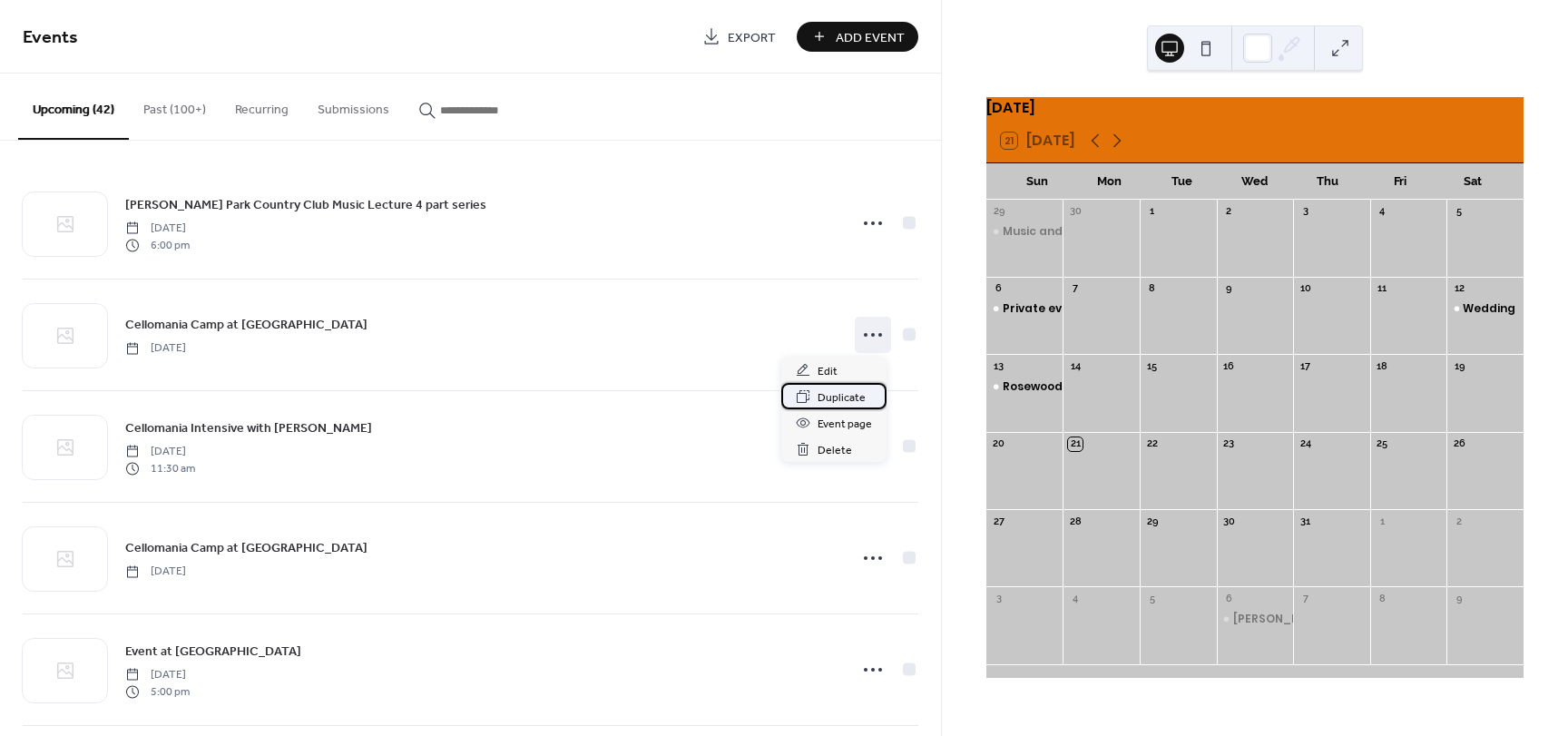 click on "Duplicate" at bounding box center (841, 397) 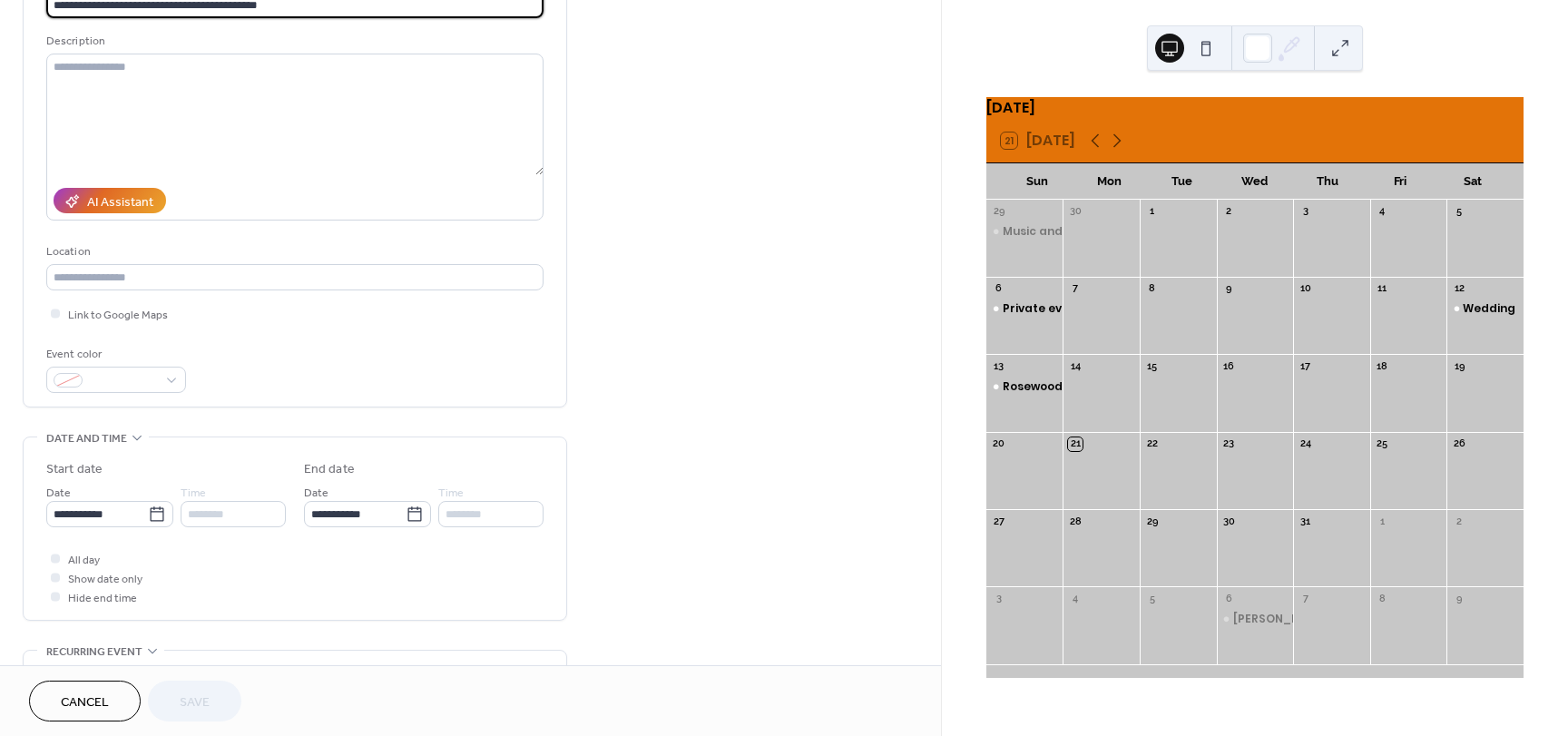 scroll, scrollTop: 182, scrollLeft: 0, axis: vertical 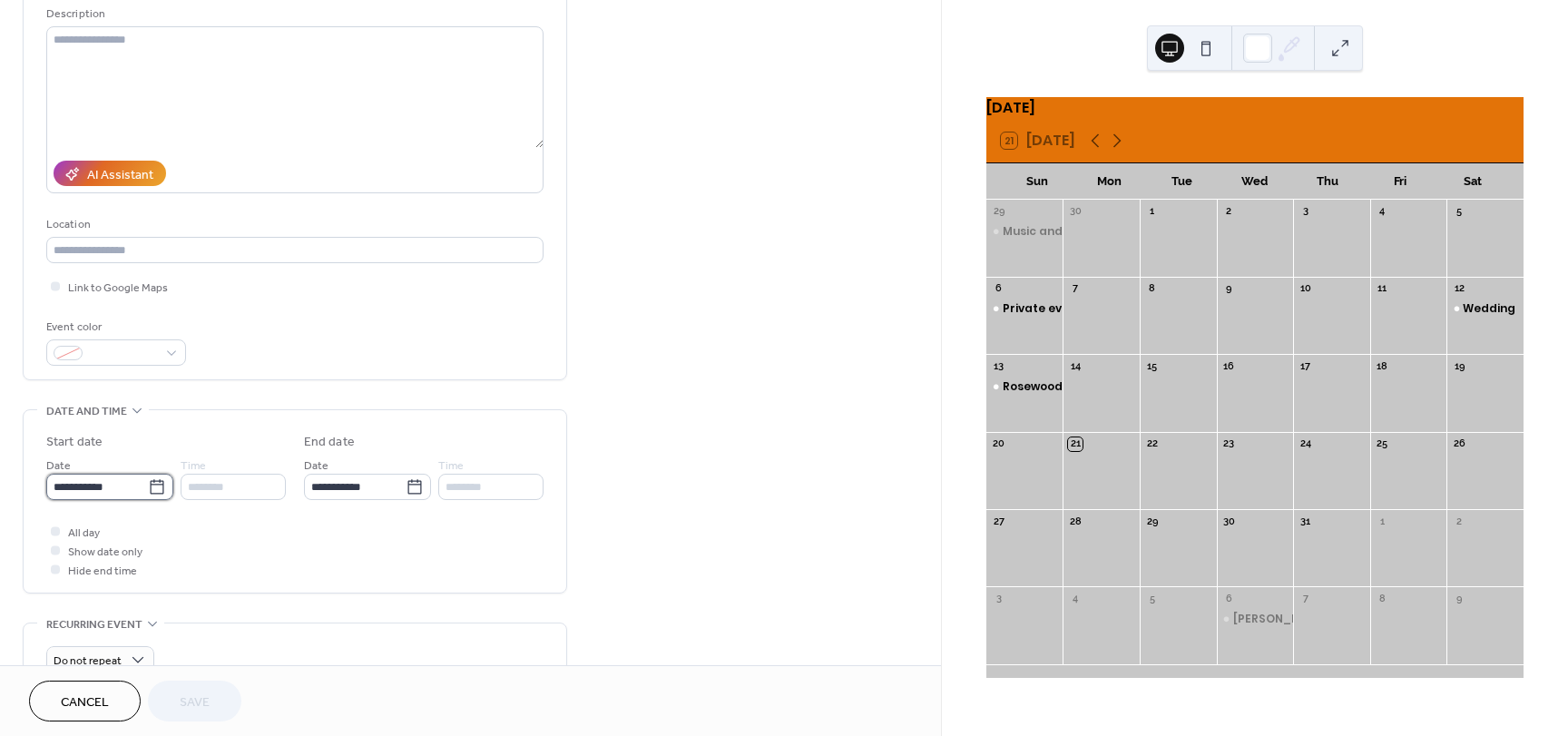 click on "**********" at bounding box center (97, 486) 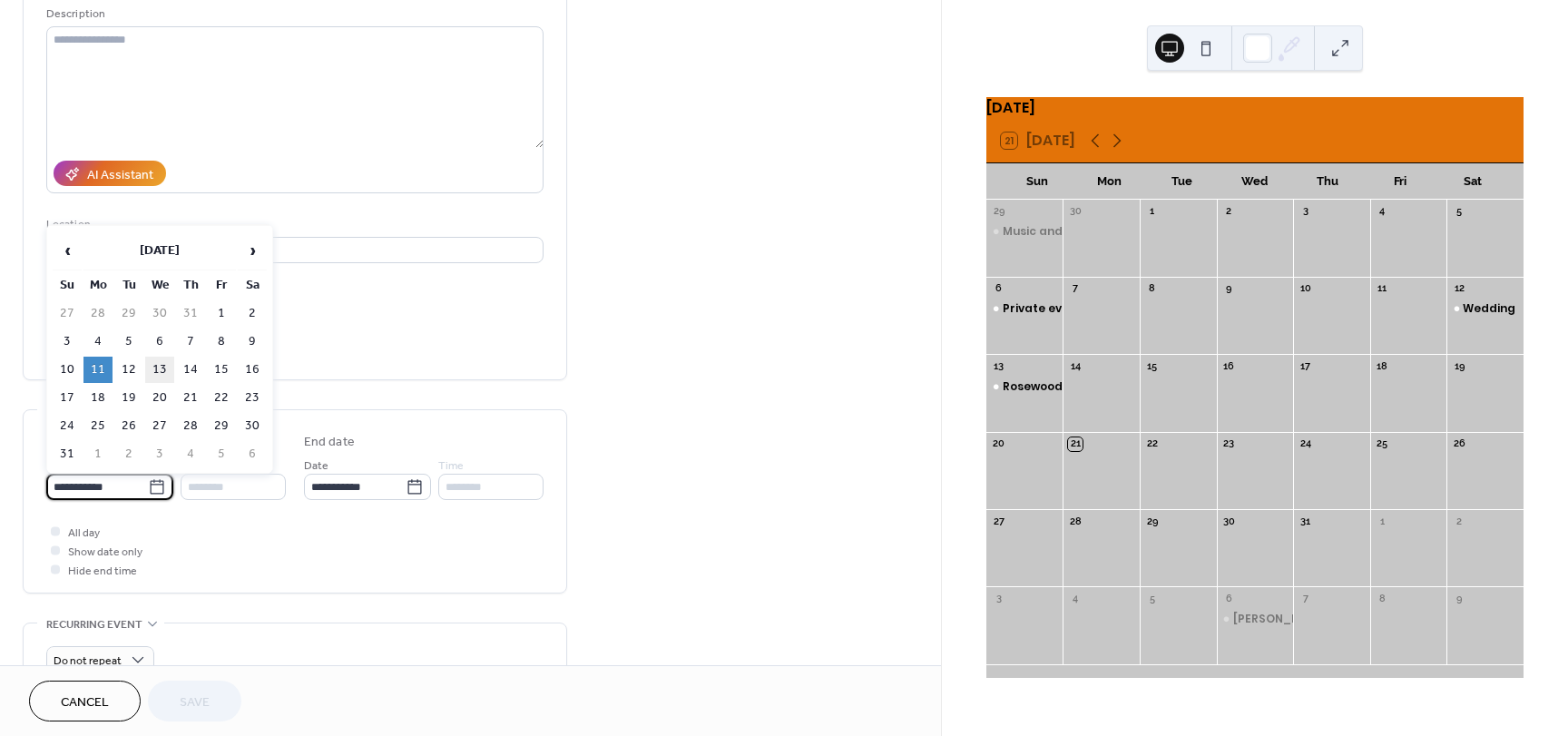 click on "13" at bounding box center (160, 369) 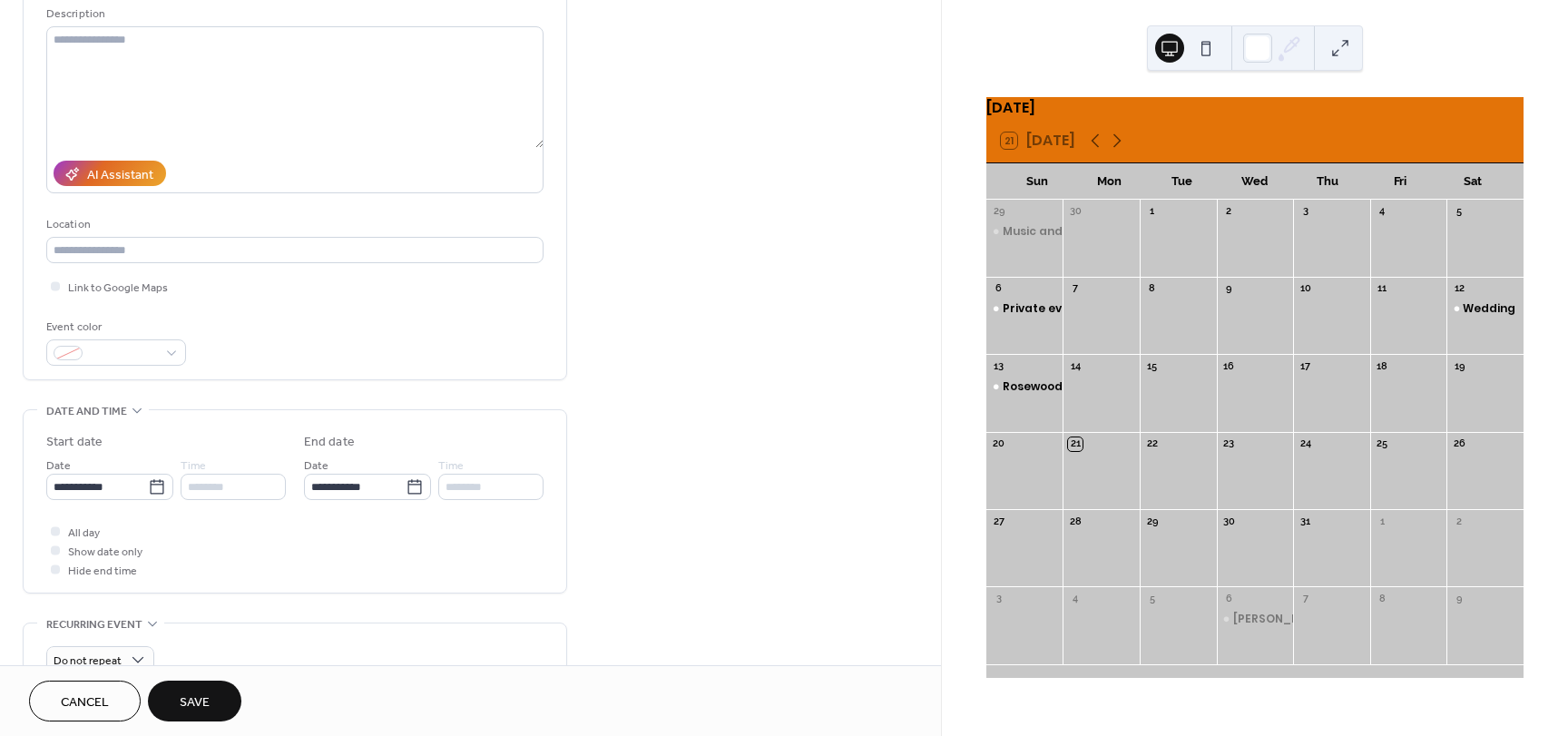 click on "Save" at bounding box center [194, 702] 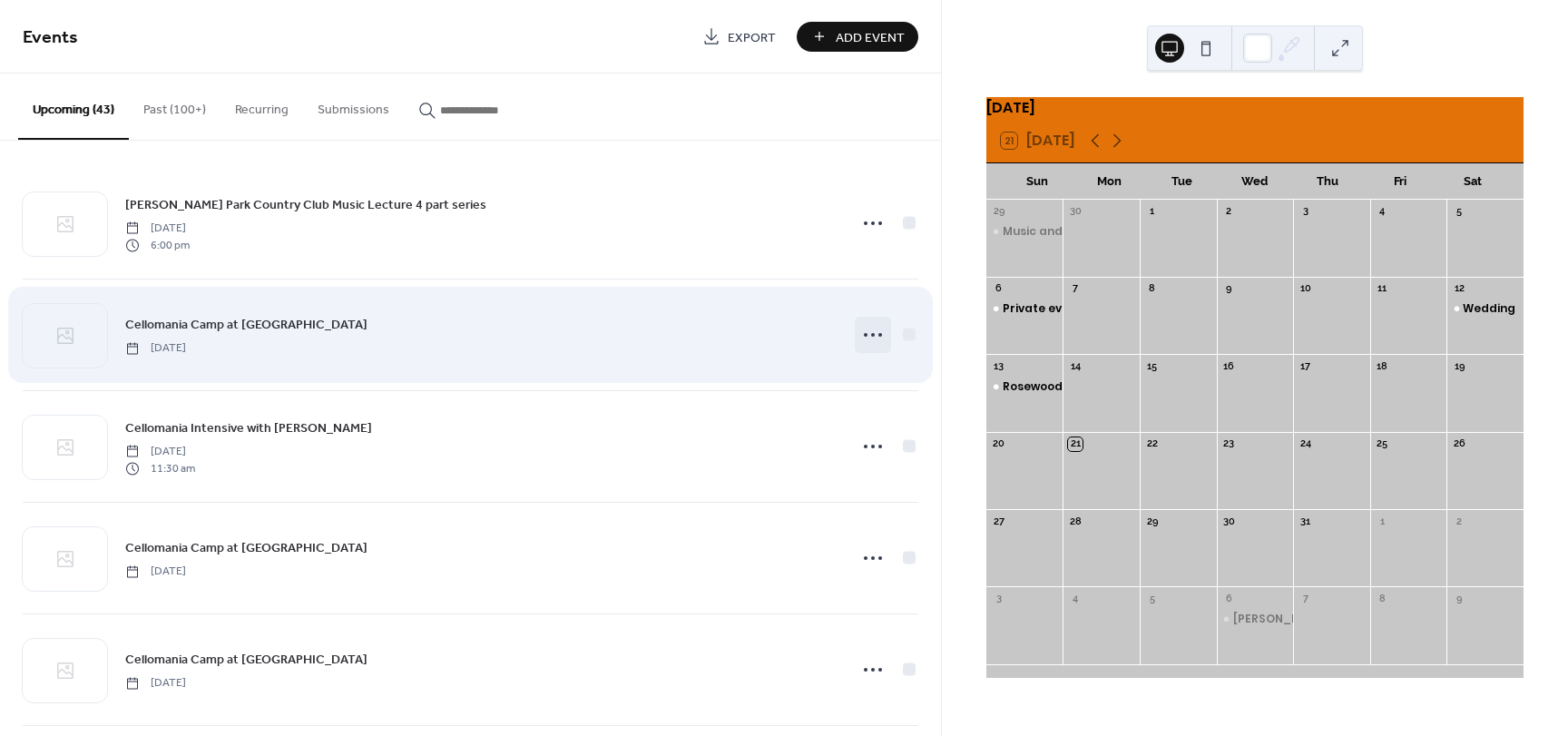 click 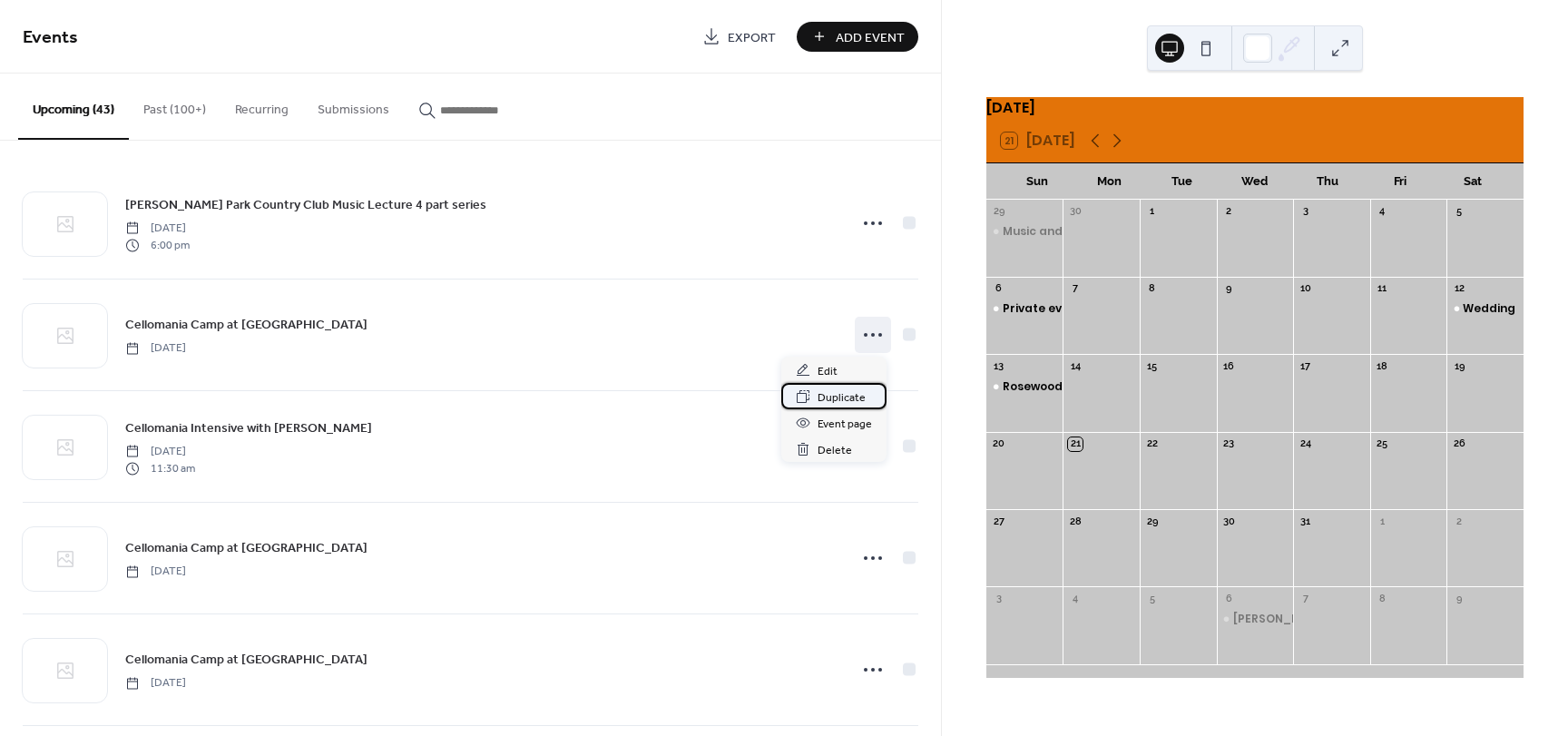 click on "Duplicate" at bounding box center (841, 397) 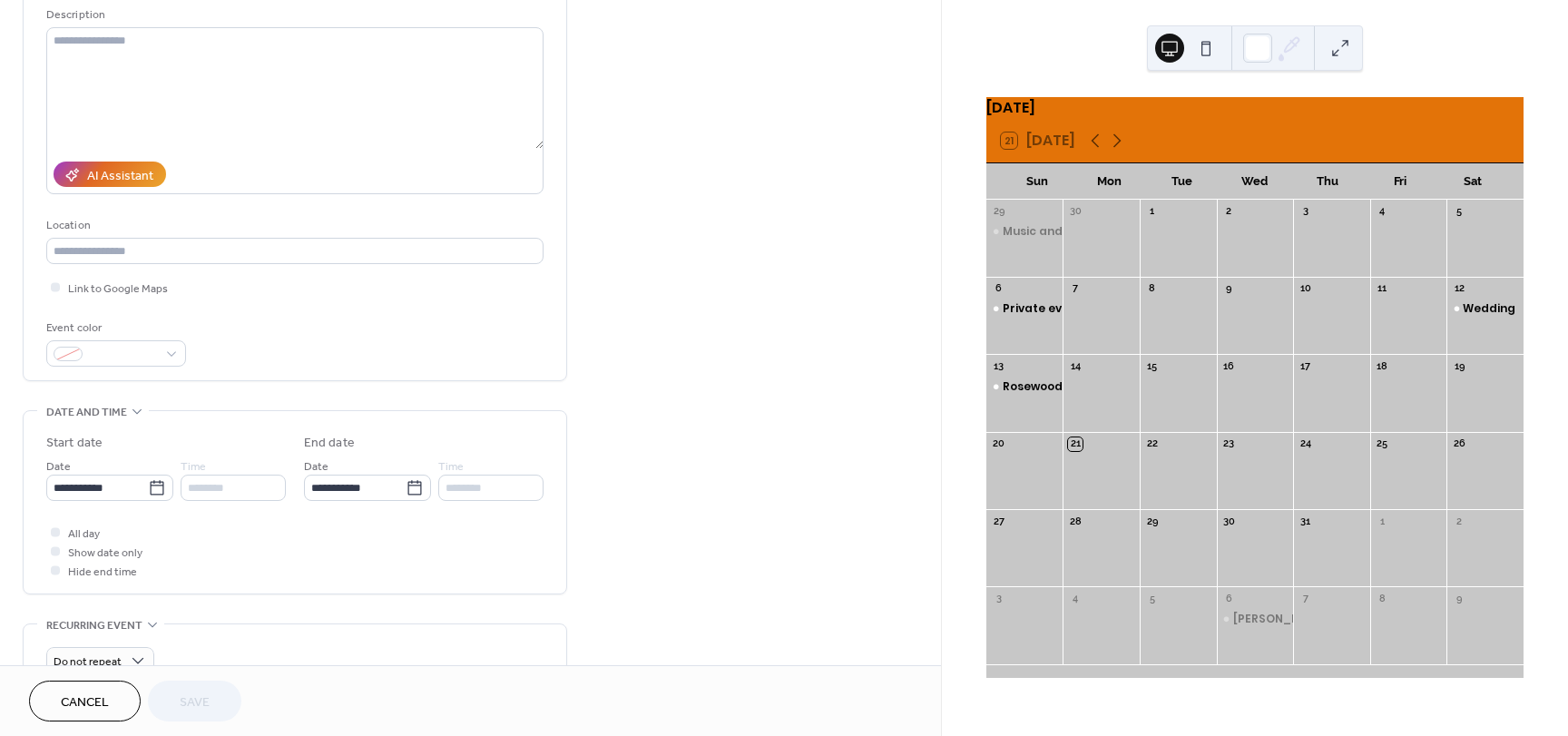scroll, scrollTop: 182, scrollLeft: 0, axis: vertical 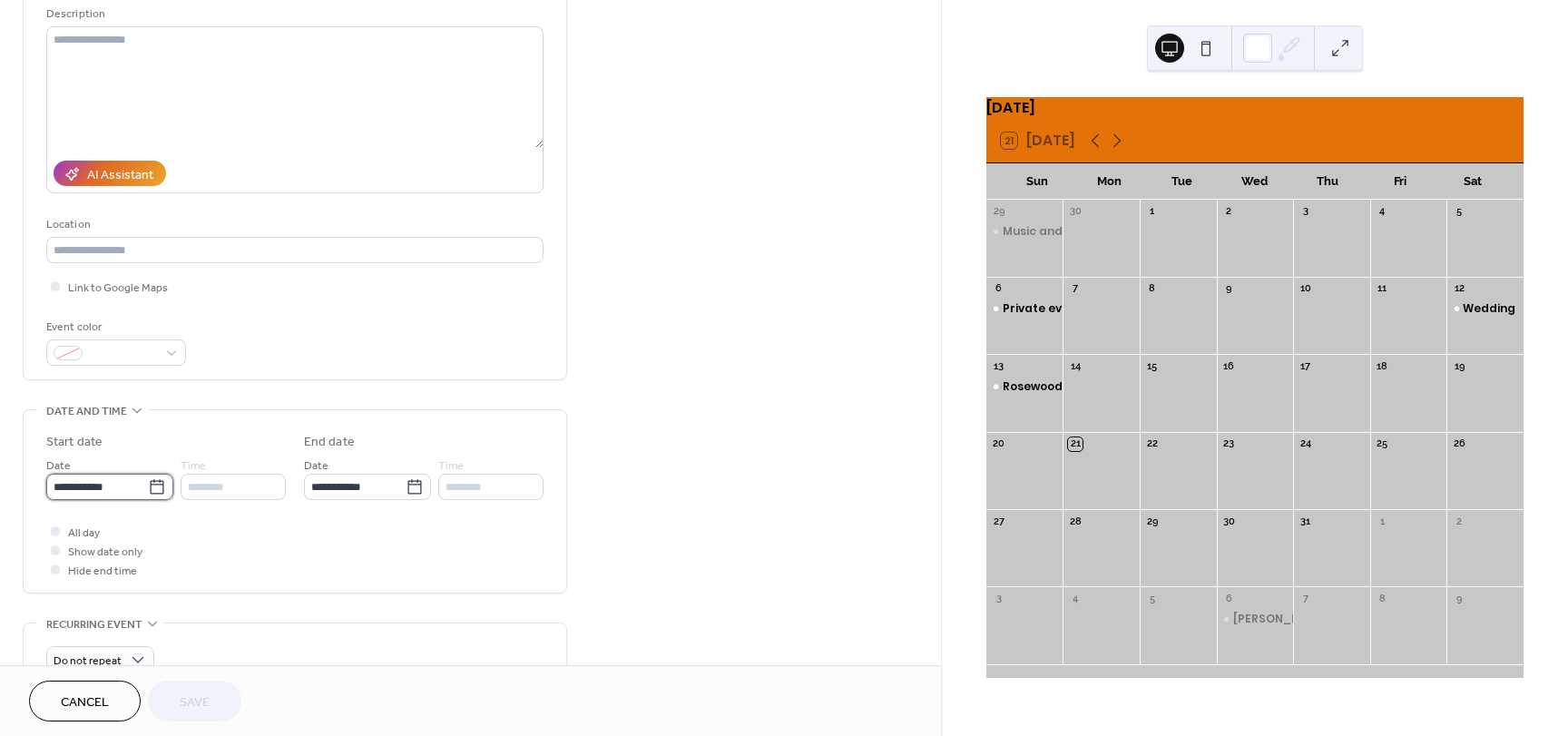 click on "**********" at bounding box center [97, 486] 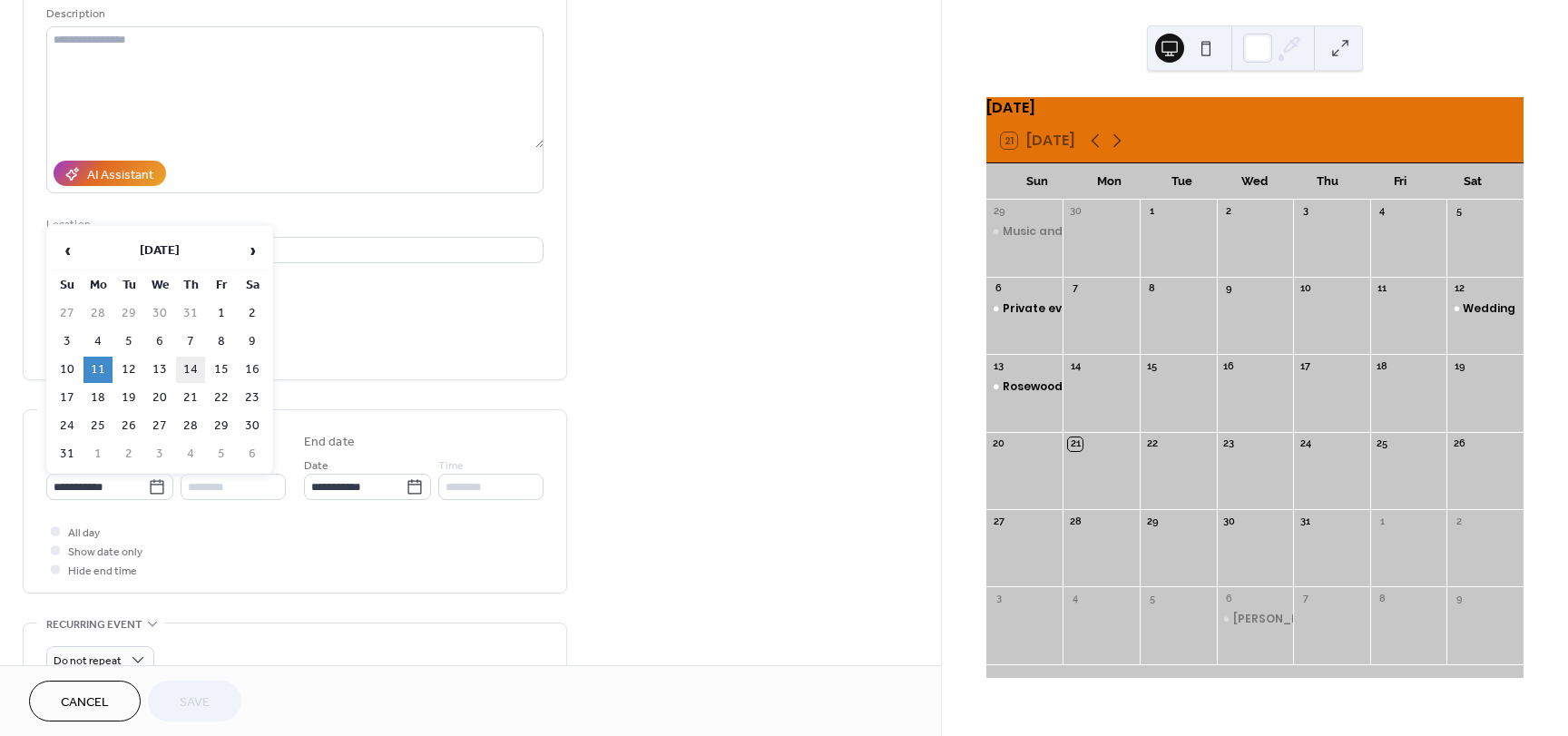click on "14" at bounding box center (191, 369) 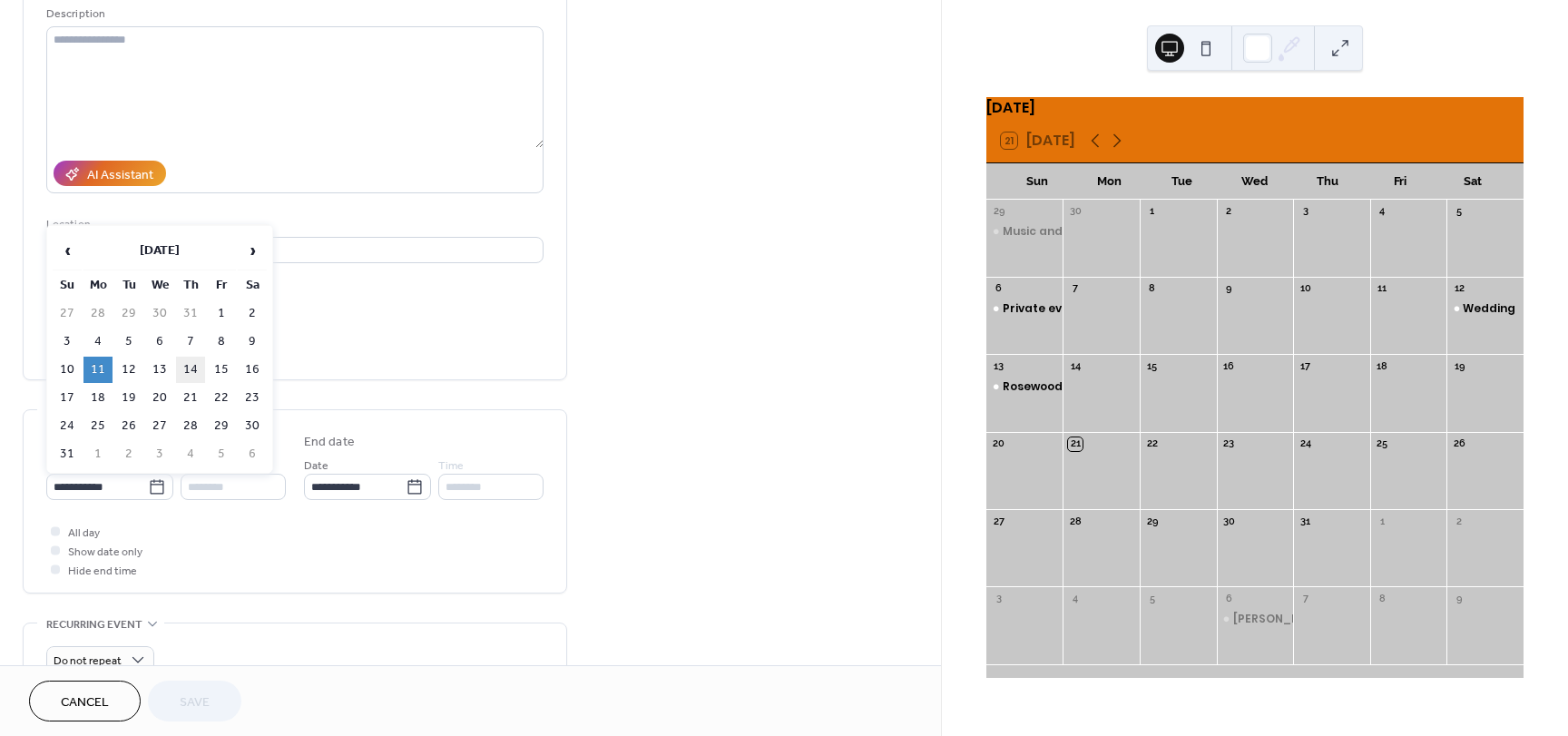 type on "**********" 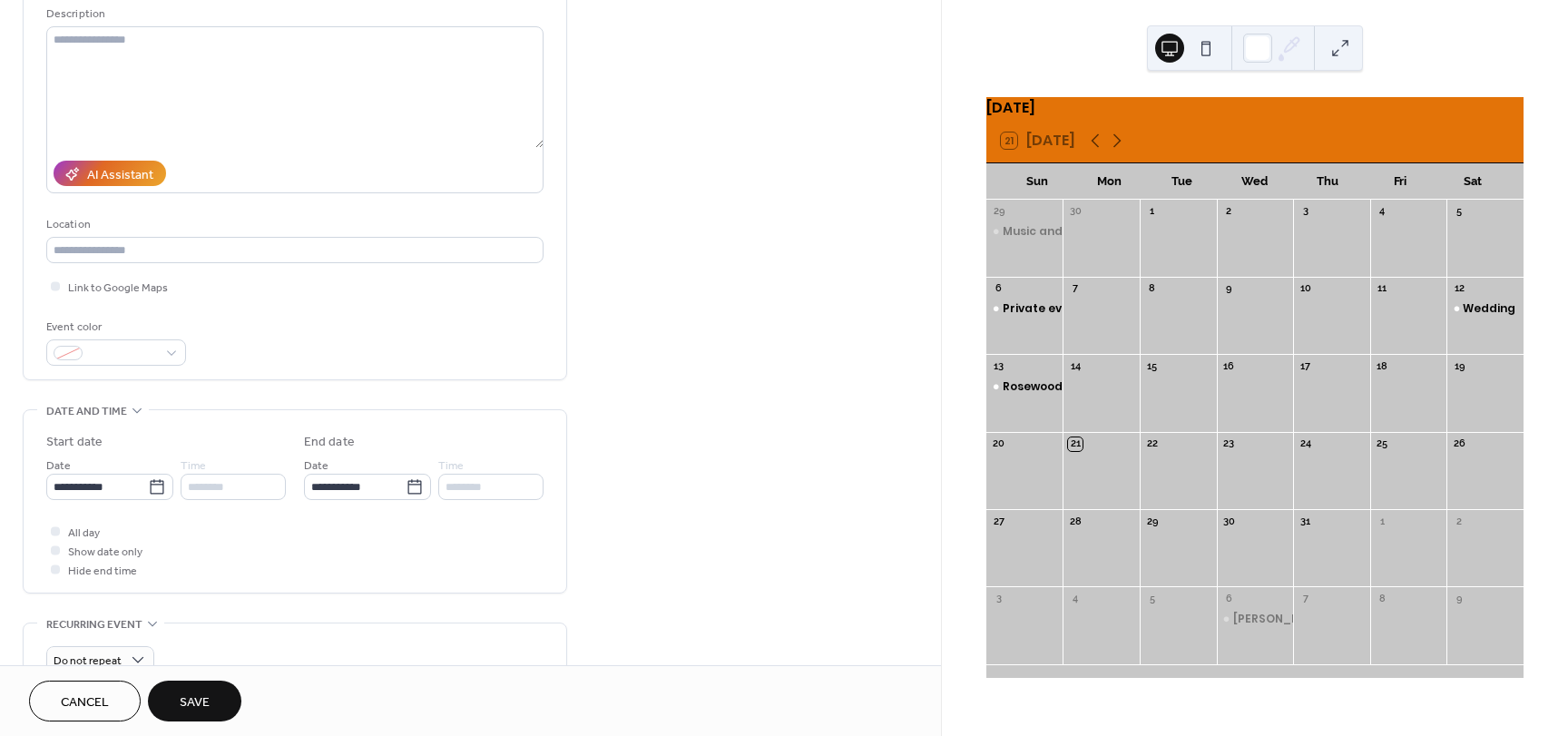 click on "Save" at bounding box center (194, 702) 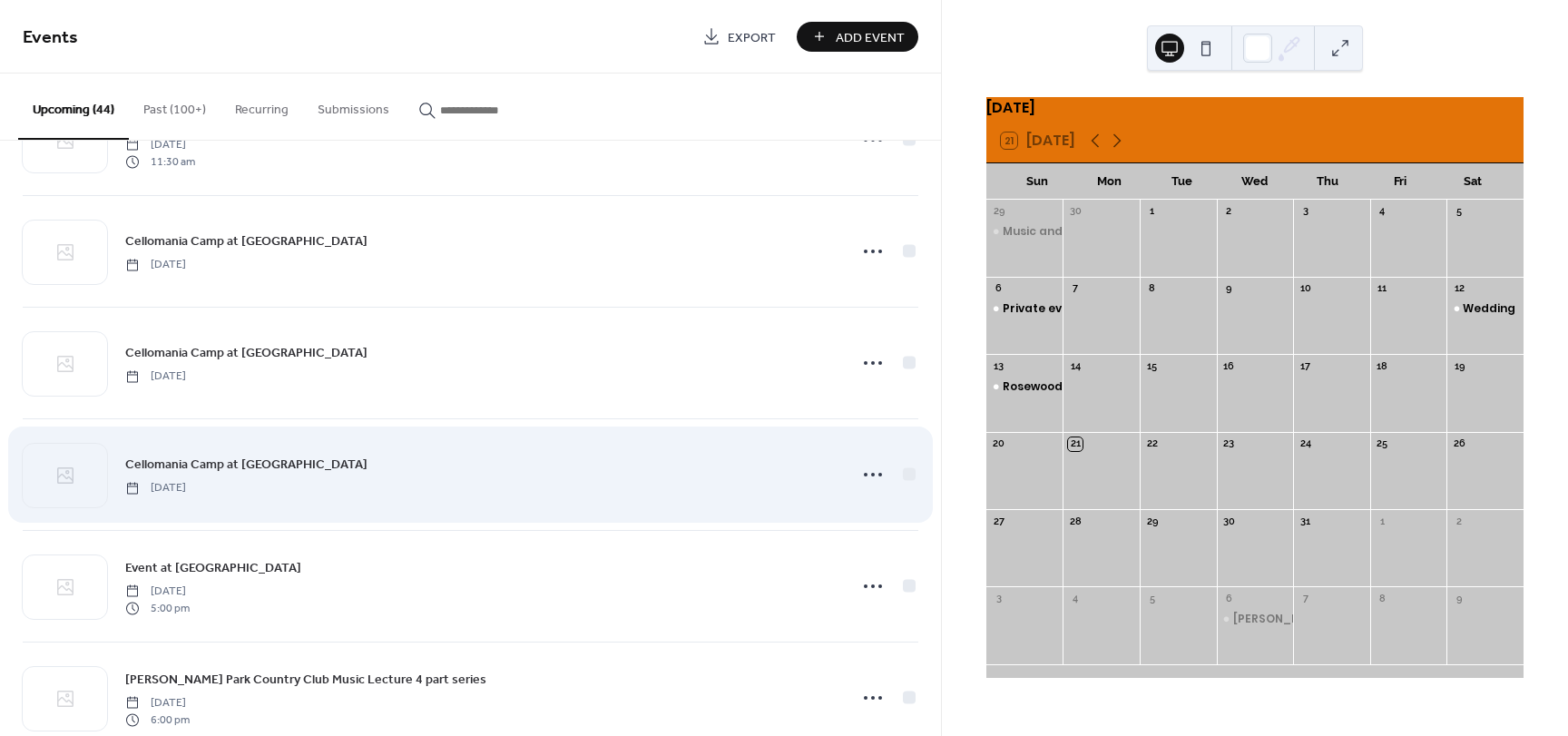 scroll, scrollTop: 363, scrollLeft: 0, axis: vertical 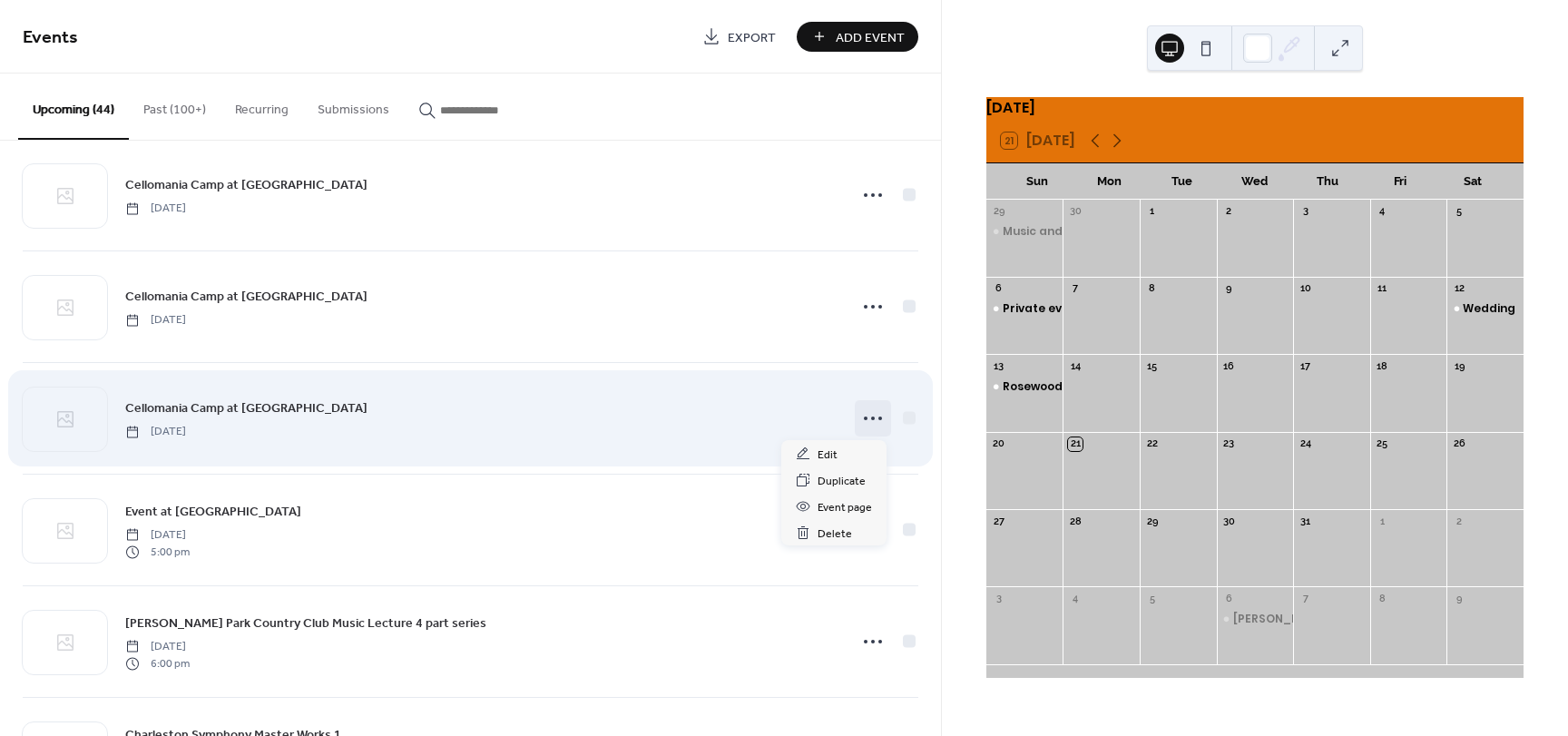 click 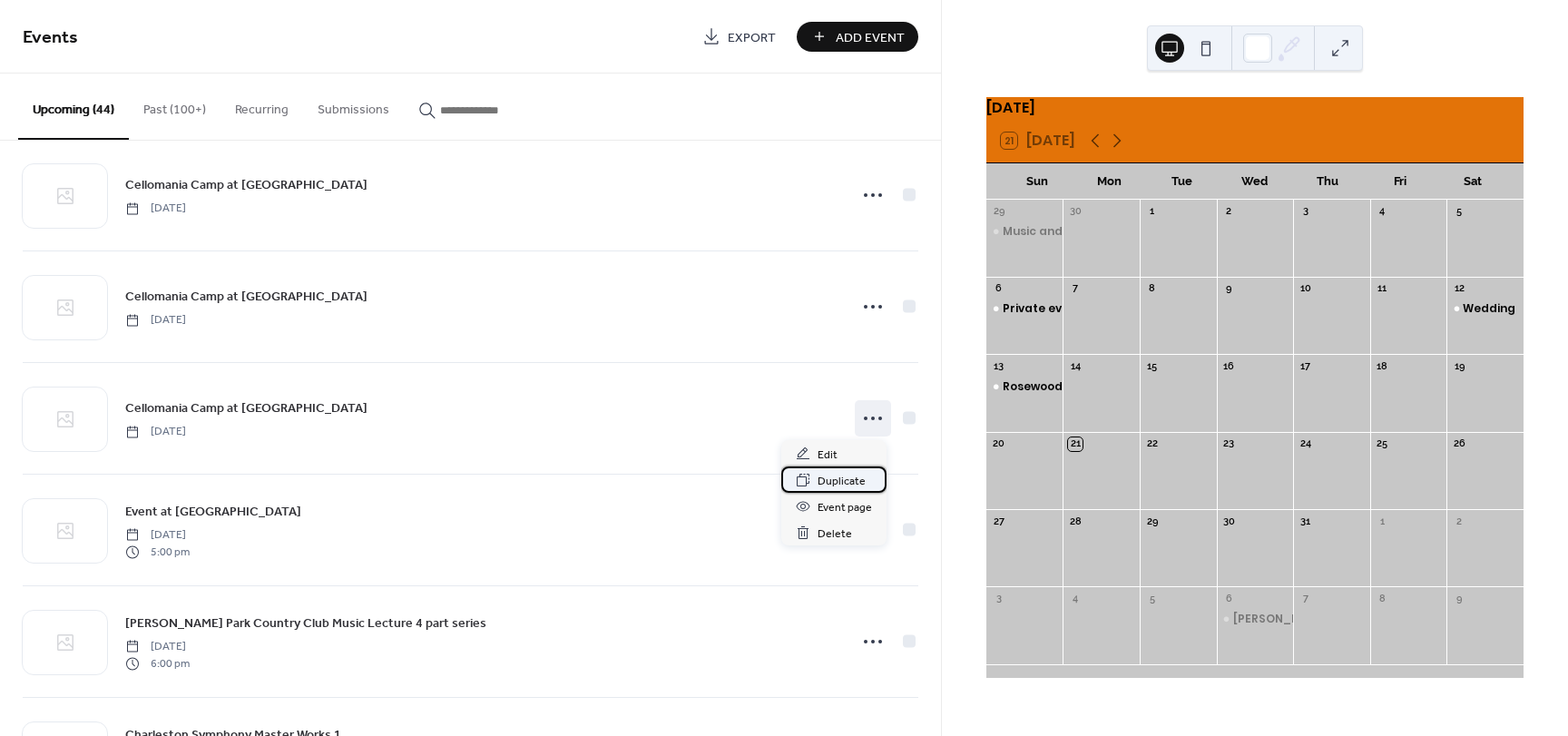 click on "Duplicate" at bounding box center (841, 481) 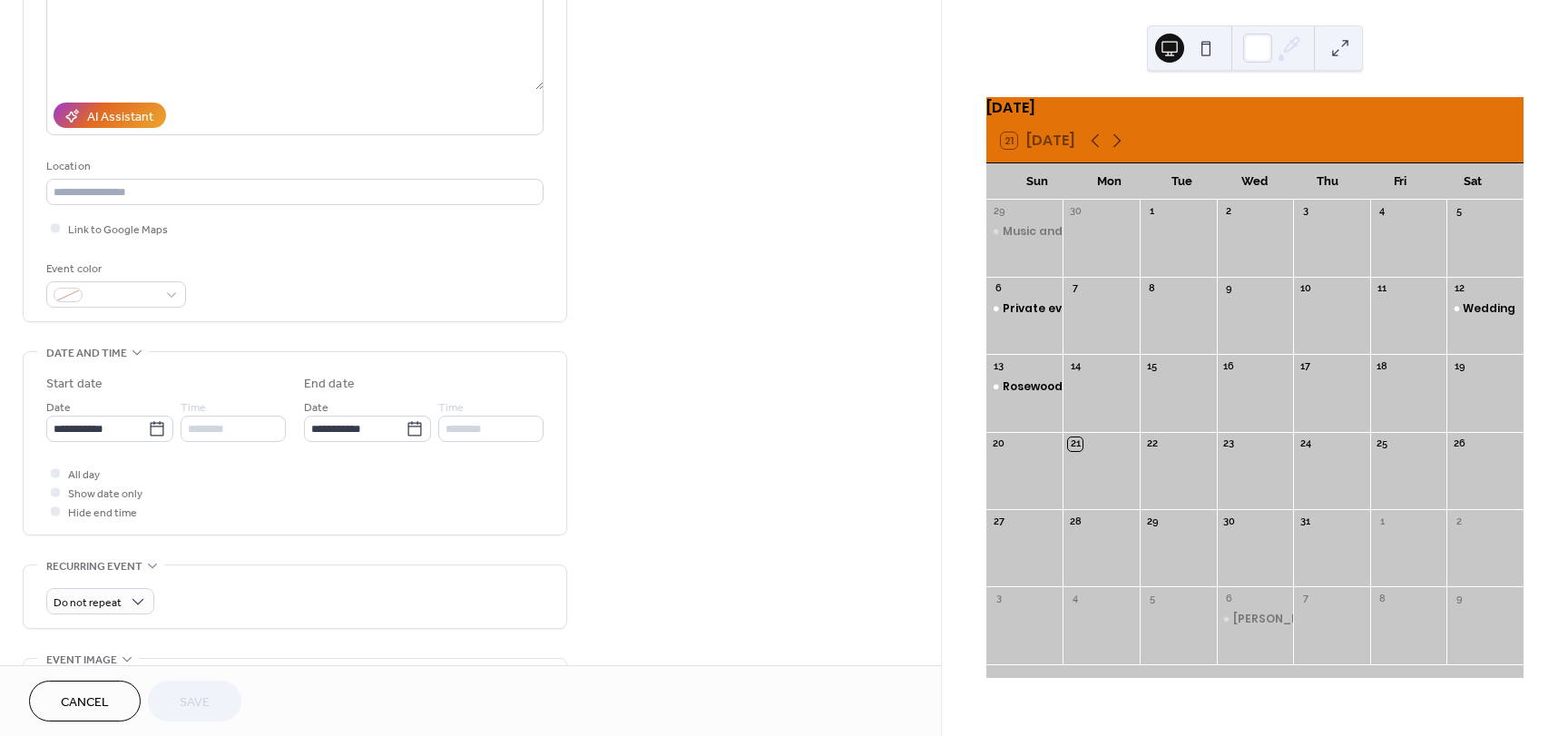 scroll, scrollTop: 272, scrollLeft: 0, axis: vertical 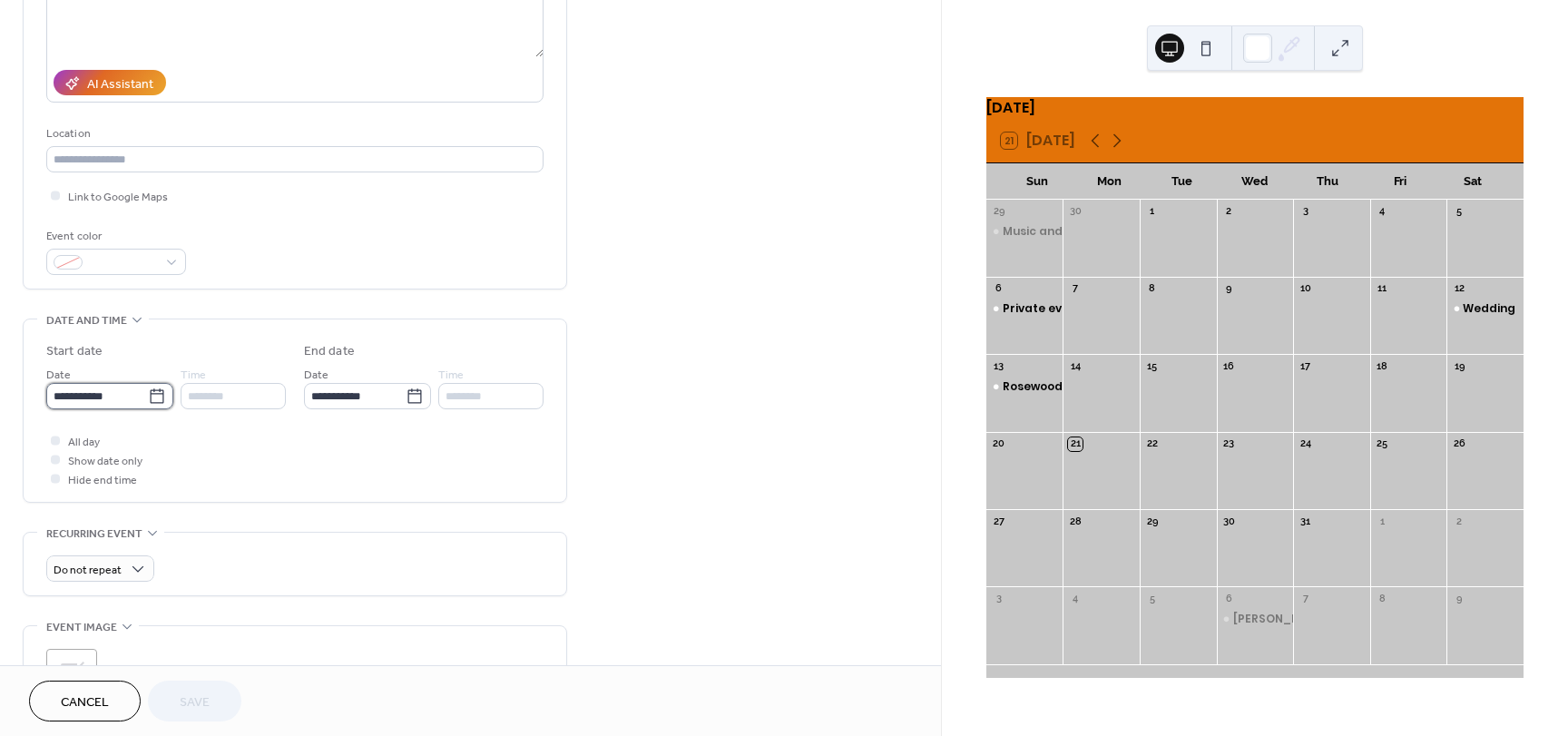 click on "**********" at bounding box center (97, 396) 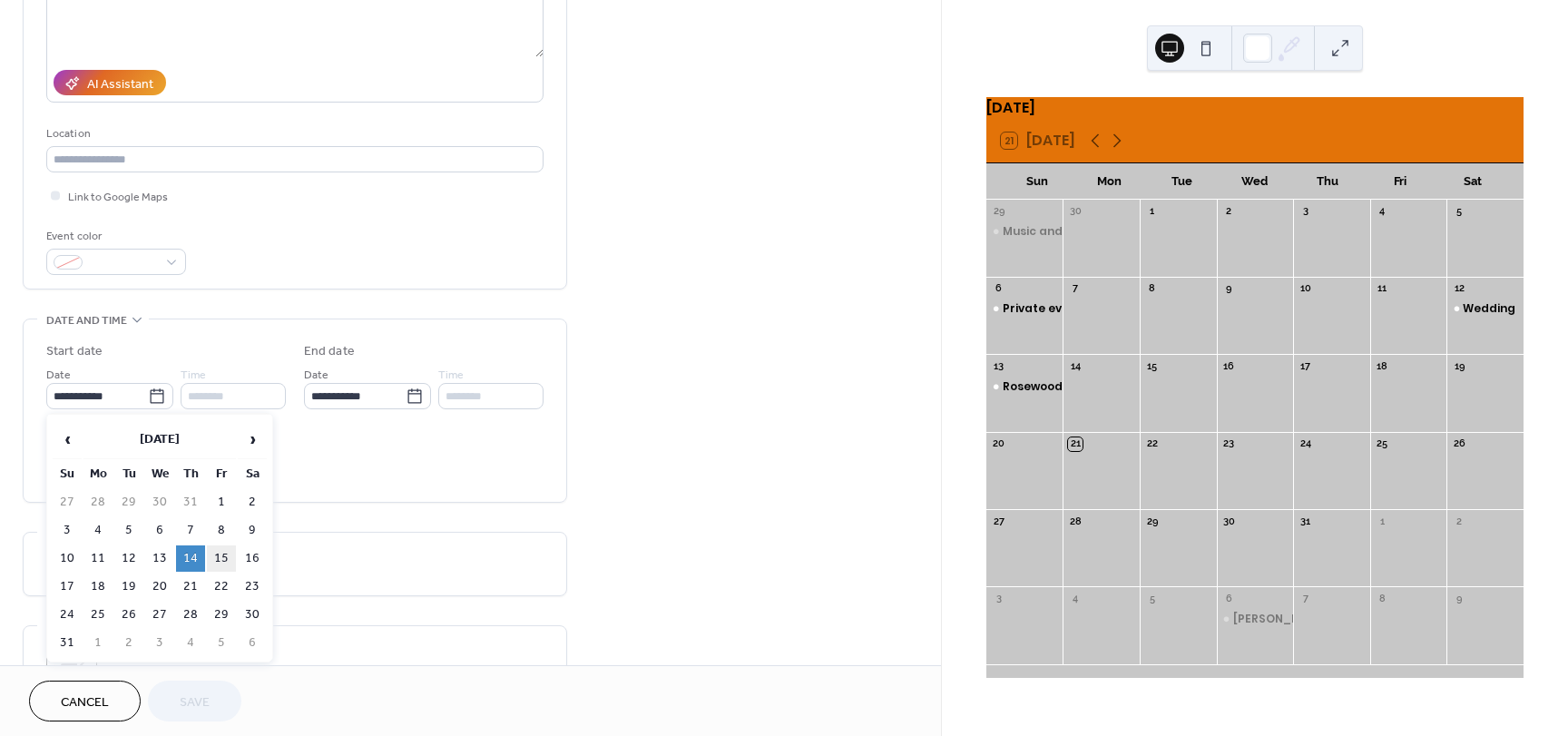 click on "15" at bounding box center (221, 558) 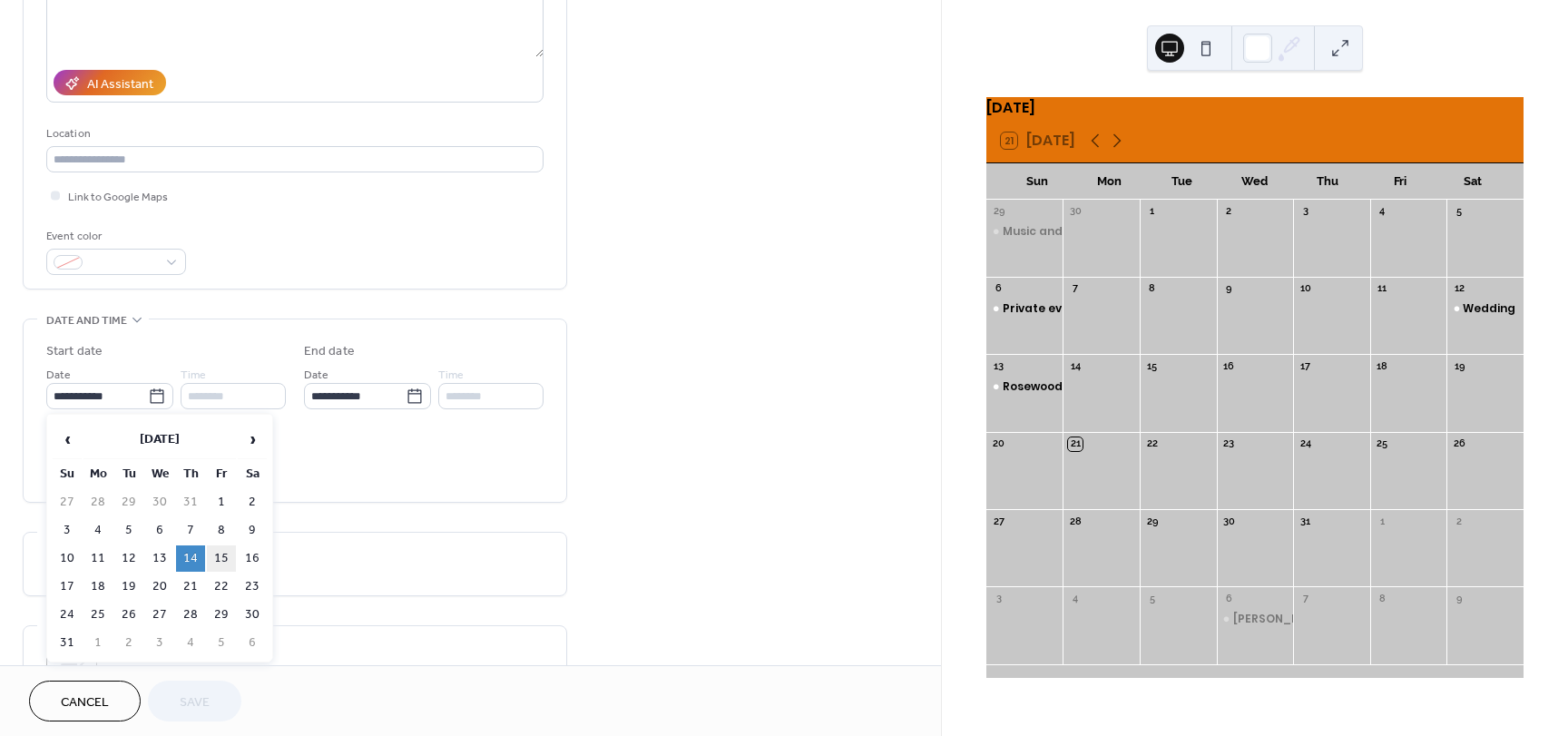 type on "**********" 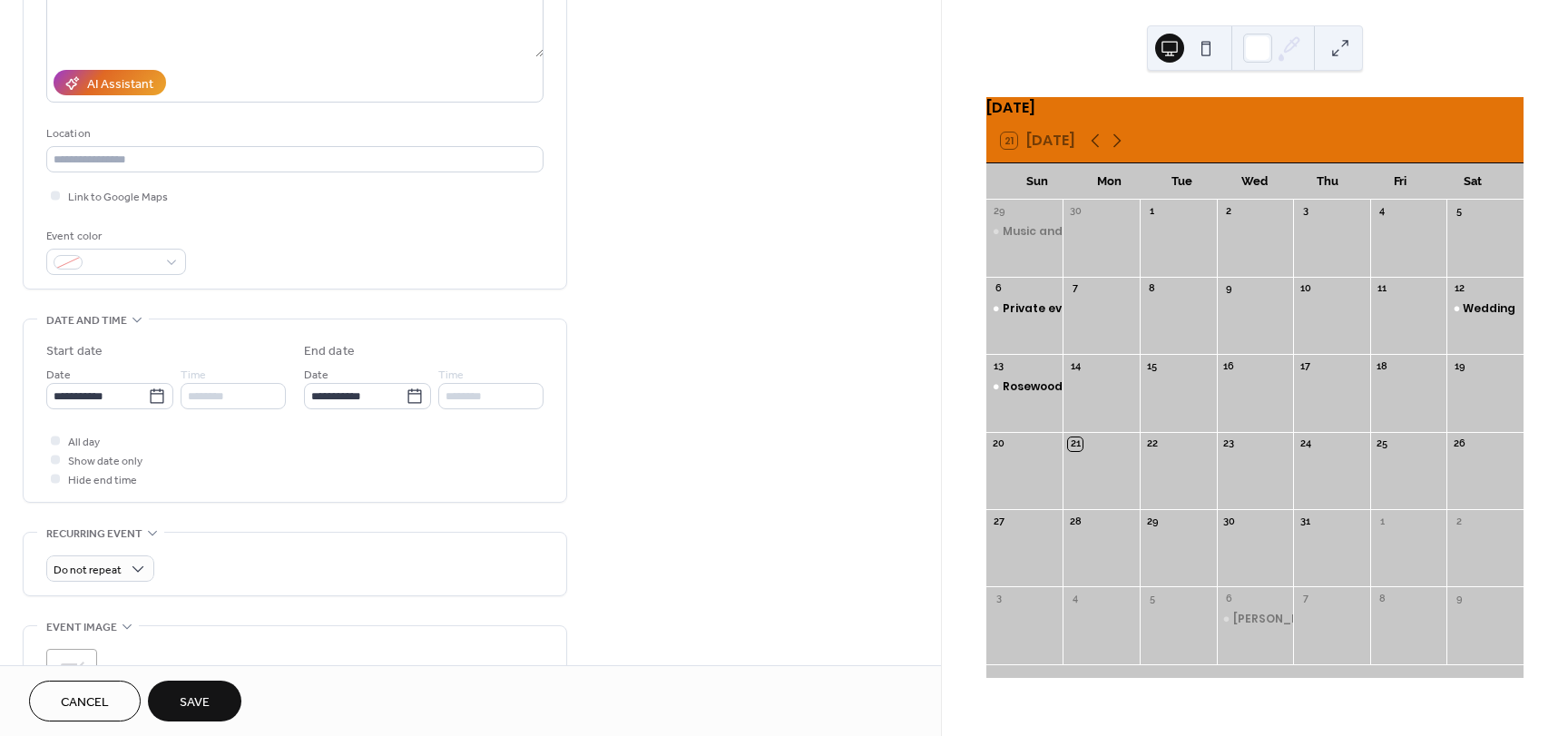 click on "All day Show date only Hide end time" at bounding box center (295, 459) 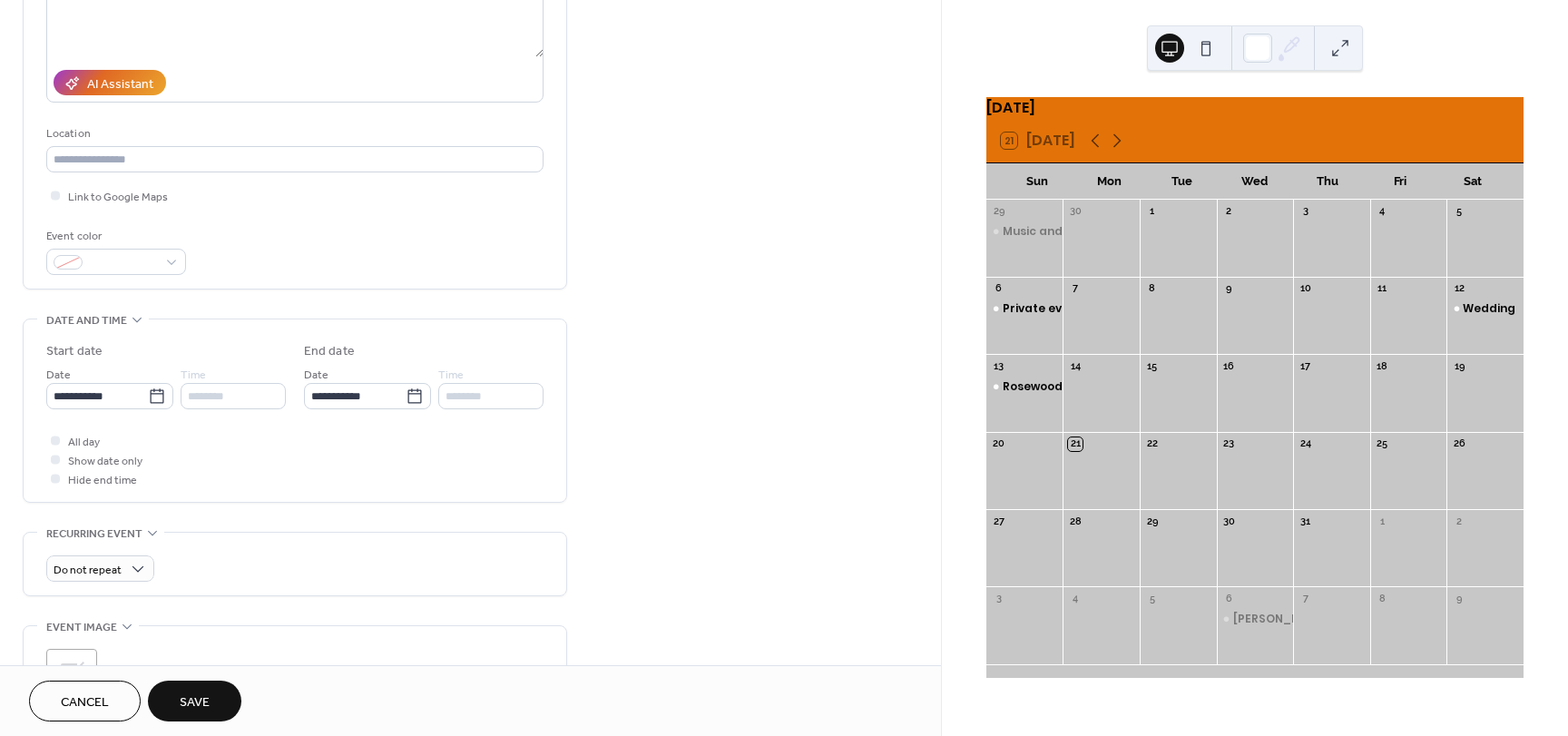 click on "Cancel" at bounding box center (84, 702) 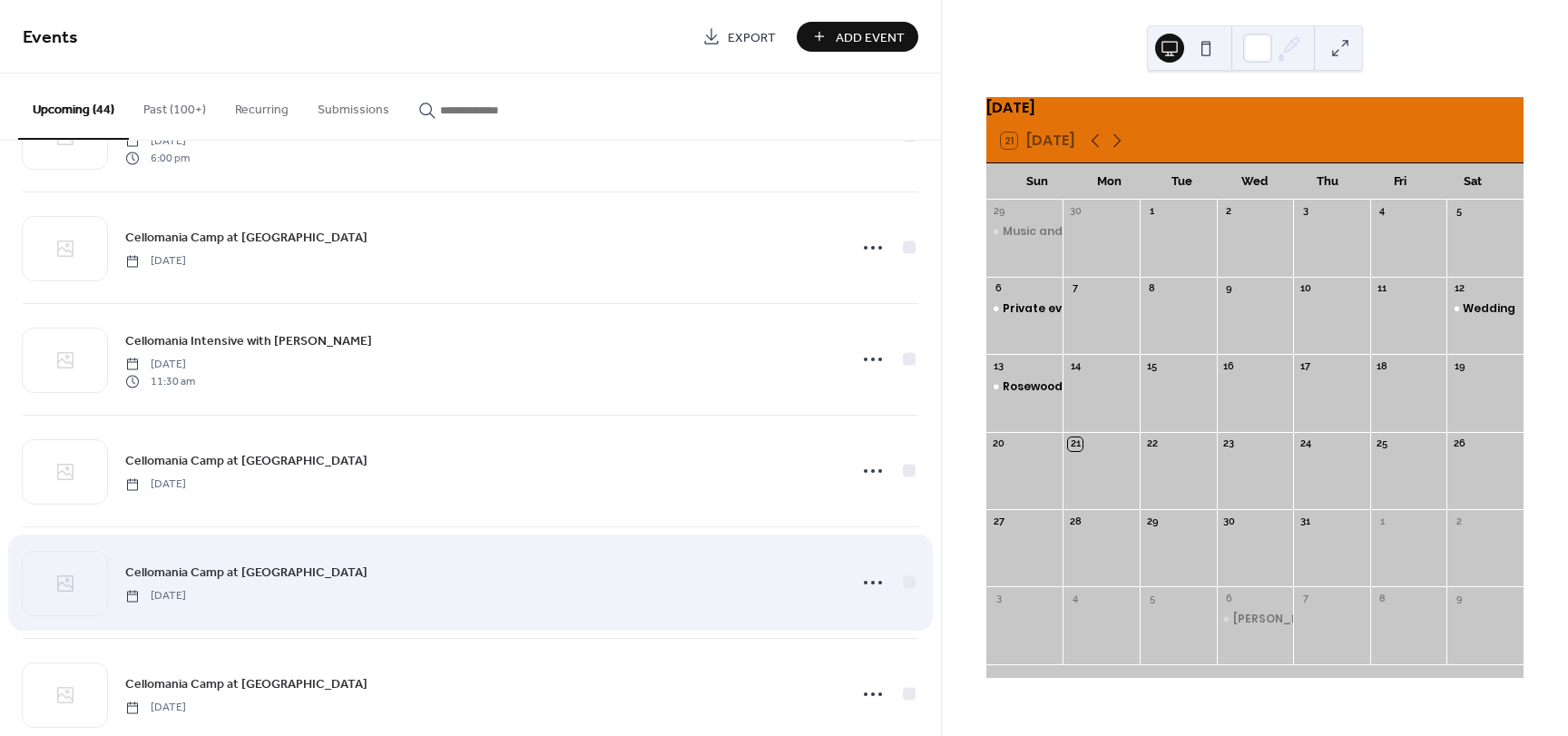 scroll, scrollTop: 91, scrollLeft: 0, axis: vertical 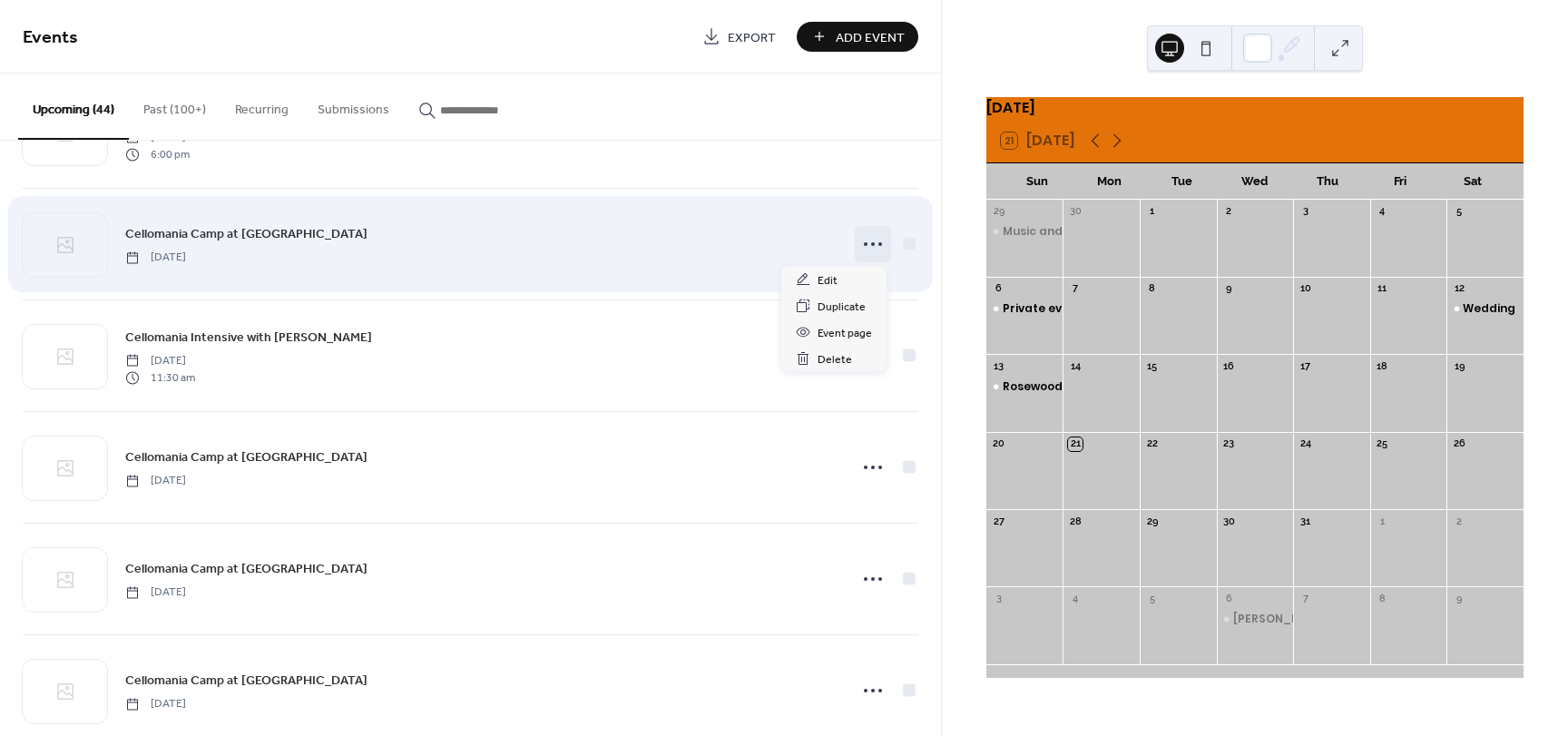 click 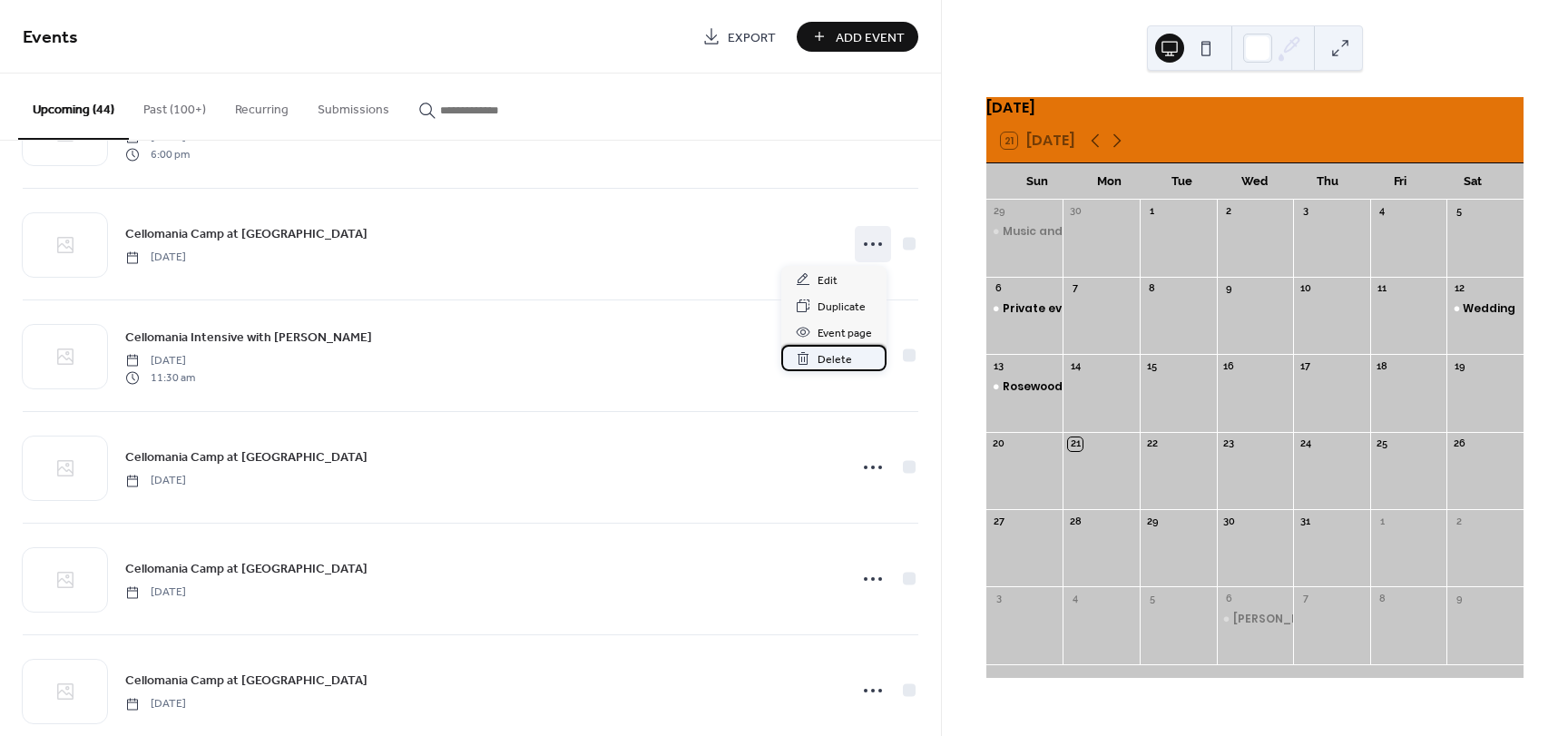 click on "Delete" at bounding box center [835, 359] 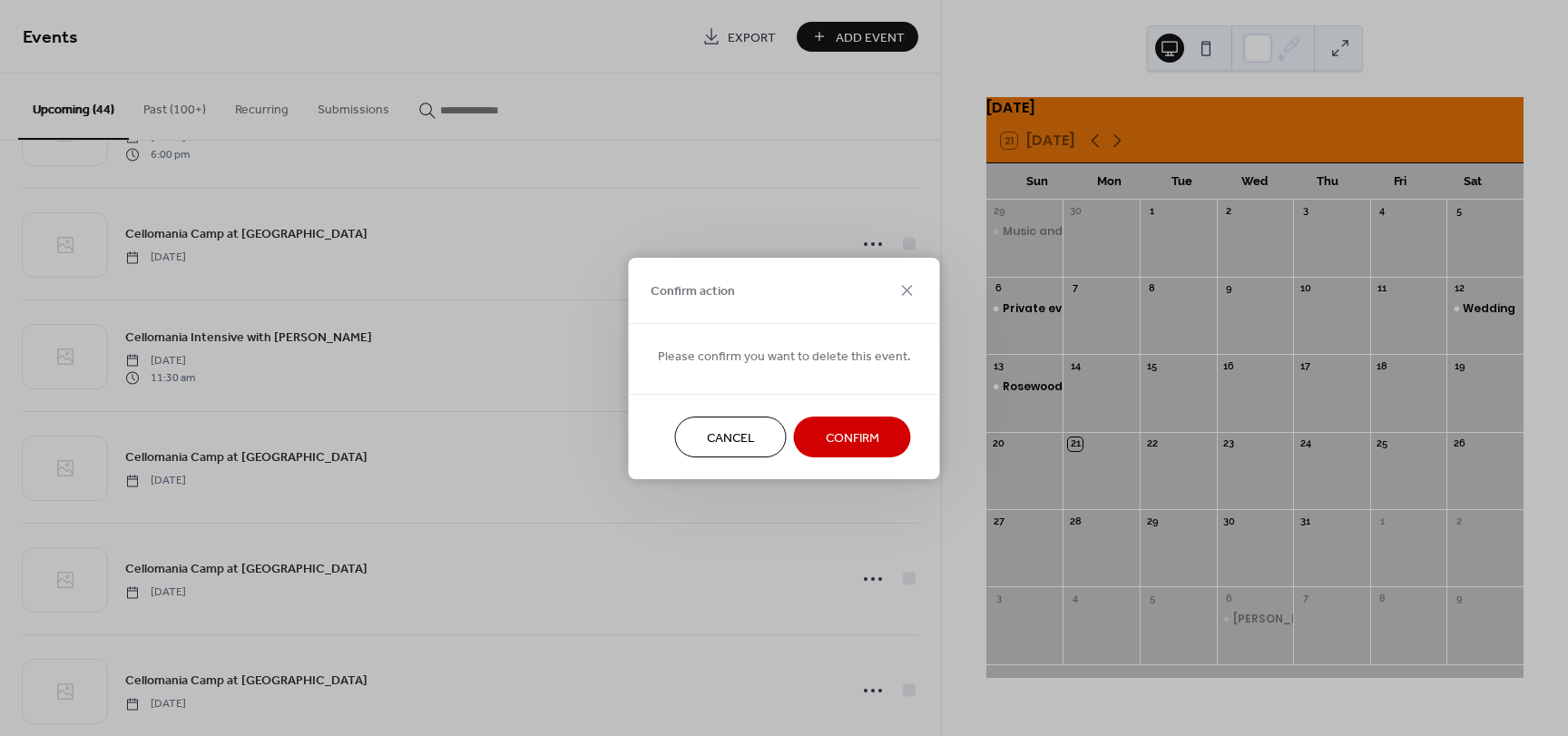 click on "Confirm" at bounding box center [852, 437] 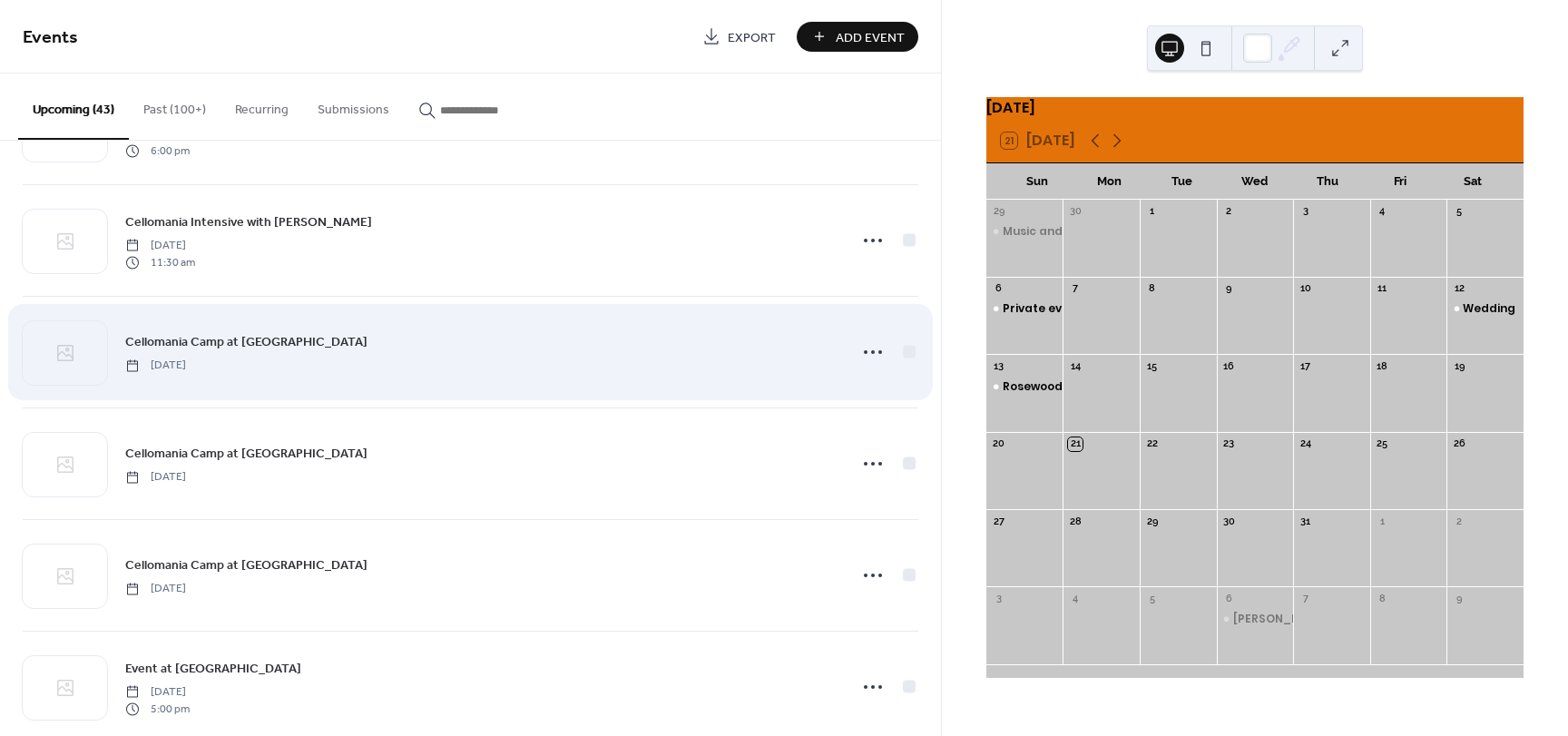 scroll, scrollTop: 91, scrollLeft: 0, axis: vertical 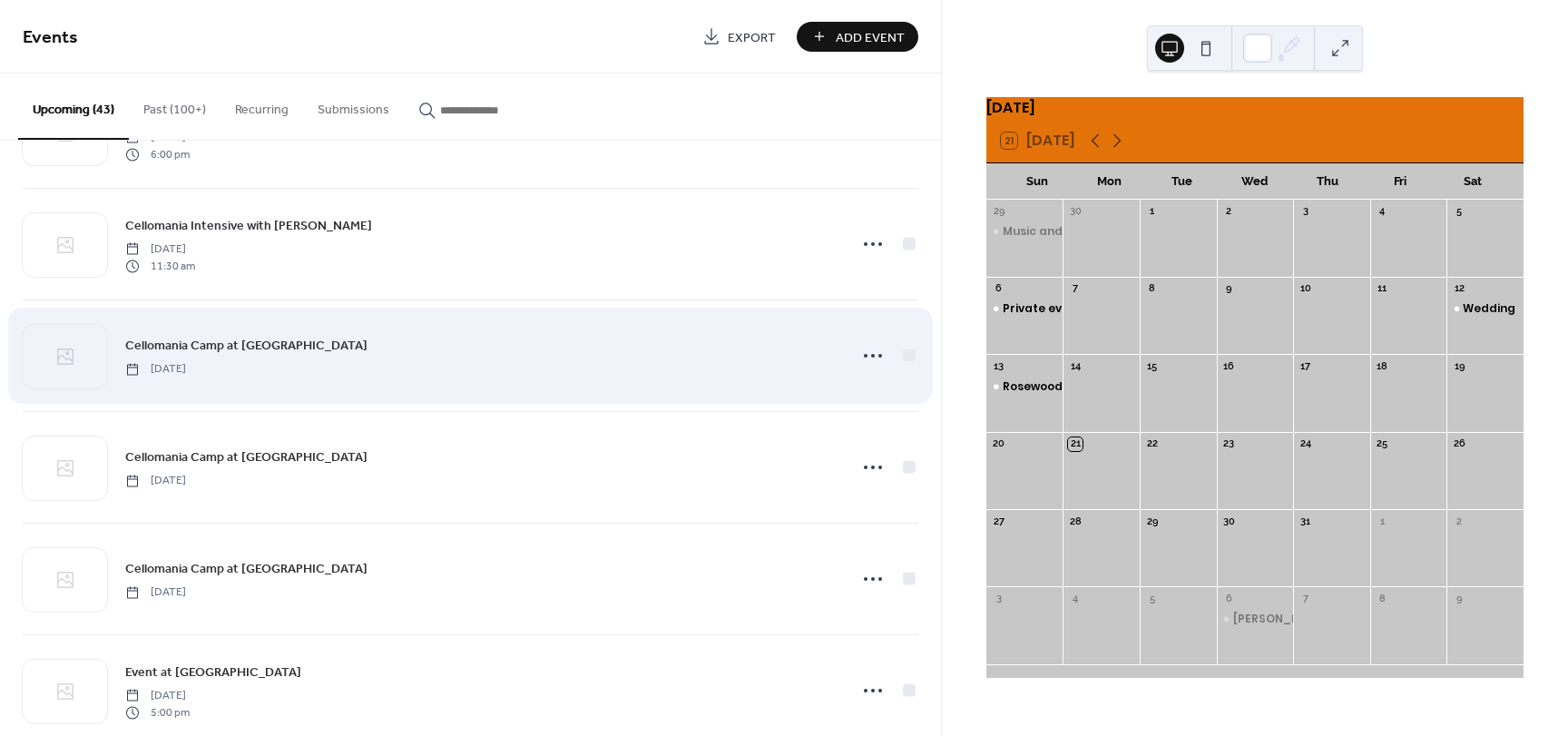 click on "Cellomania Camp at [GEOGRAPHIC_DATA]" at bounding box center (246, 346) 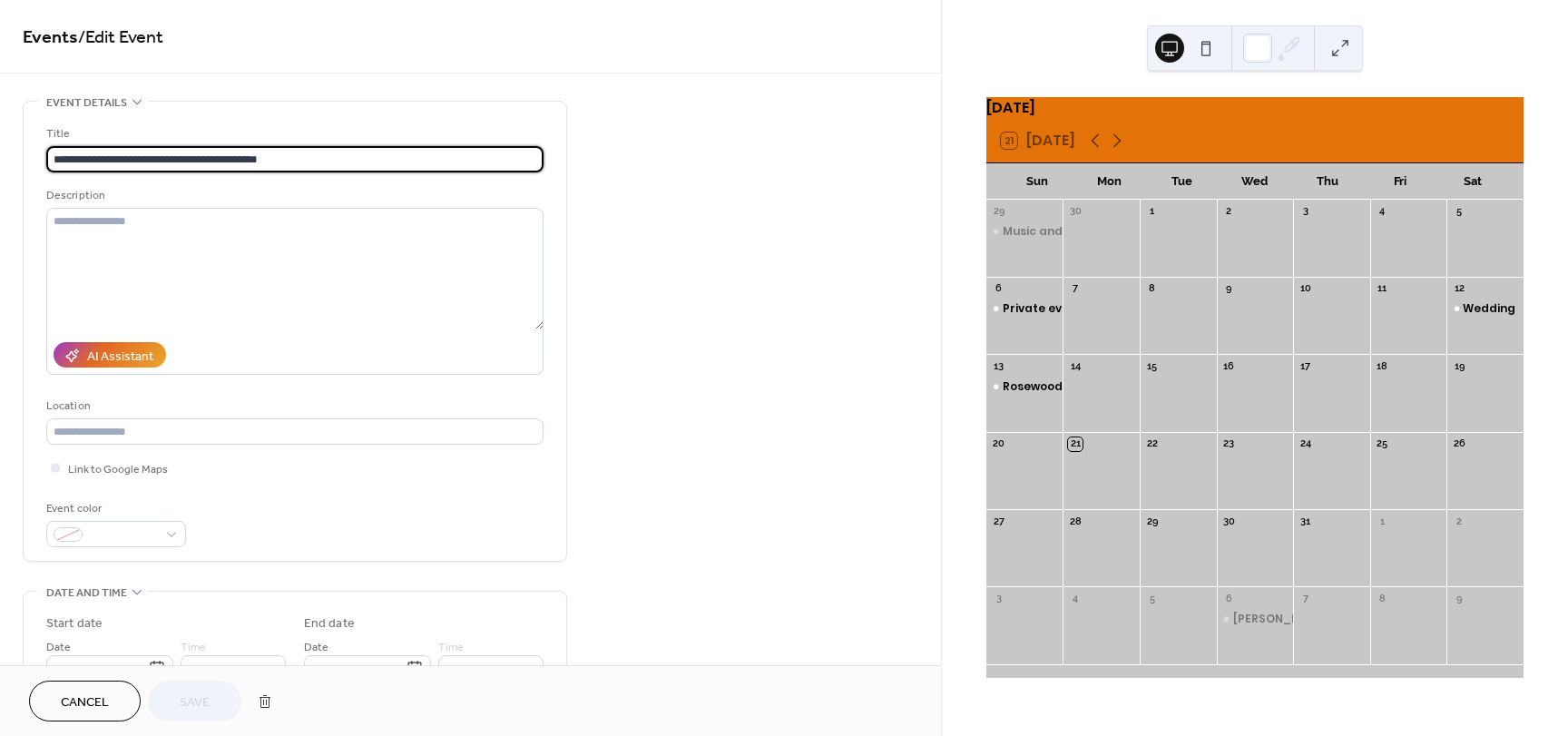 drag, startPoint x: 295, startPoint y: 155, endPoint x: 108, endPoint y: 153, distance: 187.0107 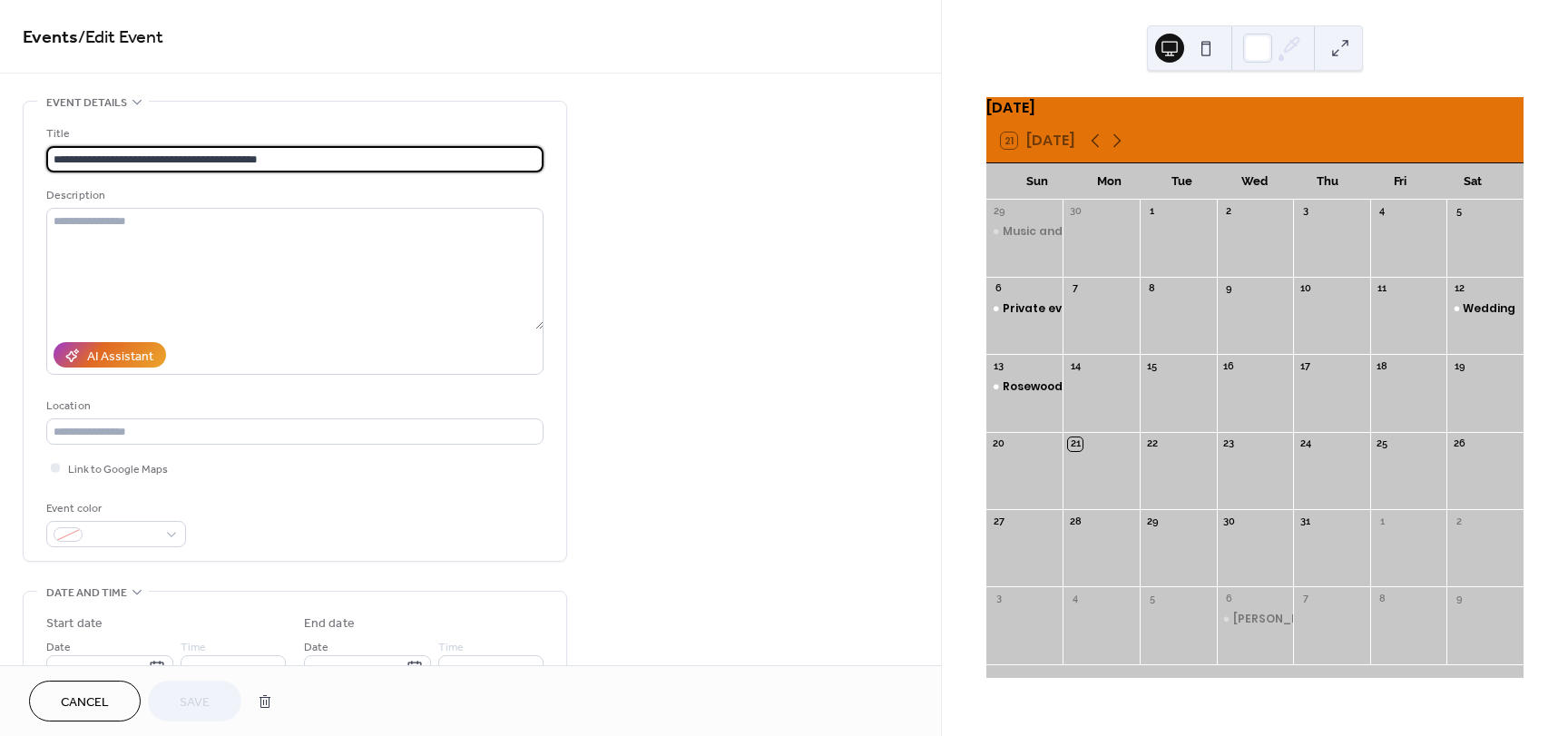 click on "**********" at bounding box center (295, 159) 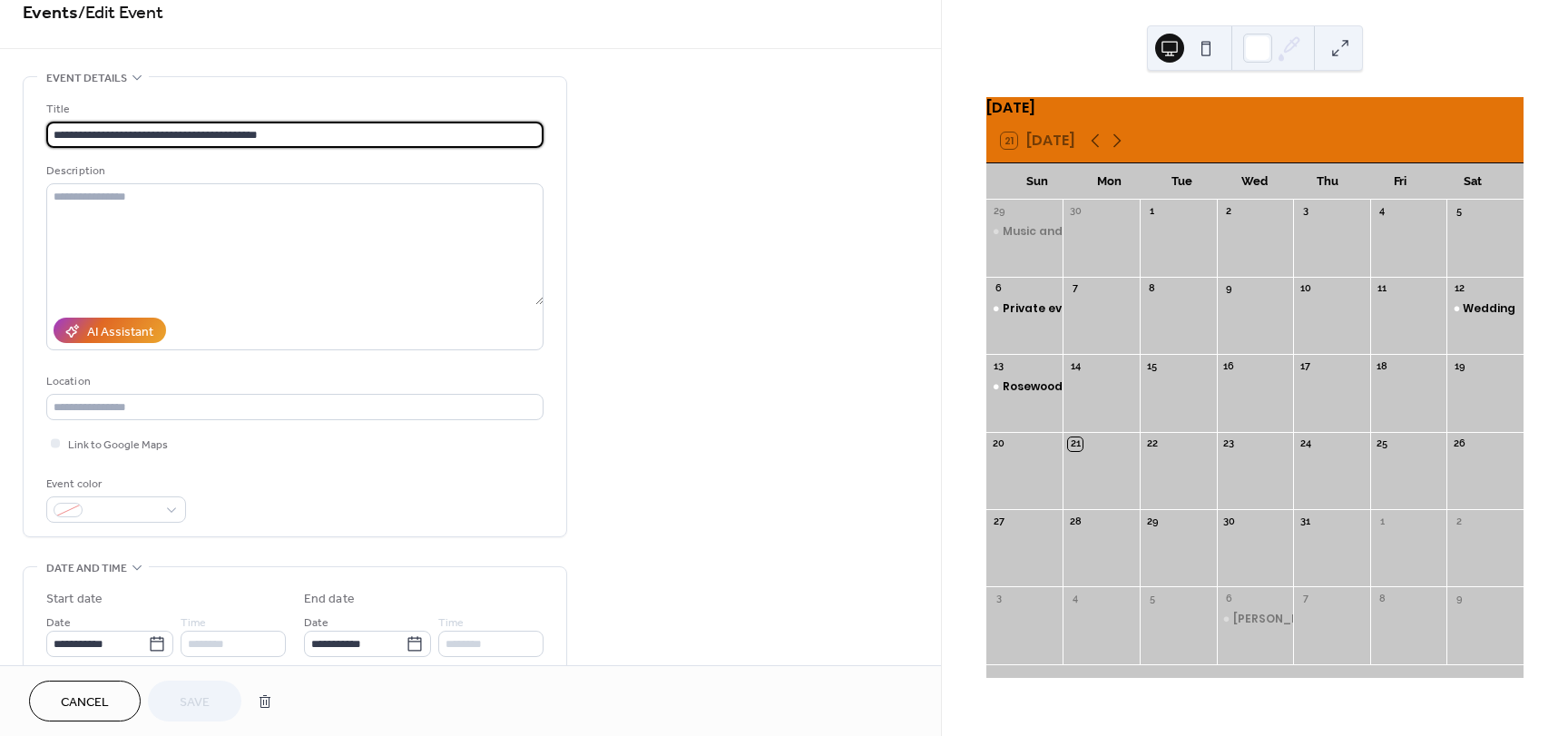 scroll, scrollTop: 182, scrollLeft: 0, axis: vertical 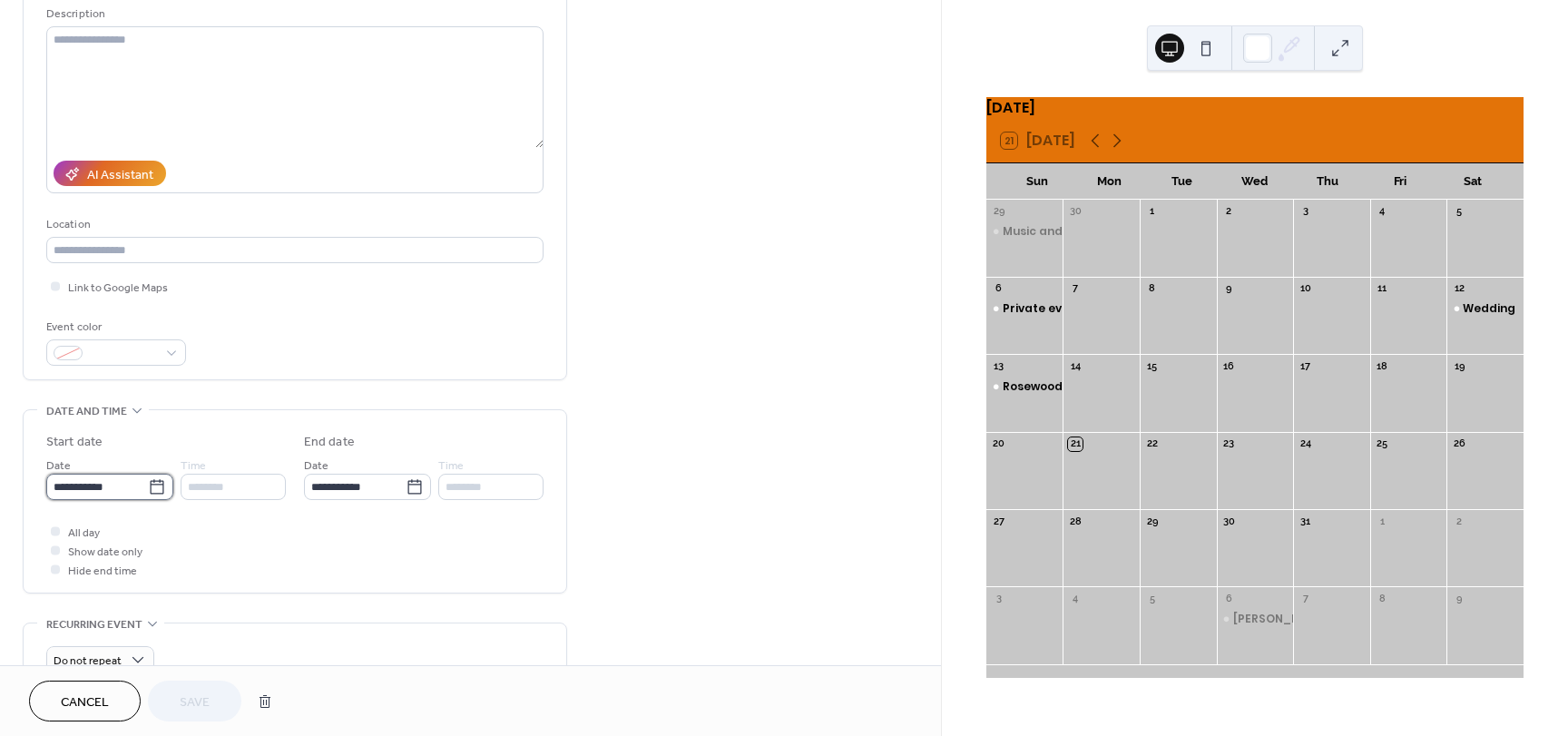 click on "**********" at bounding box center (97, 486) 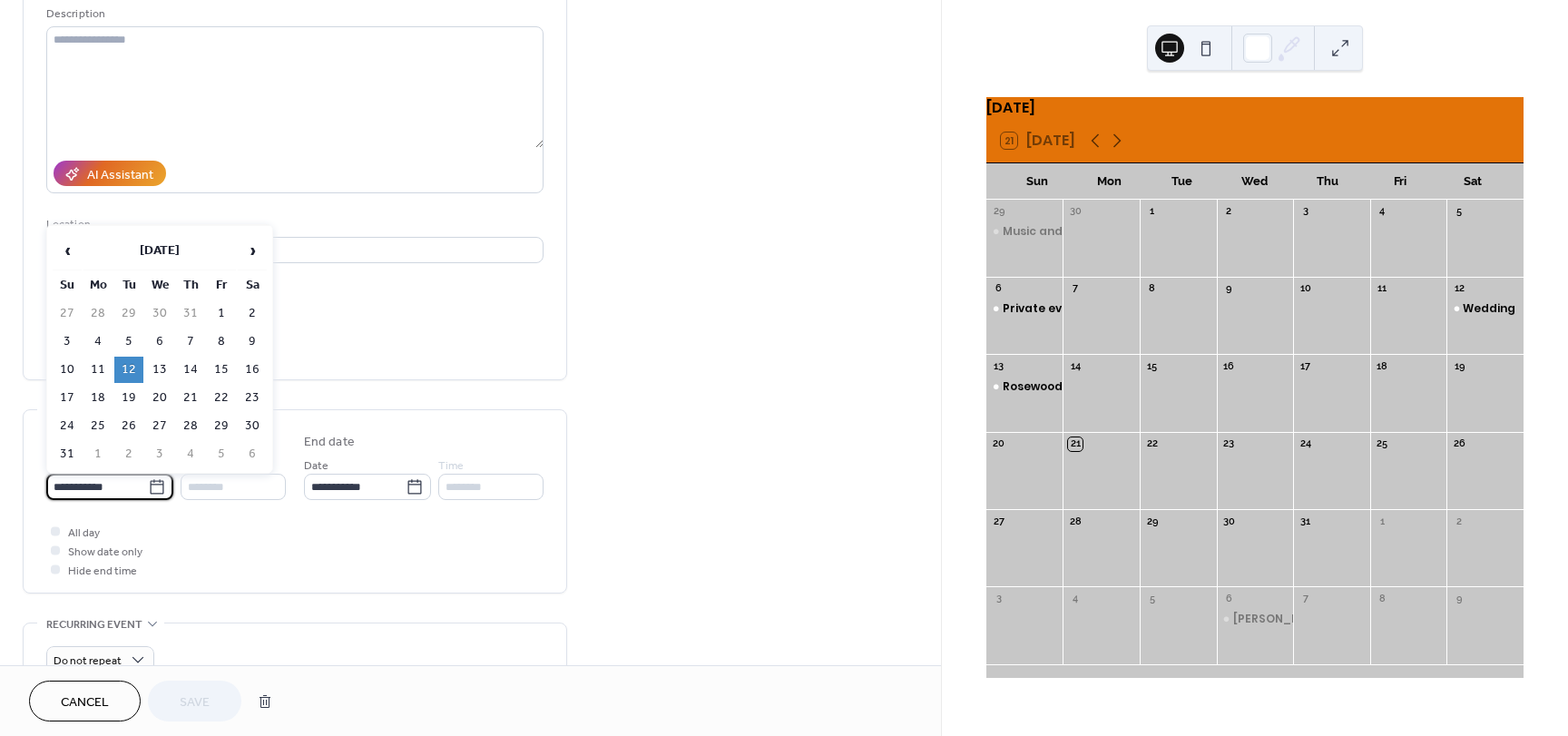 click on "**********" at bounding box center [97, 486] 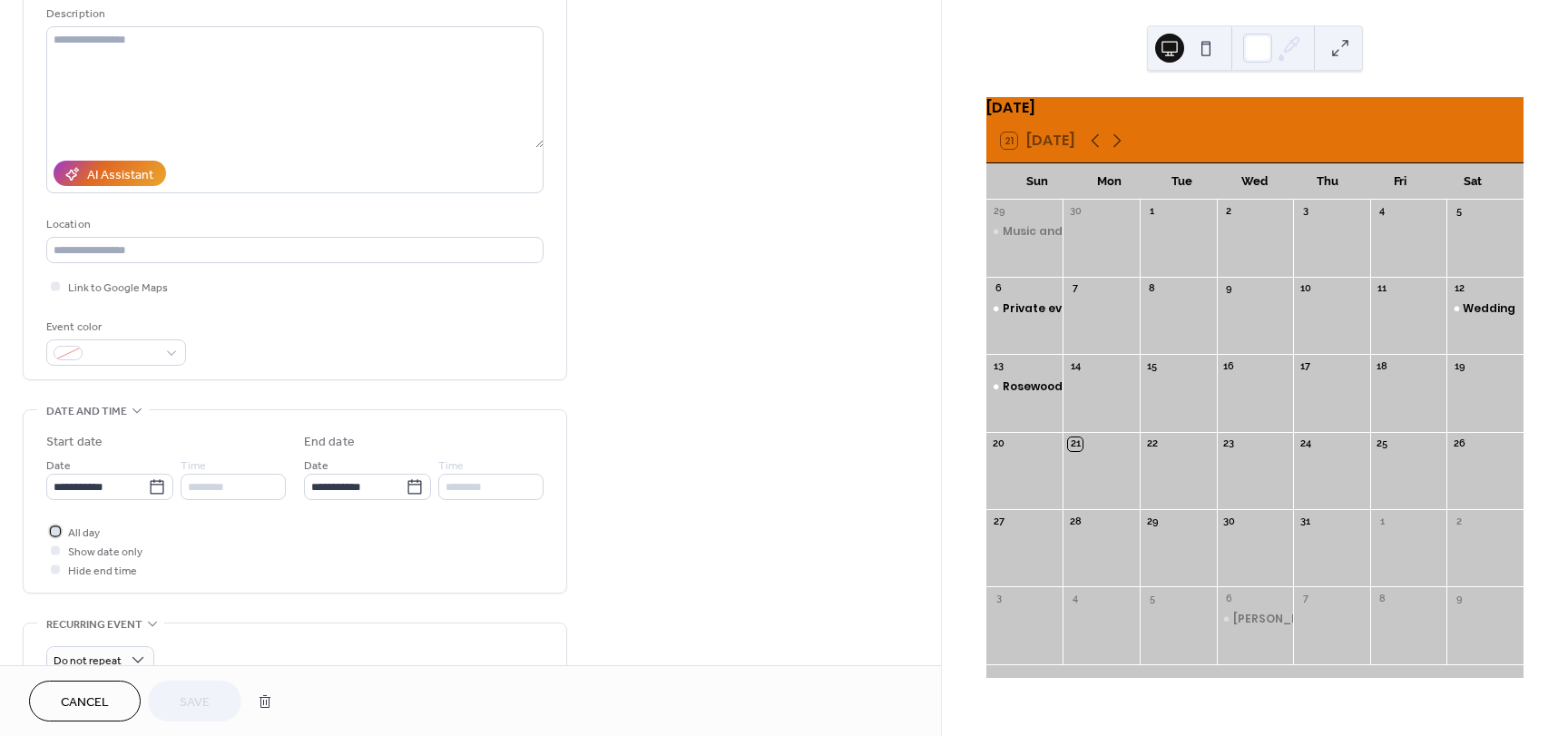 click on "All day" at bounding box center (73, 531) 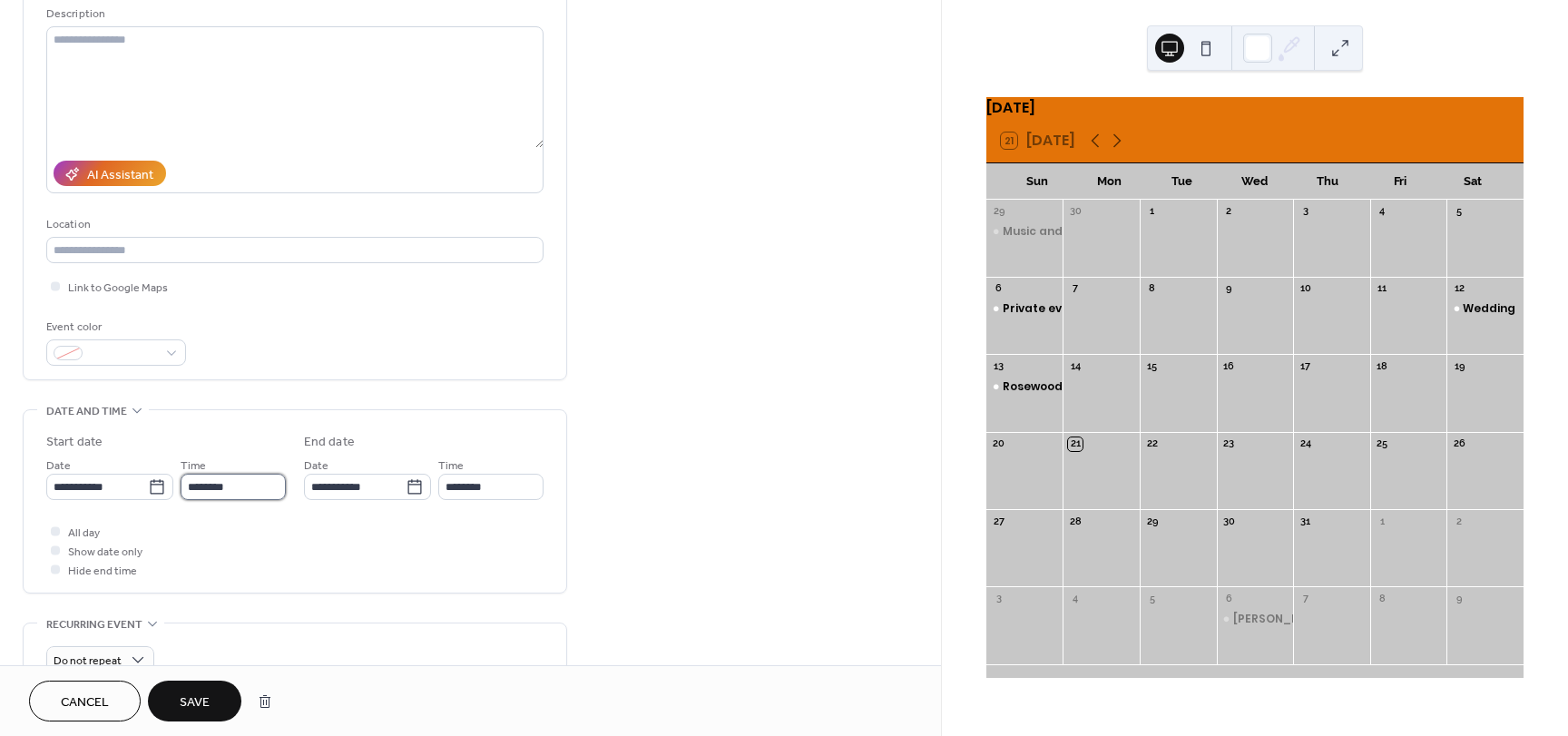 click on "********" at bounding box center [233, 486] 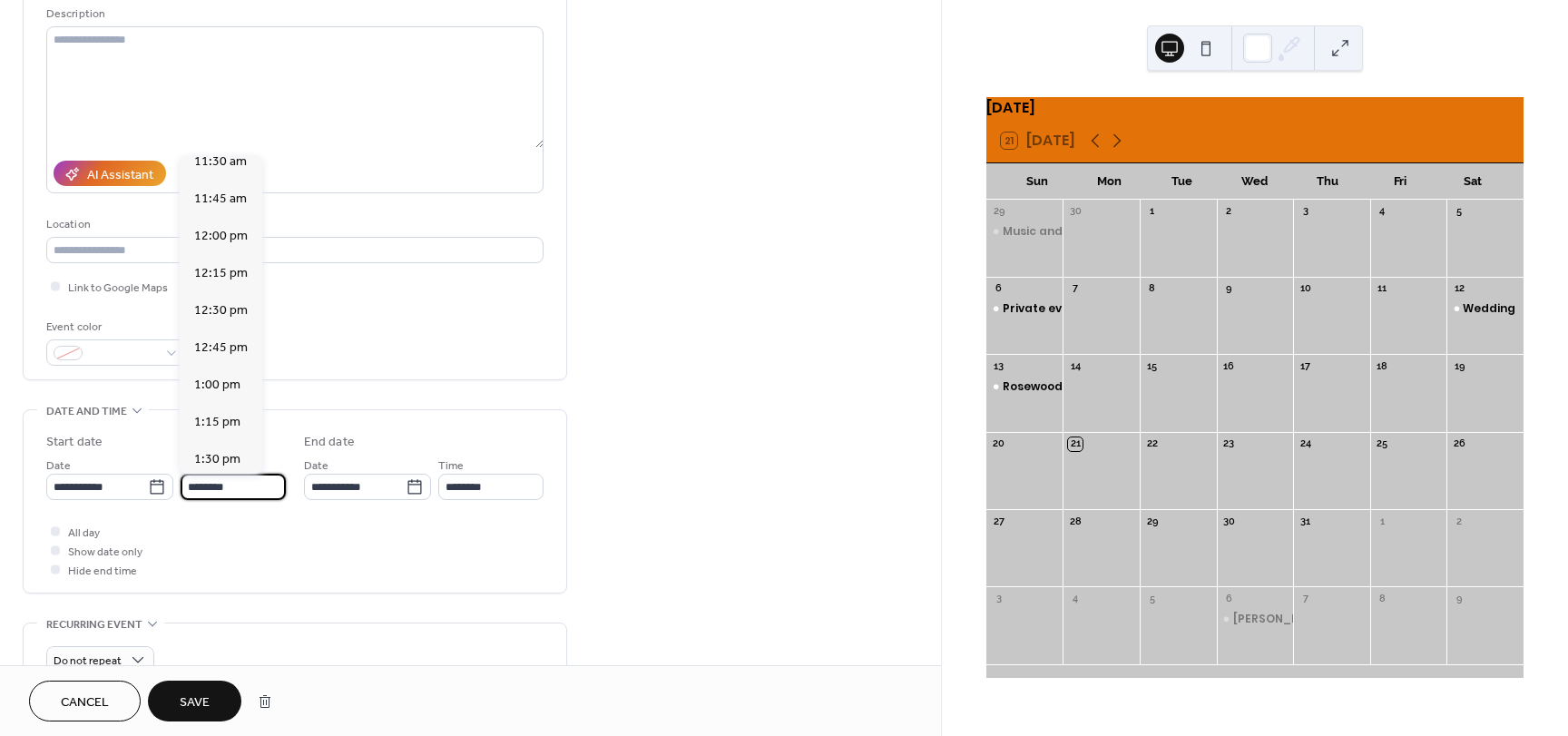 scroll, scrollTop: 1271, scrollLeft: 0, axis: vertical 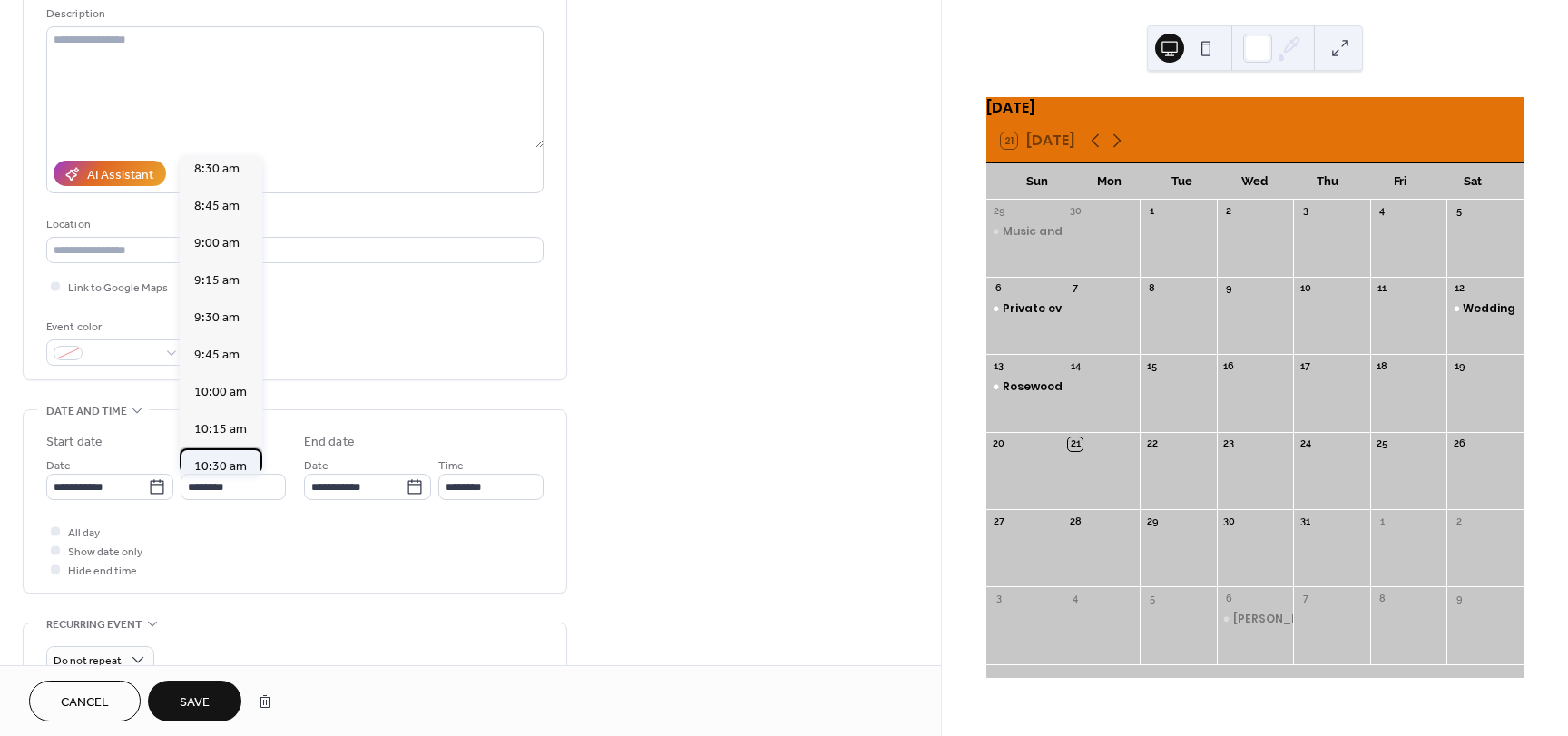 click on "10:30 am" at bounding box center (220, 466) 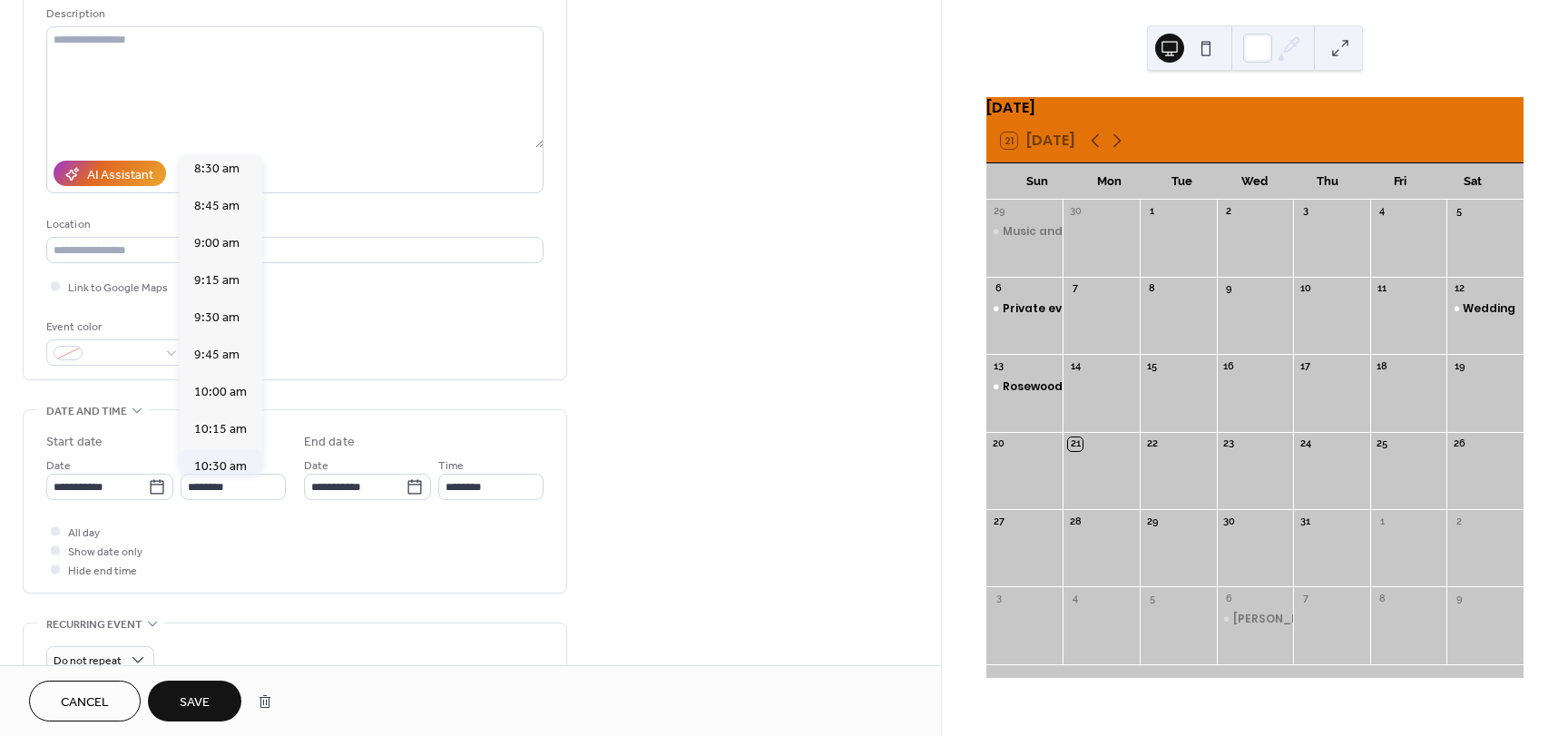 type on "********" 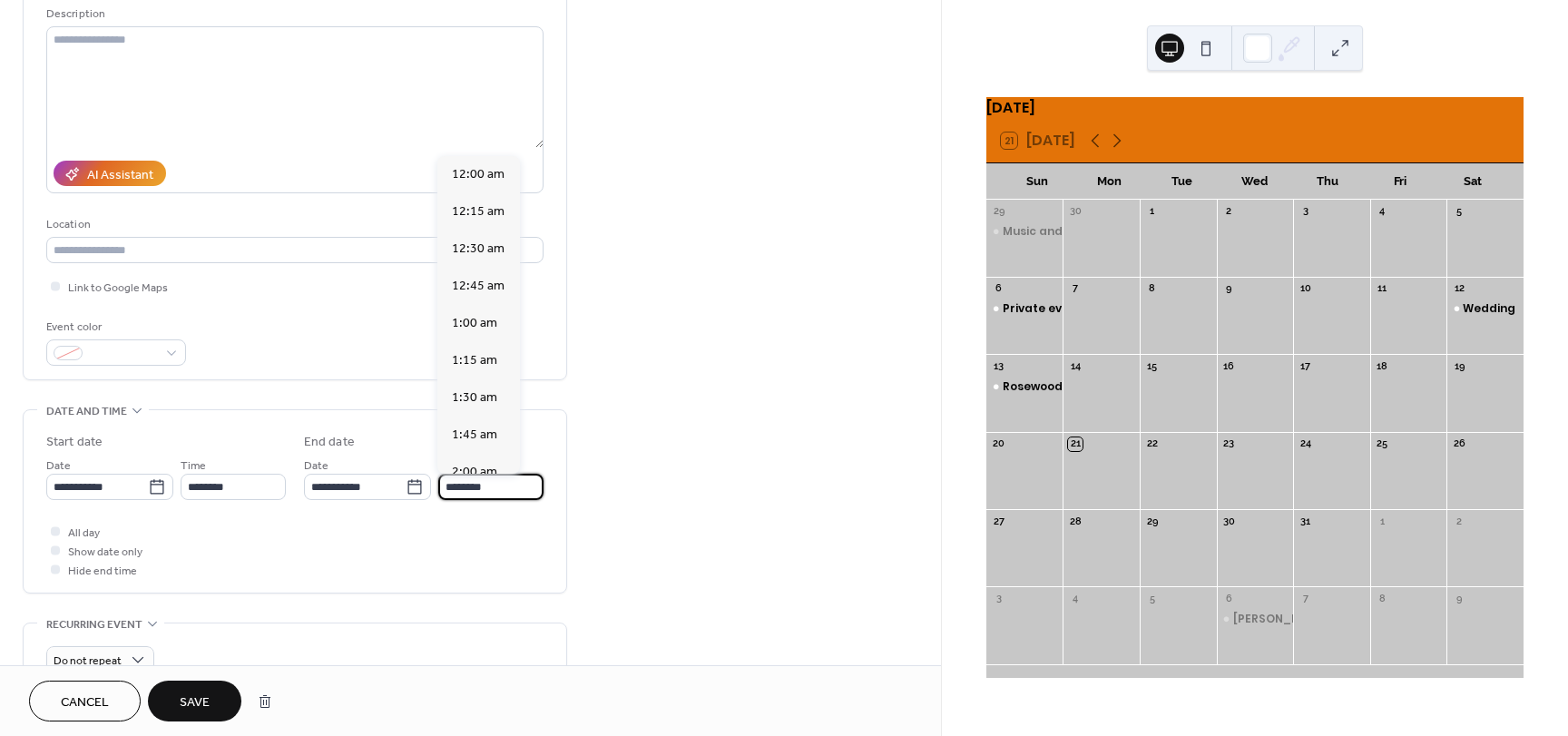 click on "********" at bounding box center [491, 486] 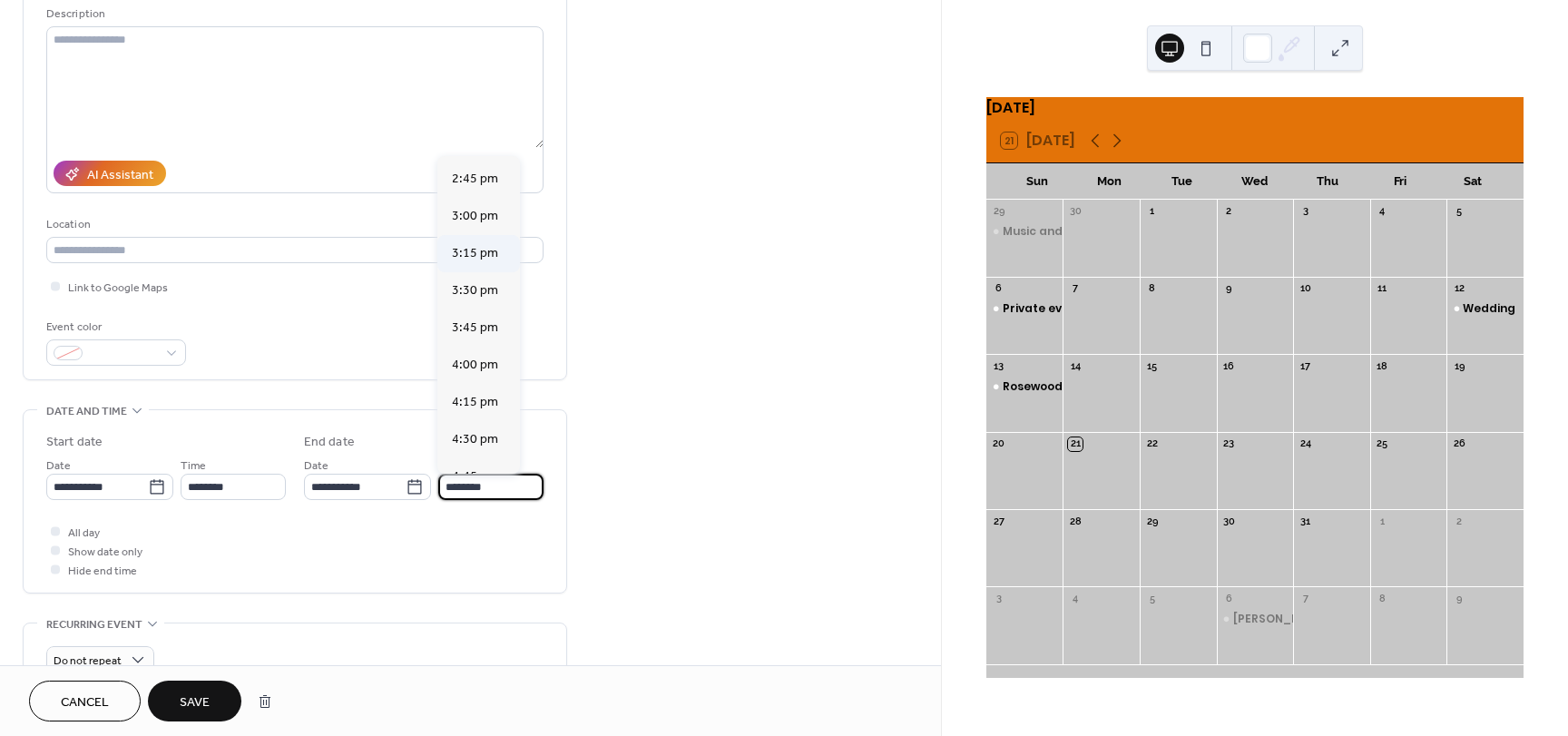 scroll, scrollTop: 2198, scrollLeft: 0, axis: vertical 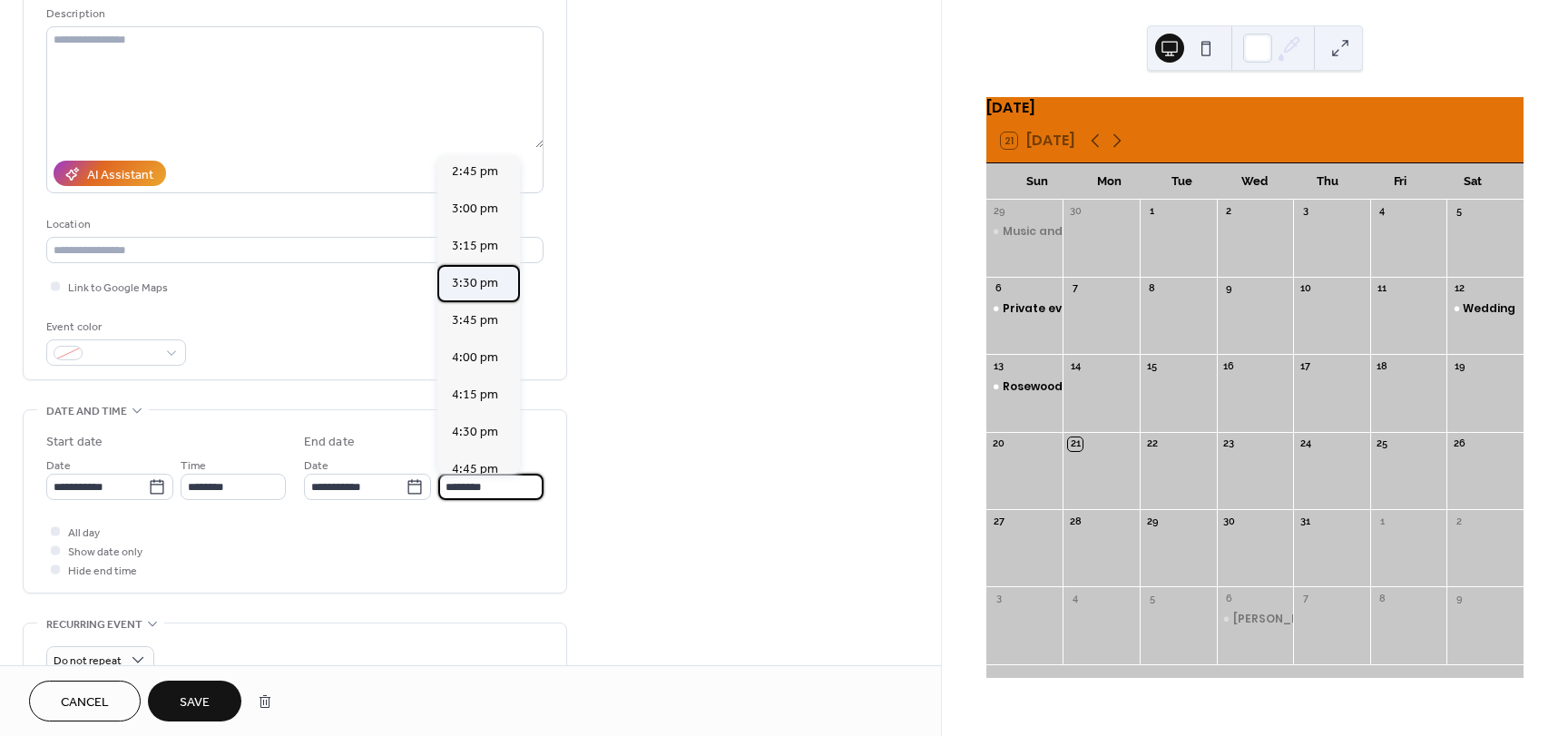 click on "3:30 pm" at bounding box center (475, 283) 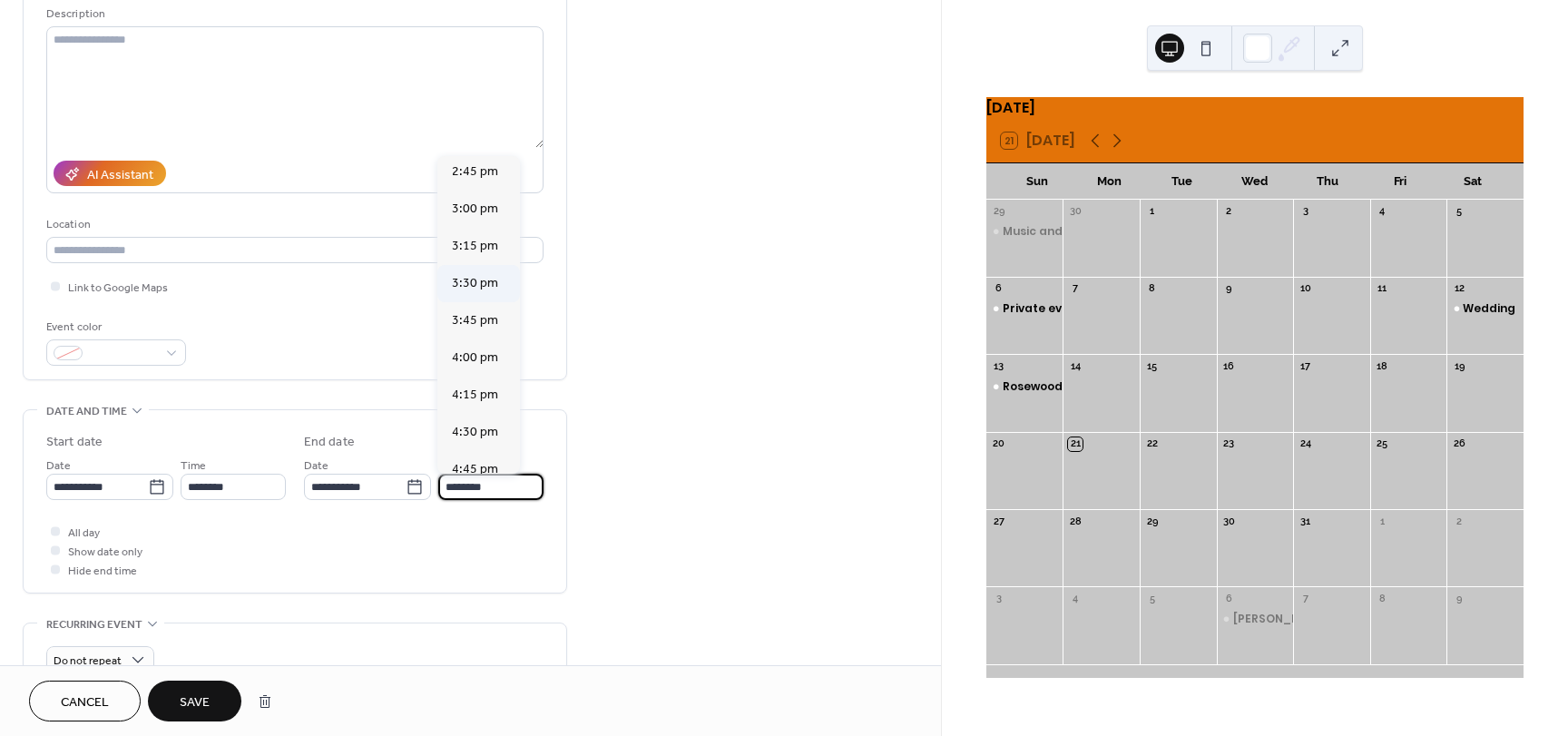 type on "*******" 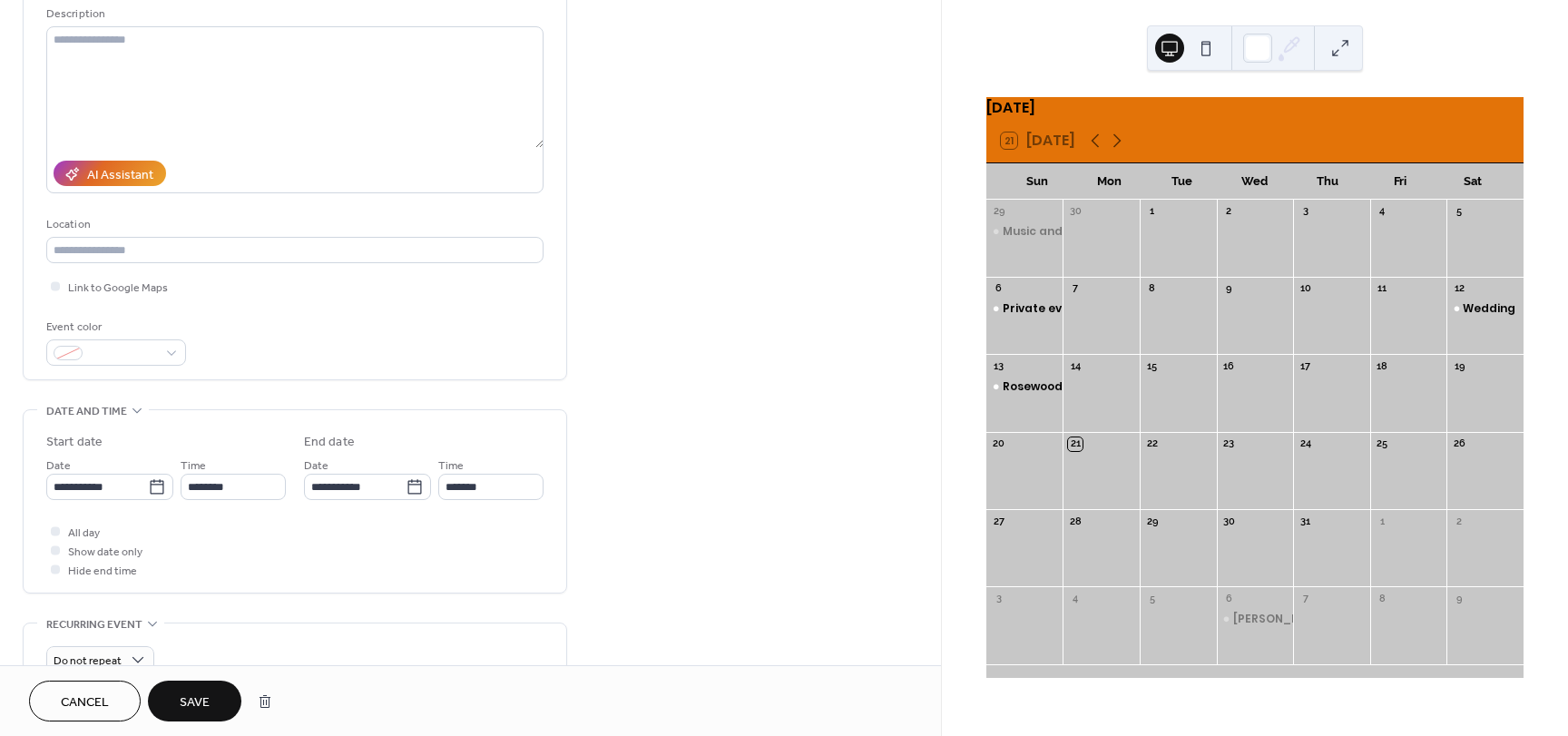 click on "Save" at bounding box center (194, 702) 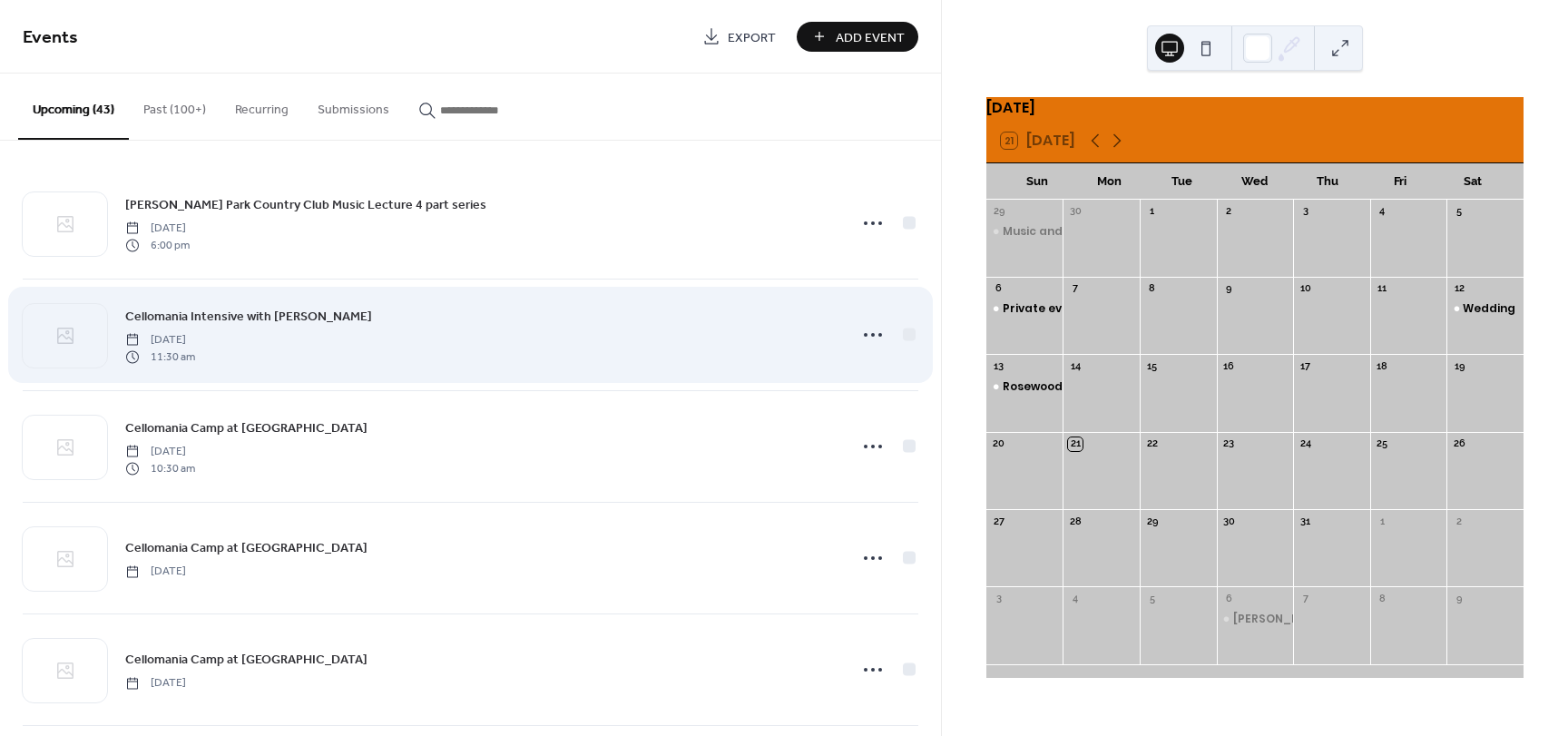 click on "Cellomania Intensive with [PERSON_NAME]" at bounding box center [249, 317] 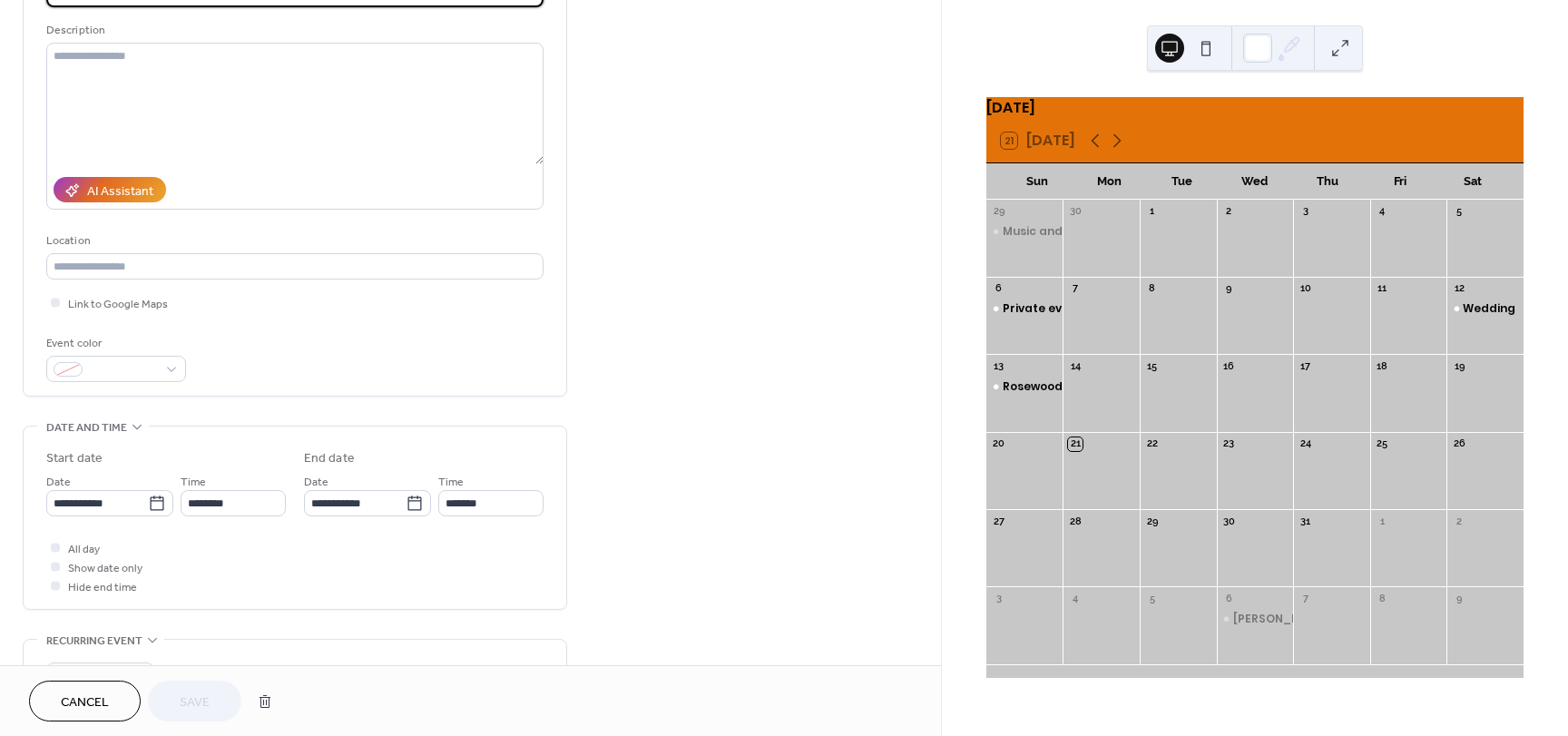 scroll, scrollTop: 182, scrollLeft: 0, axis: vertical 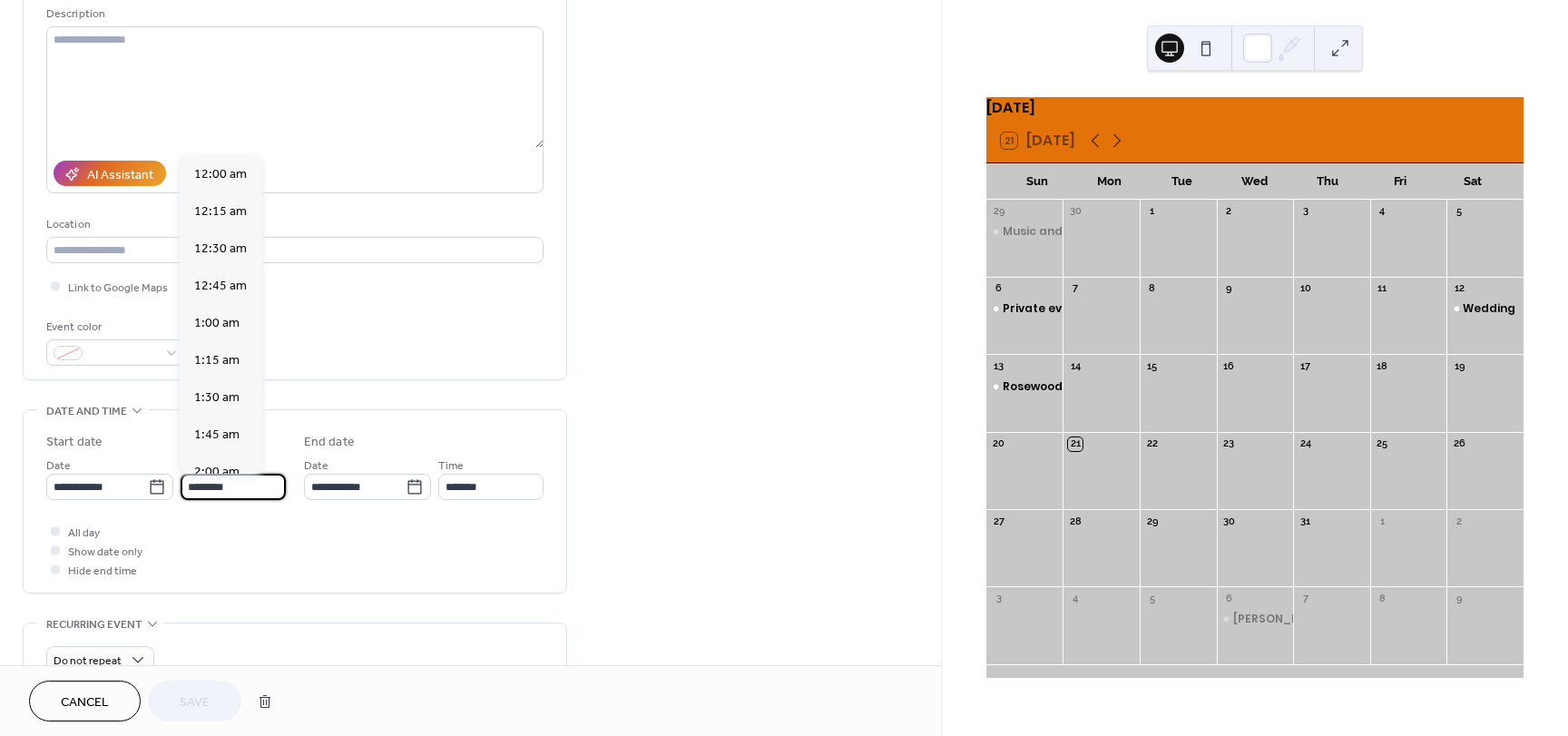 click on "********" at bounding box center (233, 486) 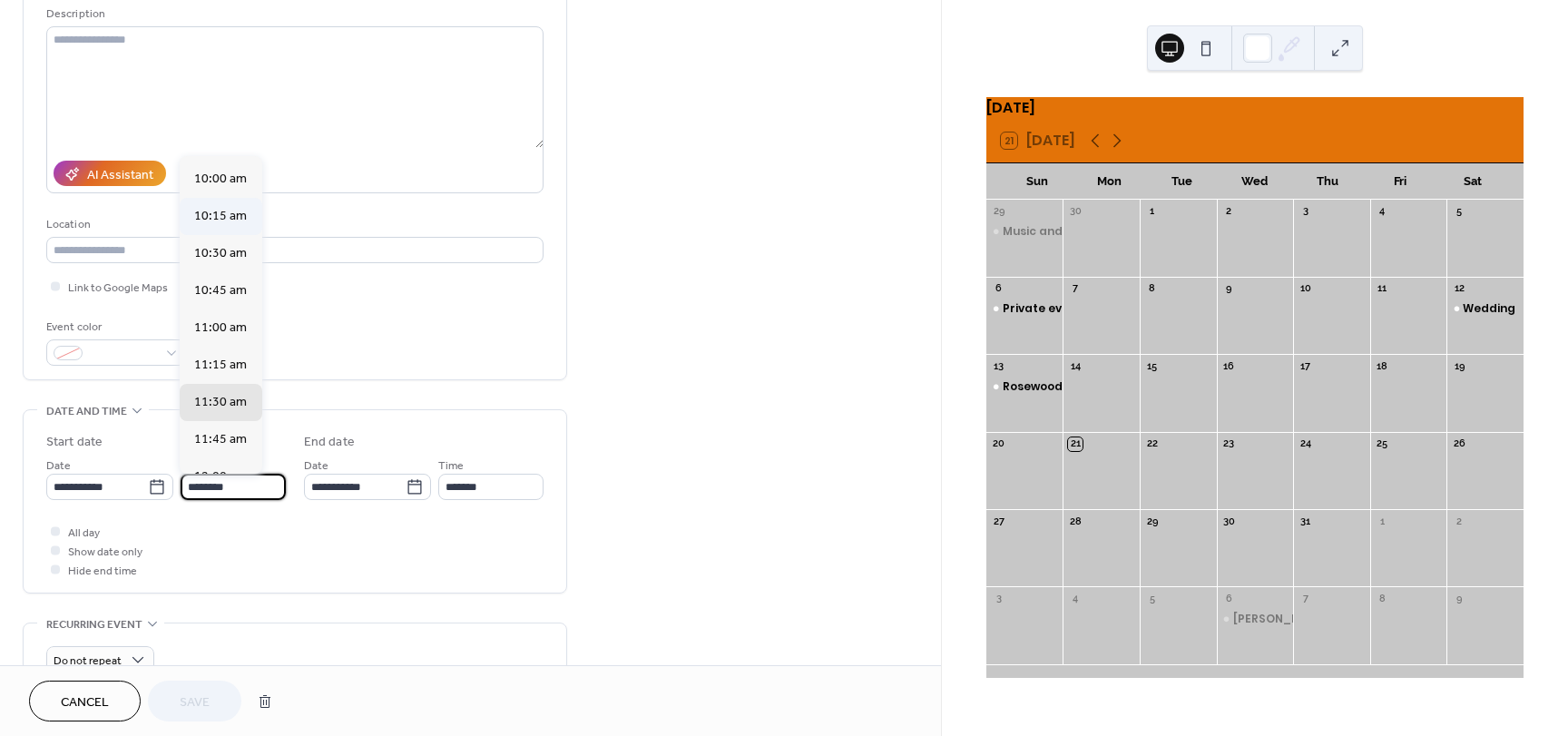 scroll, scrollTop: 1439, scrollLeft: 0, axis: vertical 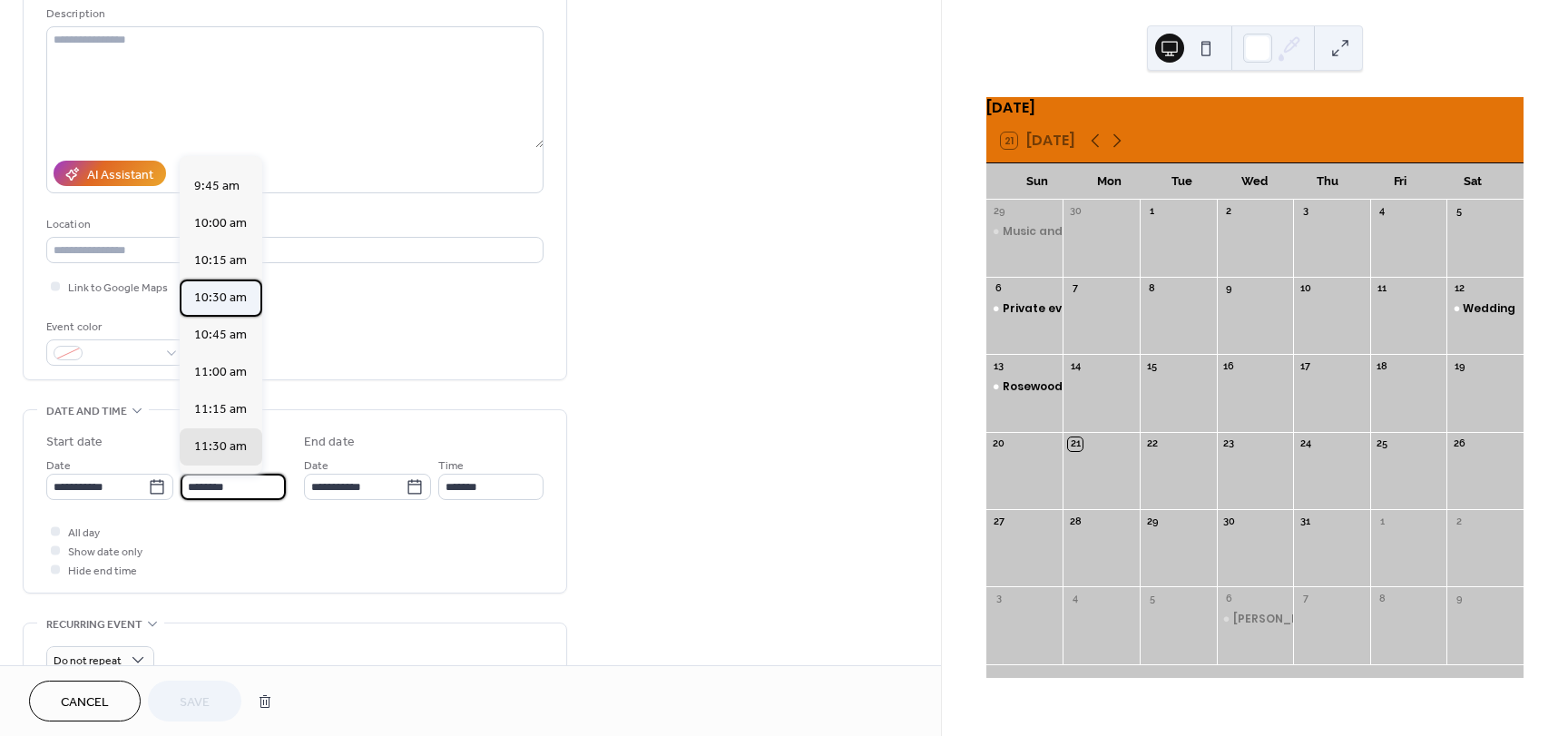 click on "10:30 am" at bounding box center [220, 298] 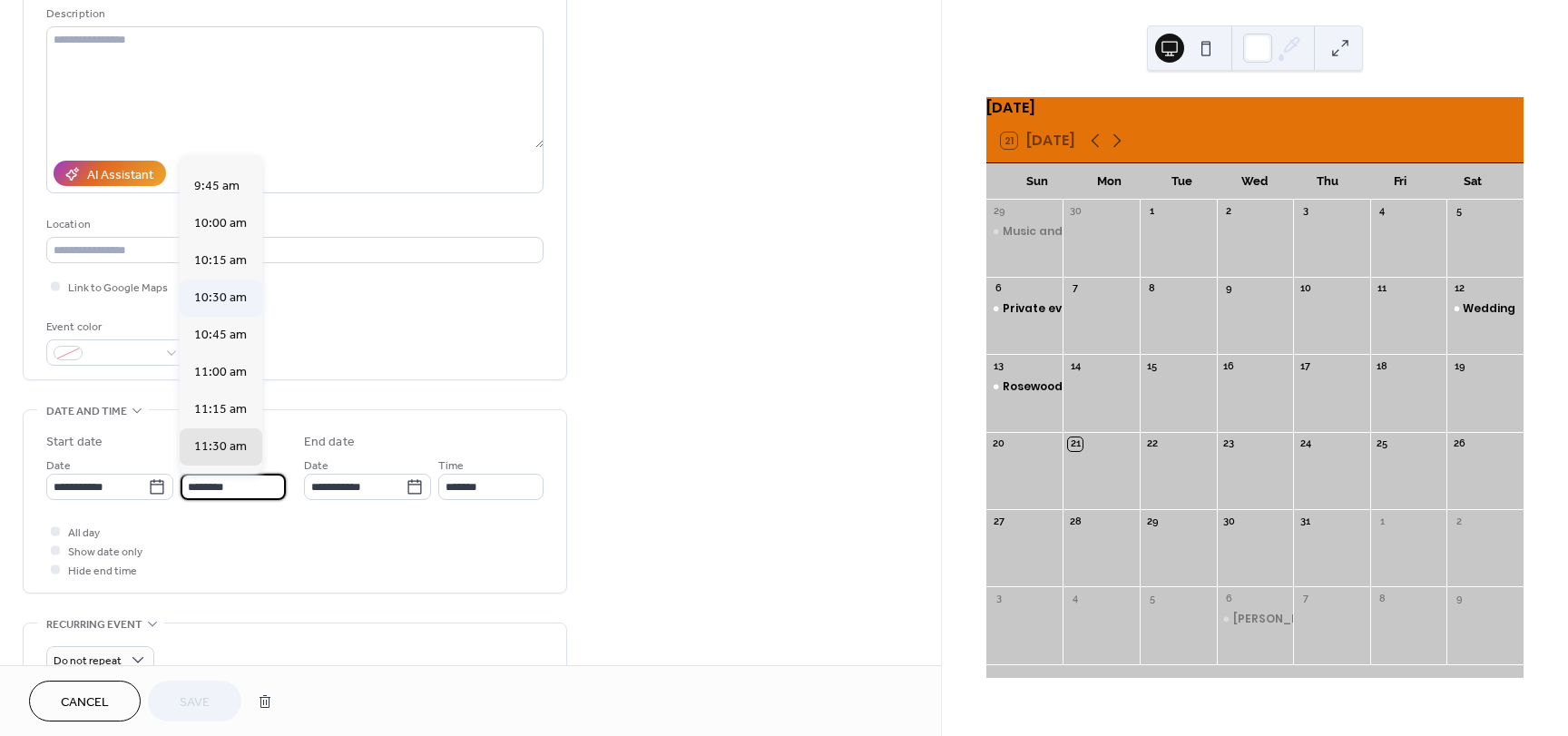 type on "********" 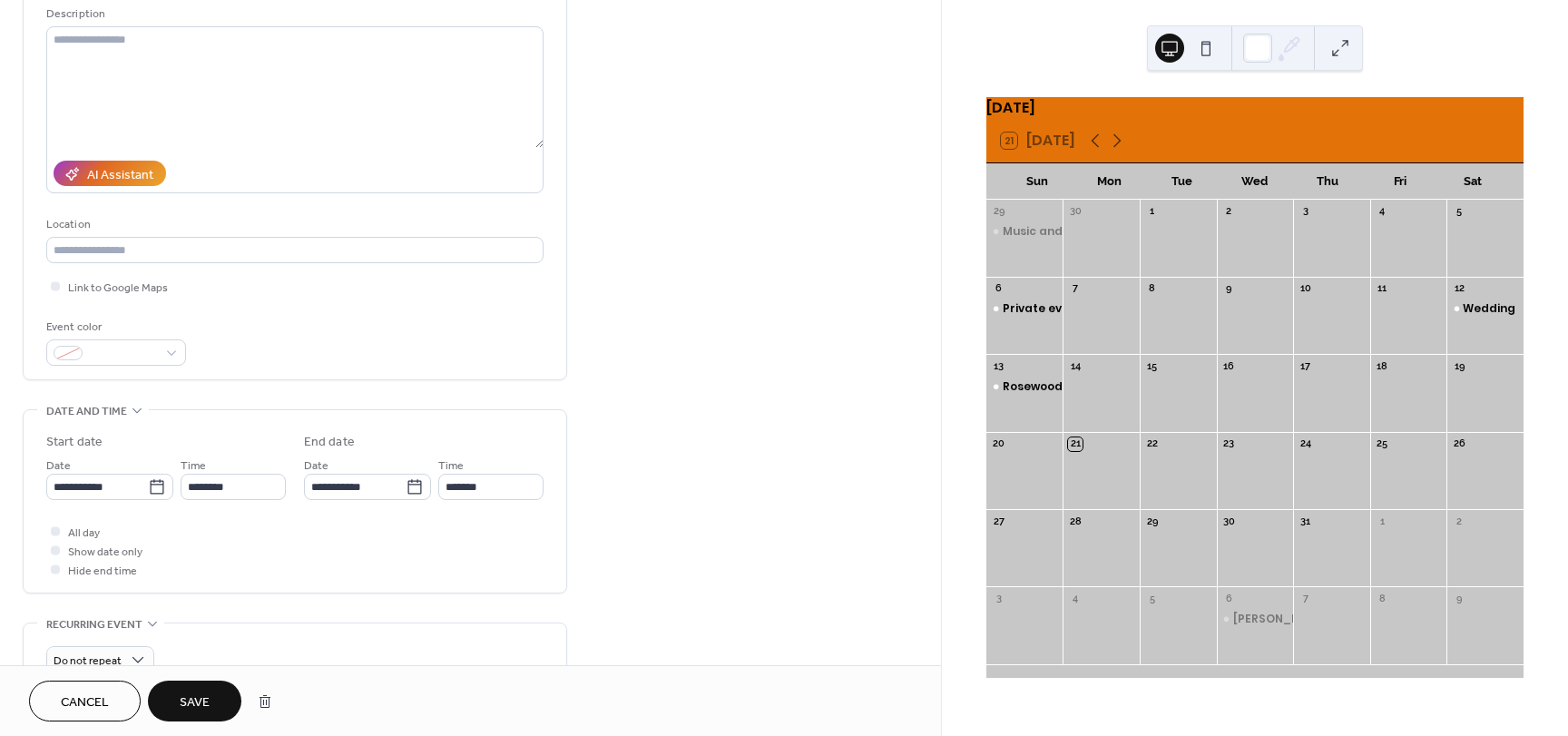 click on "Save" at bounding box center (194, 701) 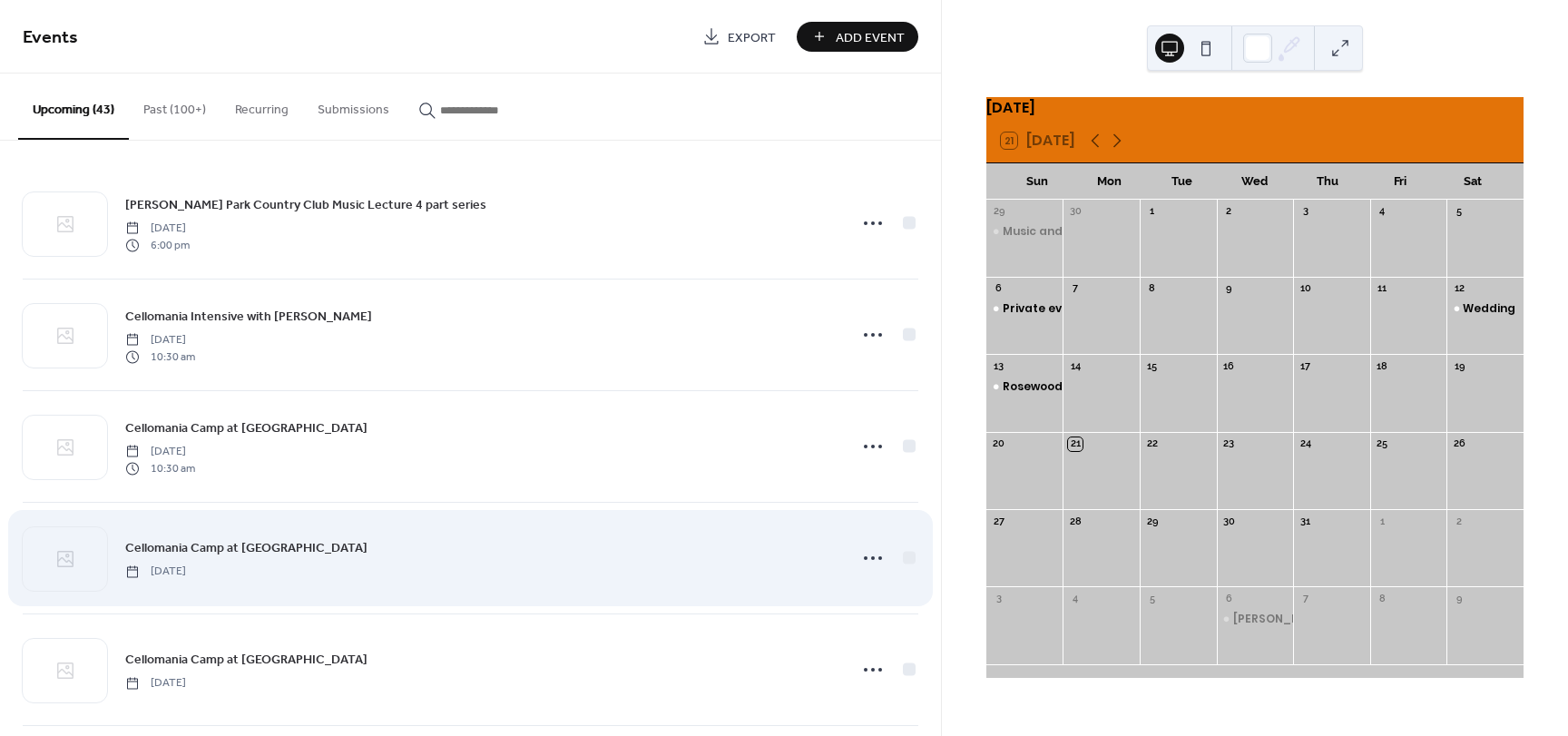 click on "Cellomania Camp at [GEOGRAPHIC_DATA]" at bounding box center [246, 548] 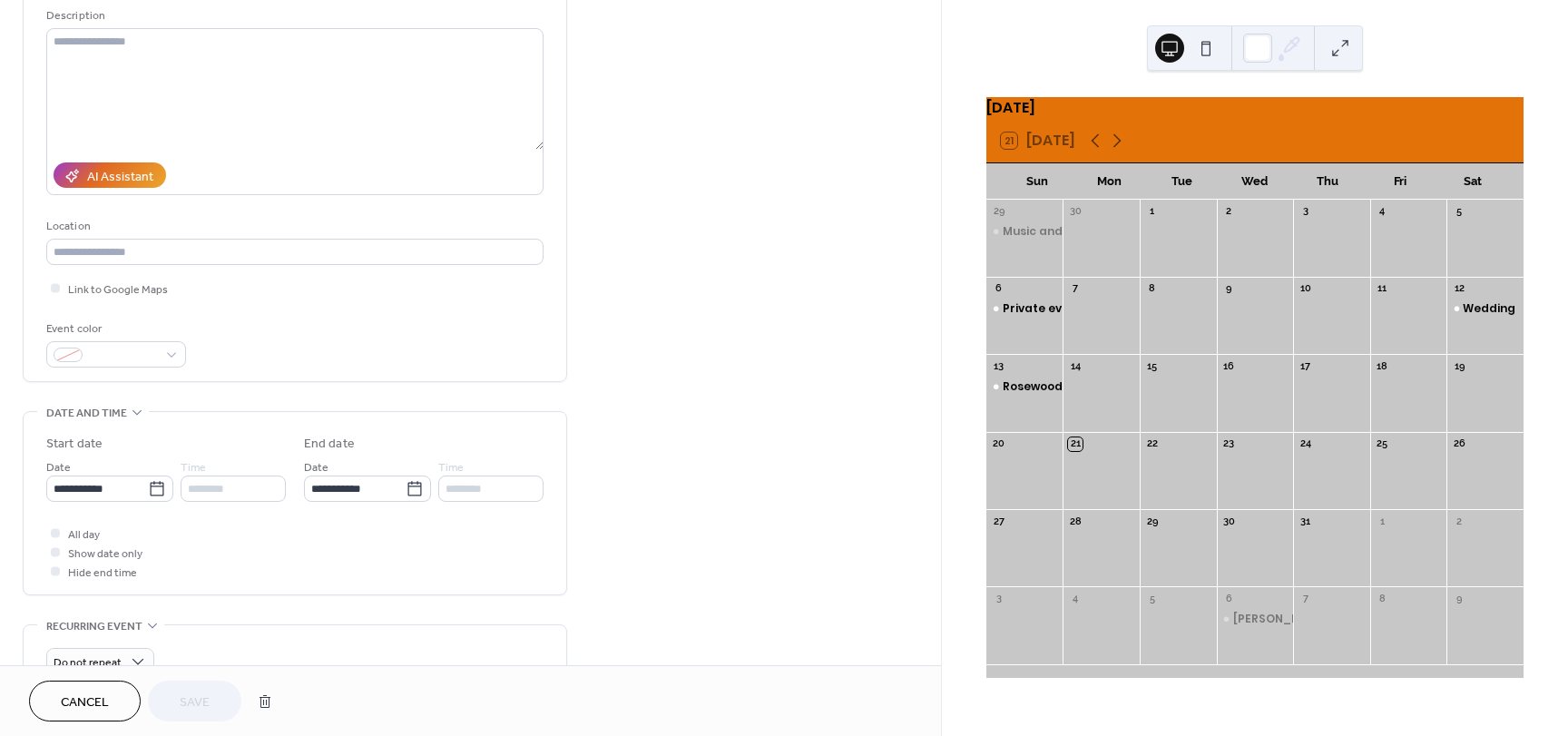 scroll, scrollTop: 182, scrollLeft: 0, axis: vertical 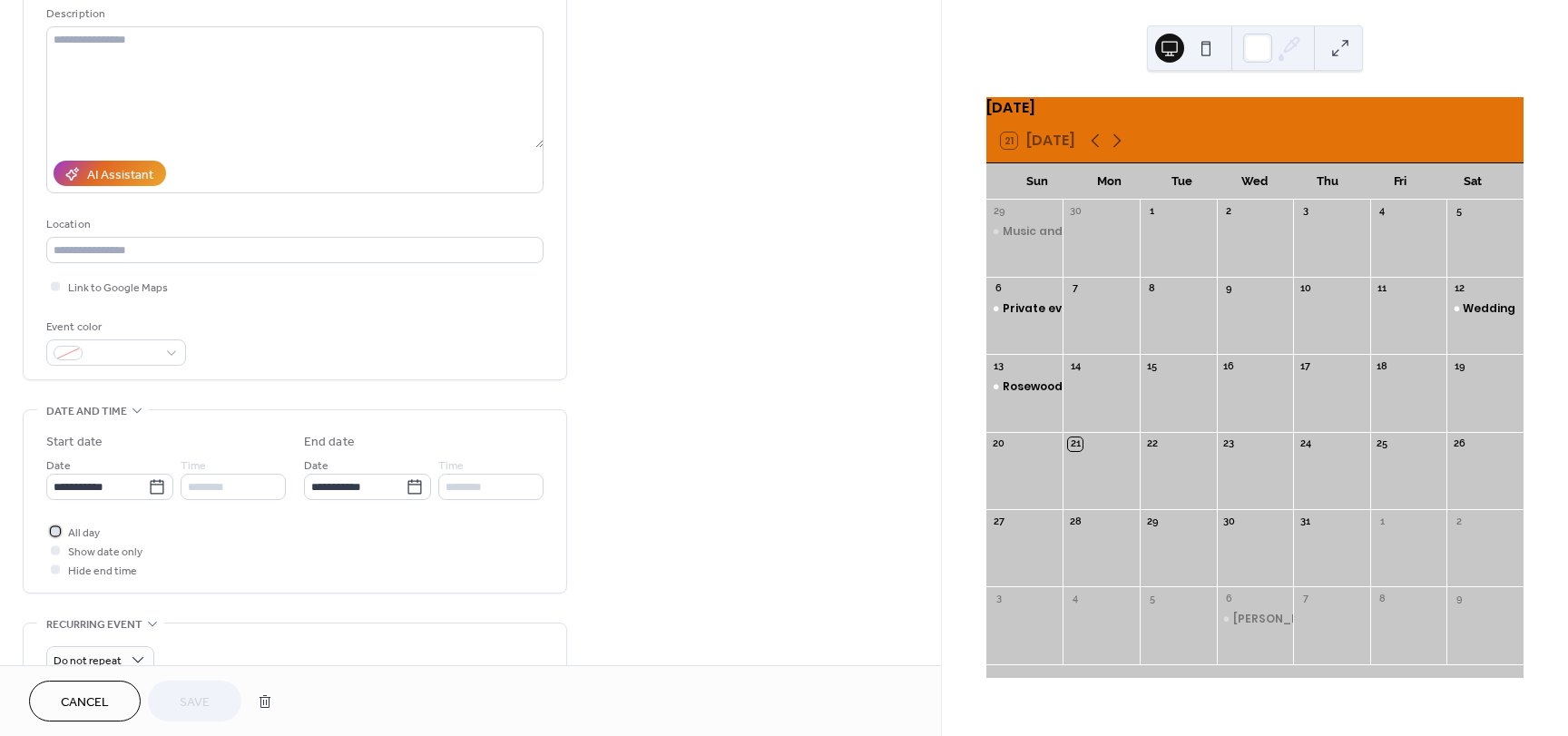 click on "All day" at bounding box center [83, 533] 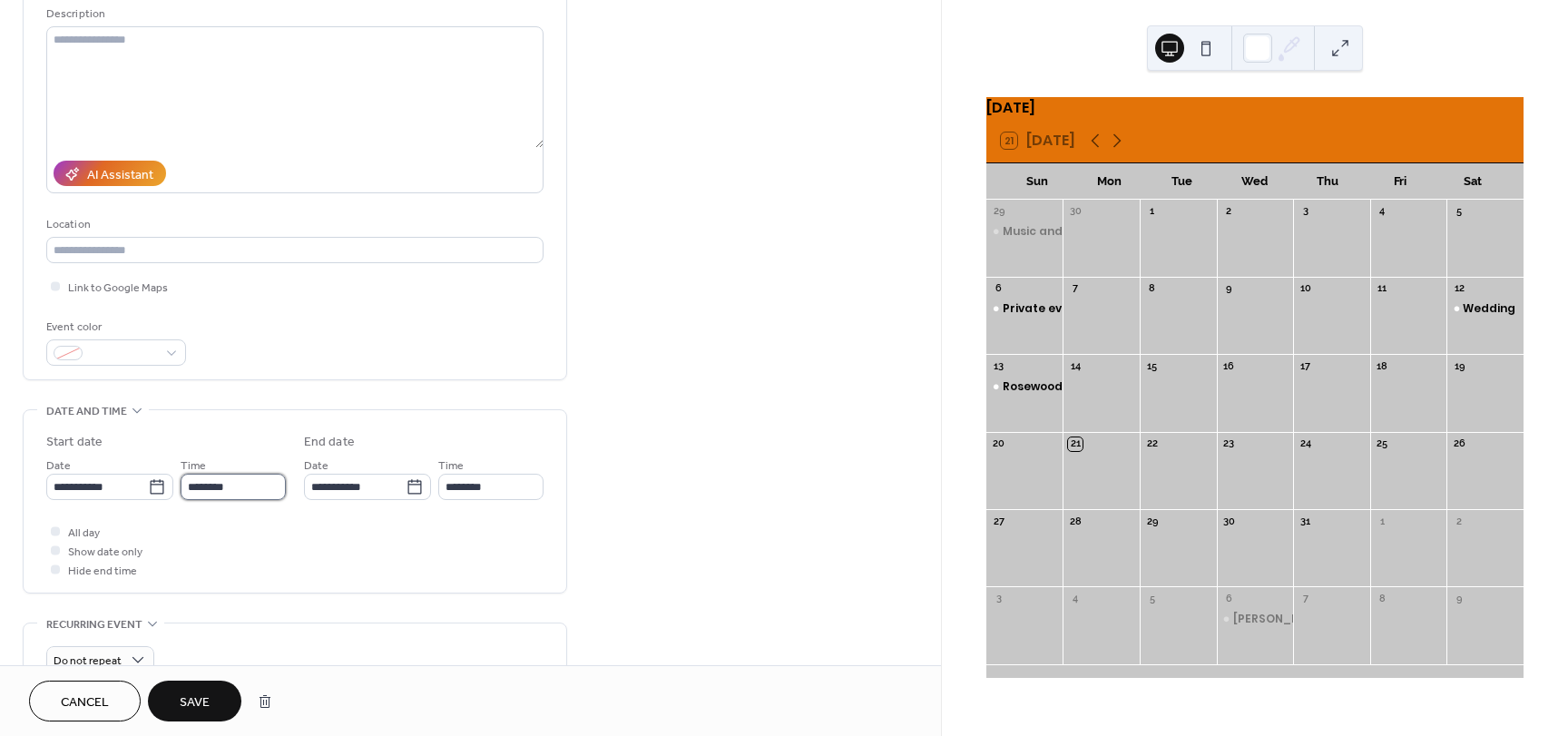 click on "********" at bounding box center (233, 486) 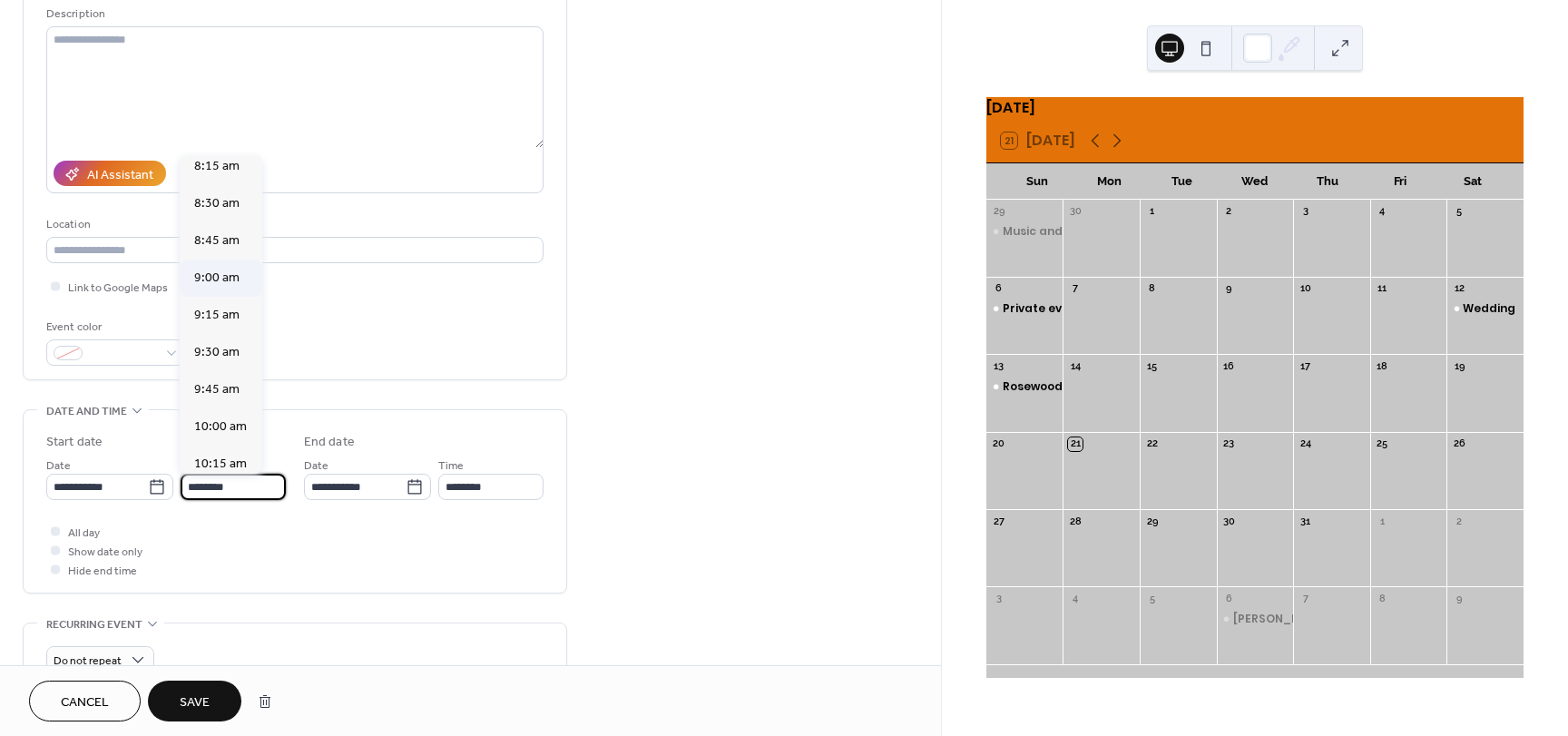 scroll, scrollTop: 1271, scrollLeft: 0, axis: vertical 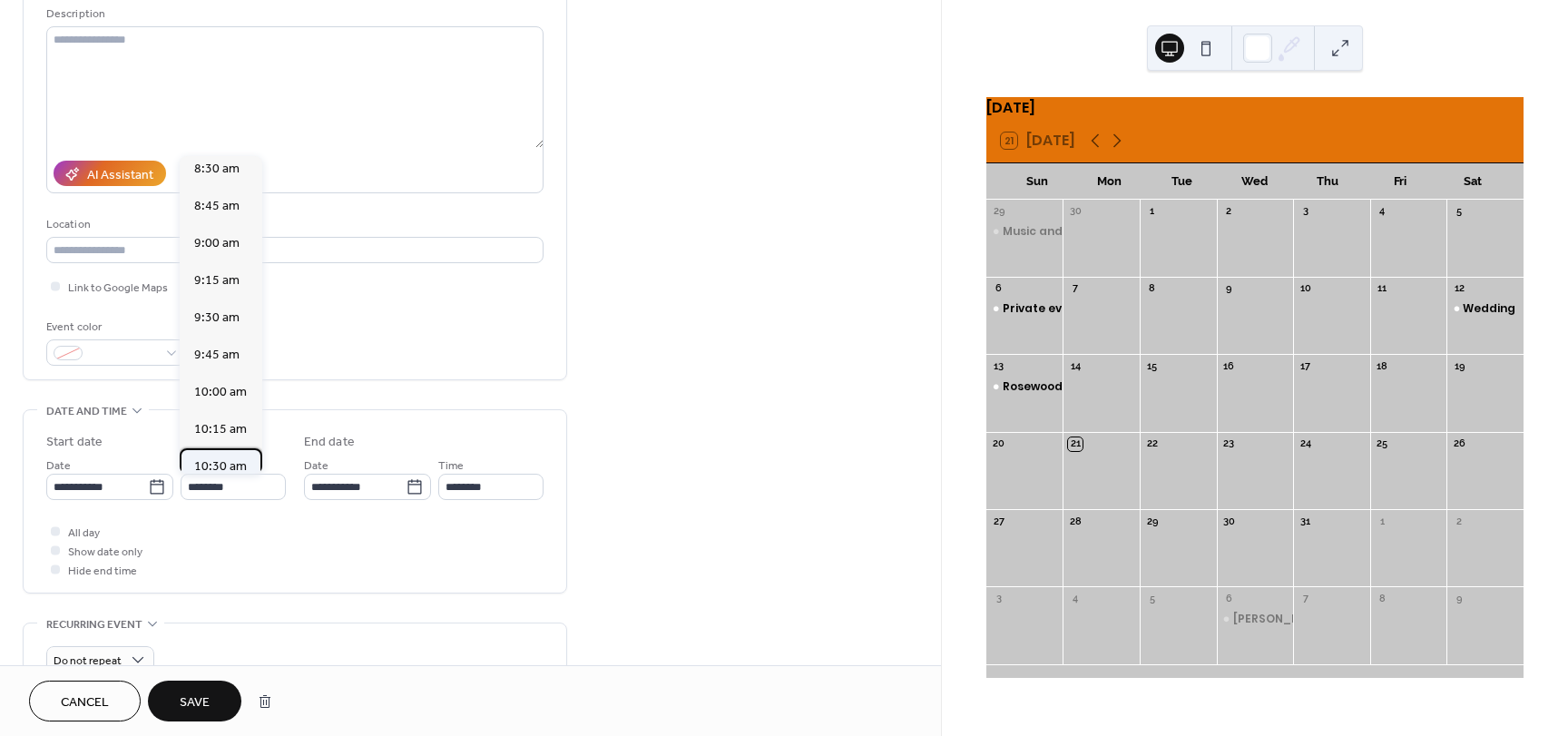 click on "10:30 am" at bounding box center [220, 466] 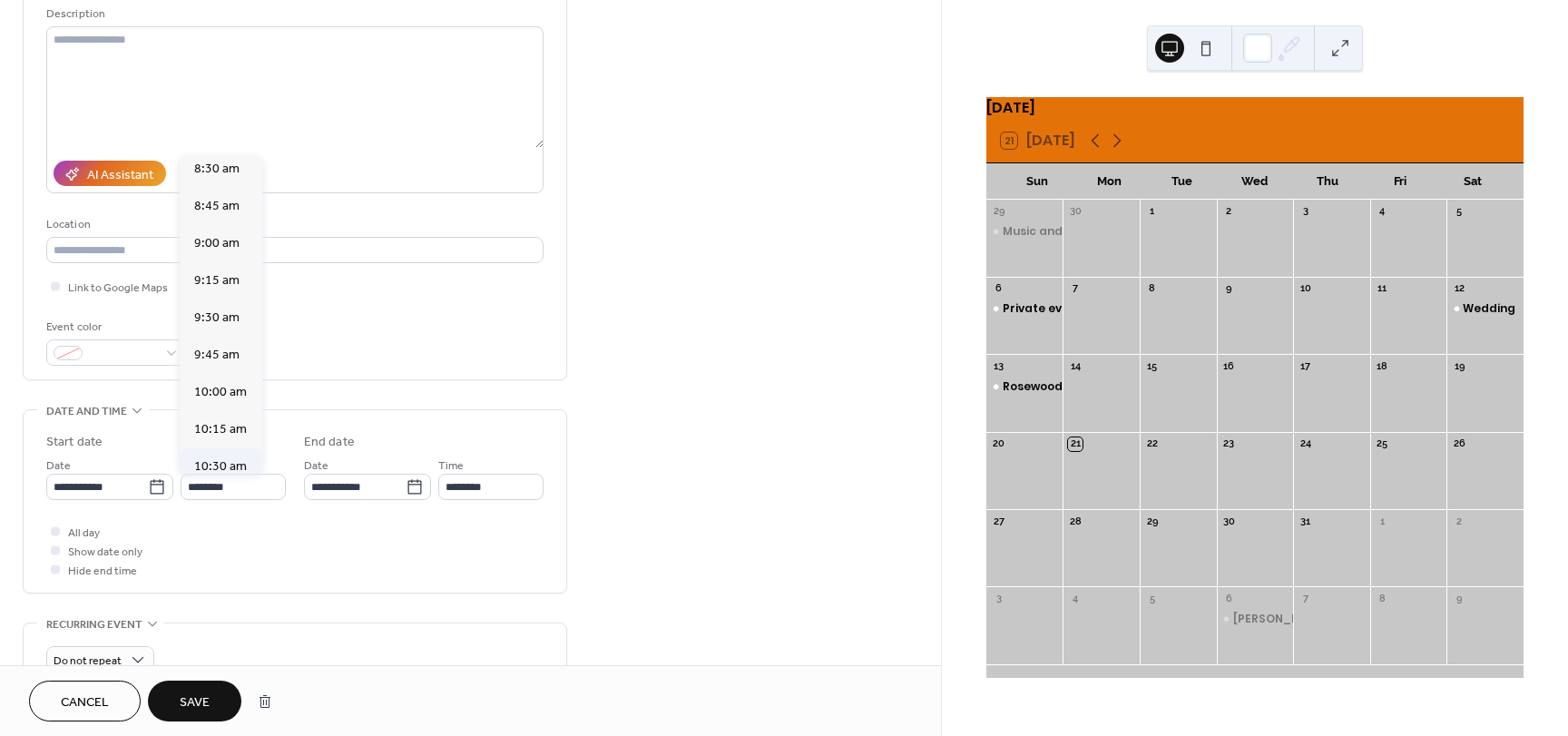 type on "********" 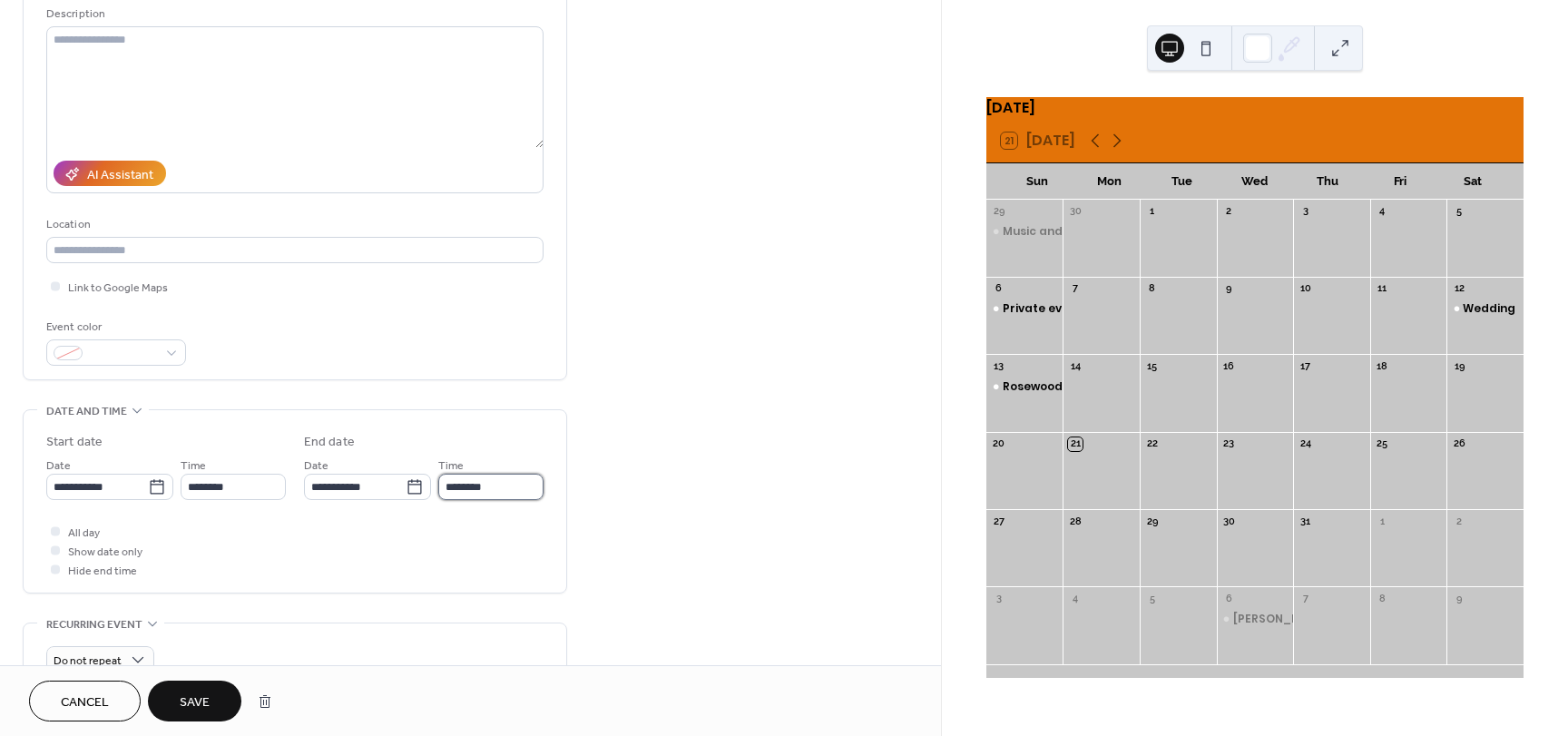 click on "********" at bounding box center (491, 486) 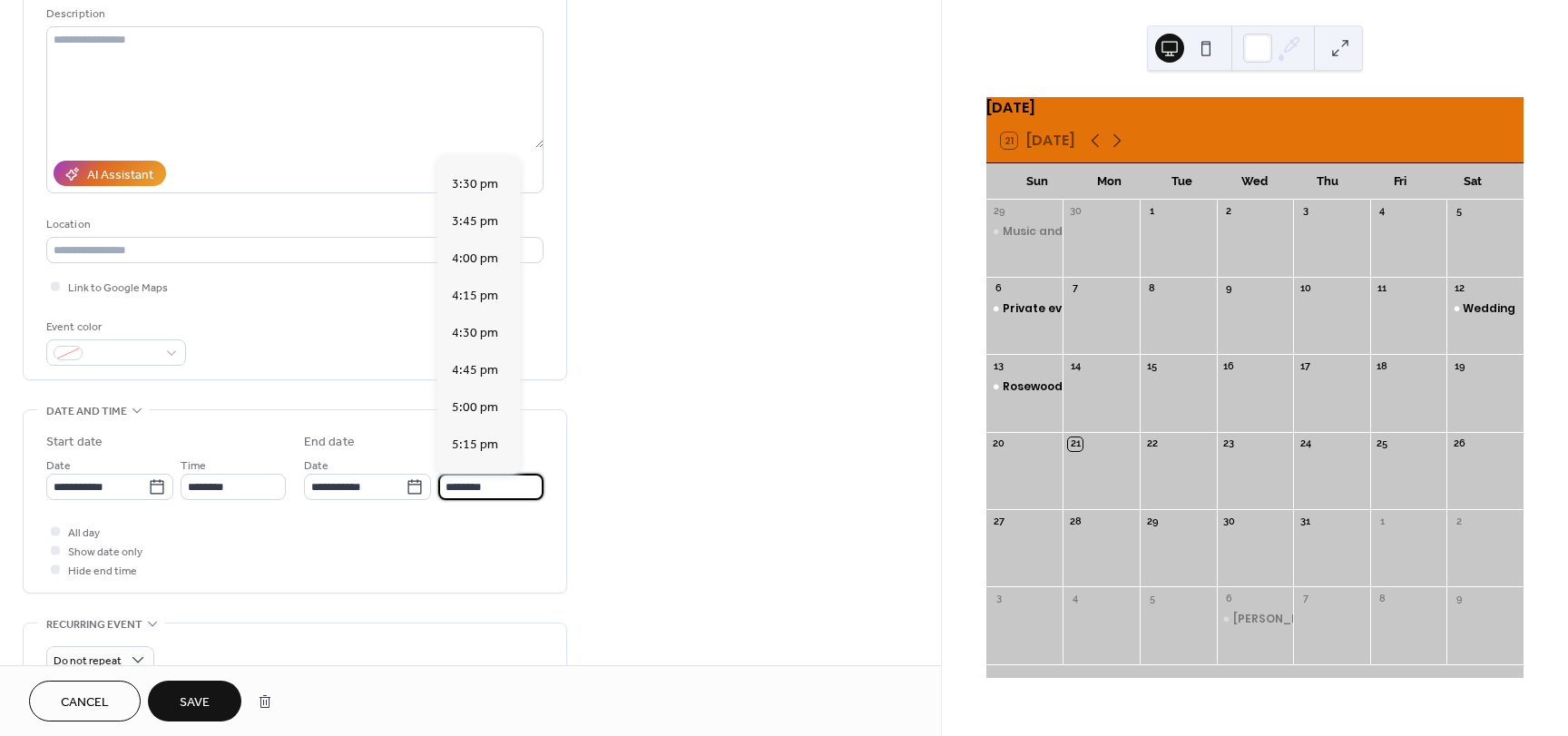 scroll, scrollTop: 2289, scrollLeft: 0, axis: vertical 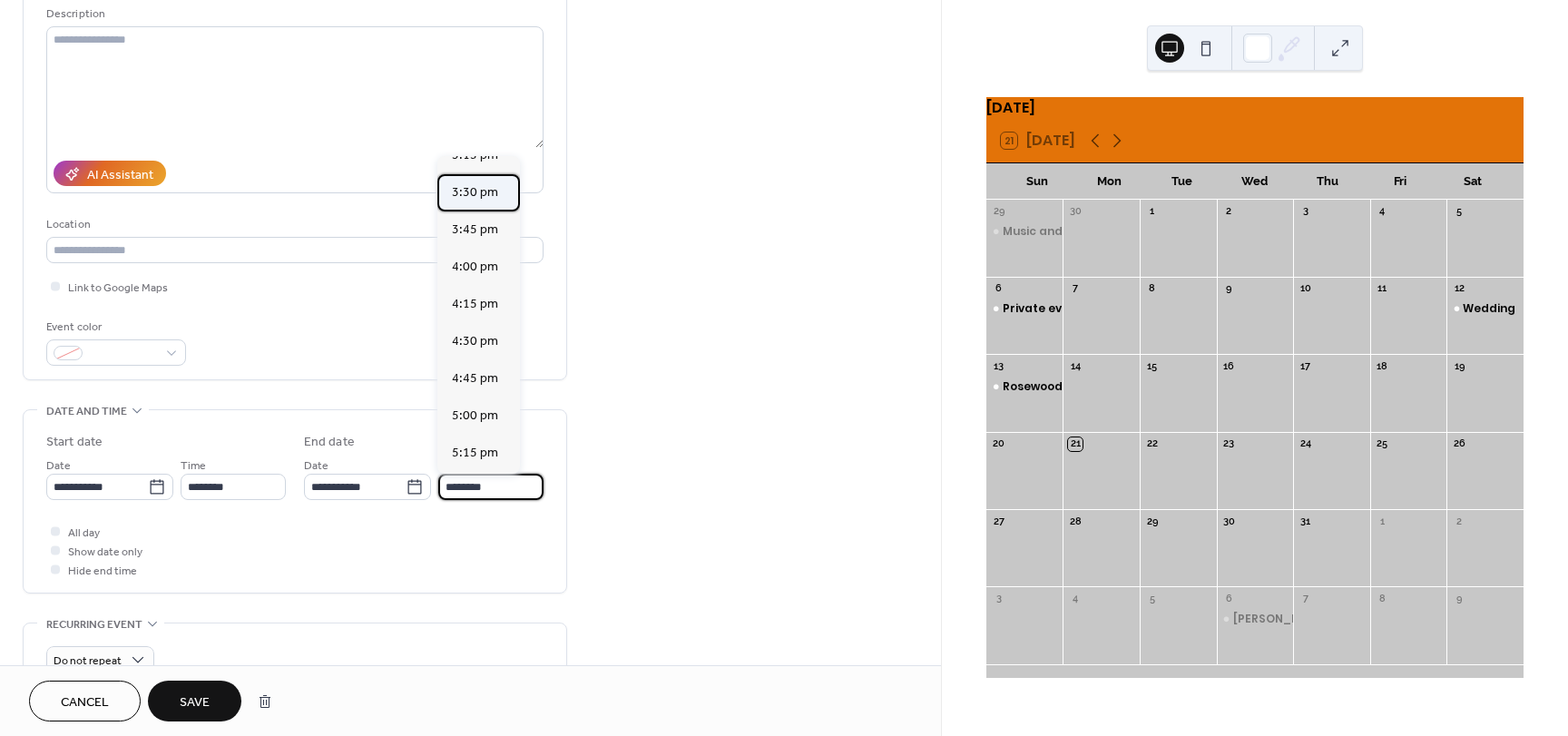 click on "3:30 pm" at bounding box center (475, 192) 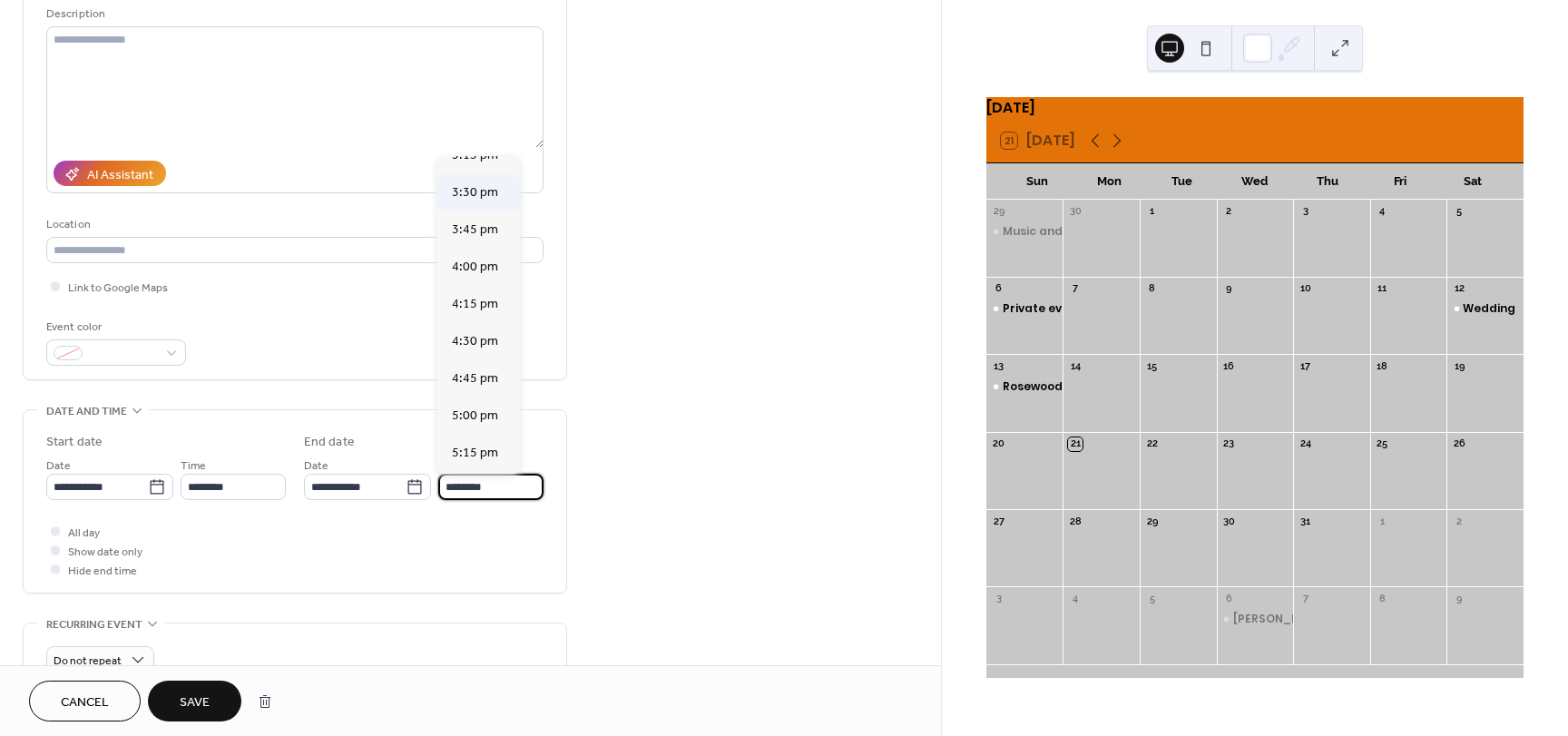 type on "*******" 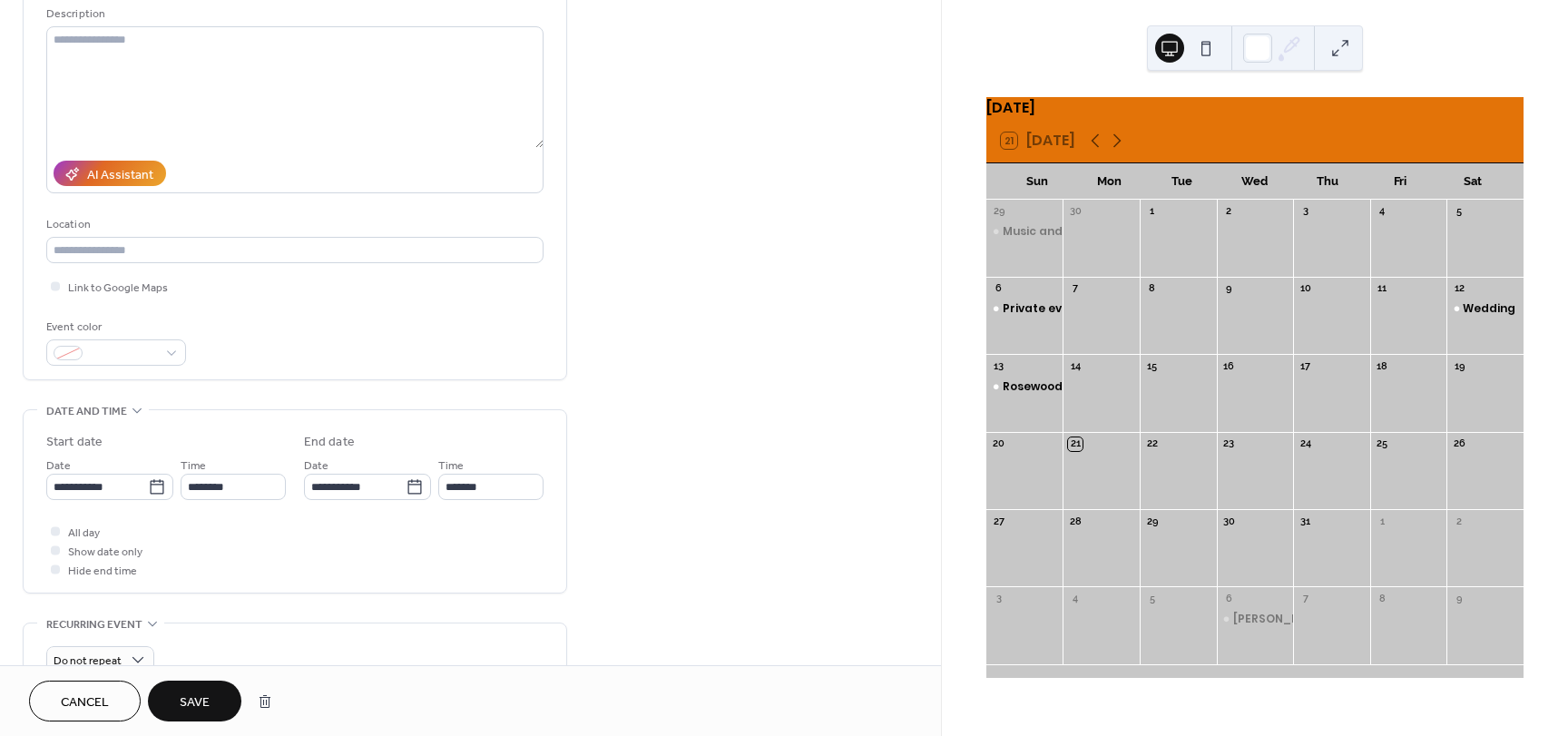 click on "Save" at bounding box center [194, 702] 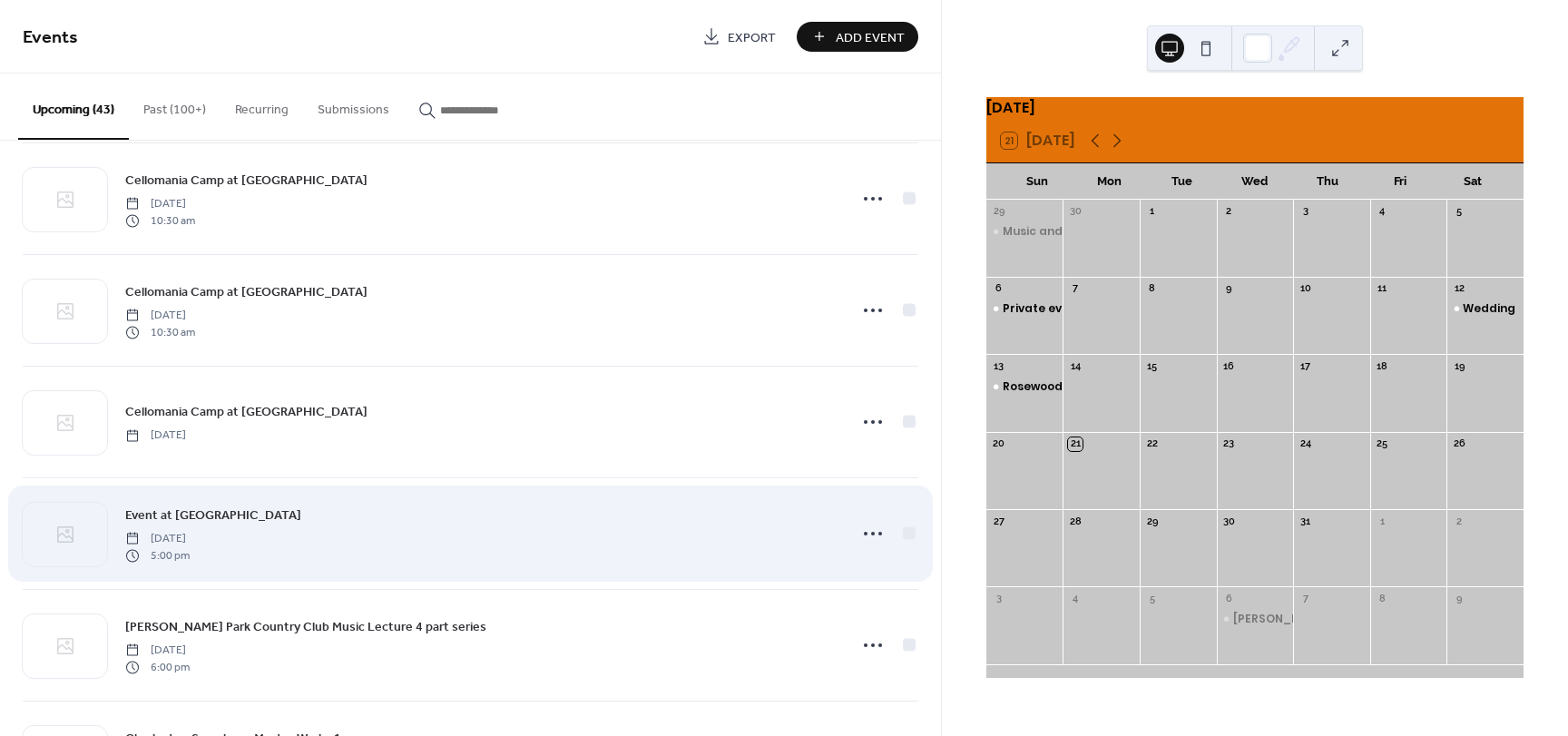 scroll, scrollTop: 272, scrollLeft: 0, axis: vertical 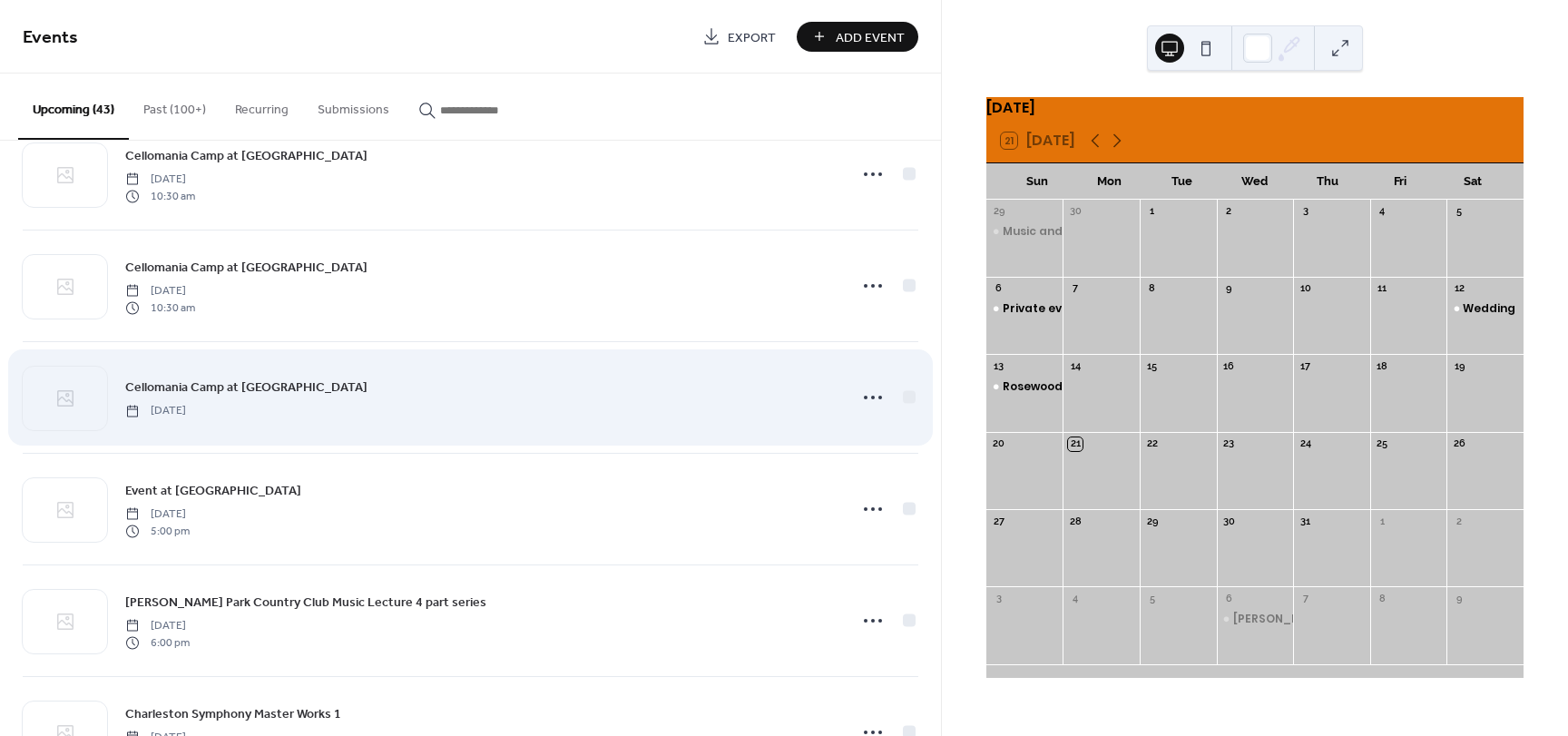 click on "Cellomania Camp at [GEOGRAPHIC_DATA] [DATE]" at bounding box center (480, 397) 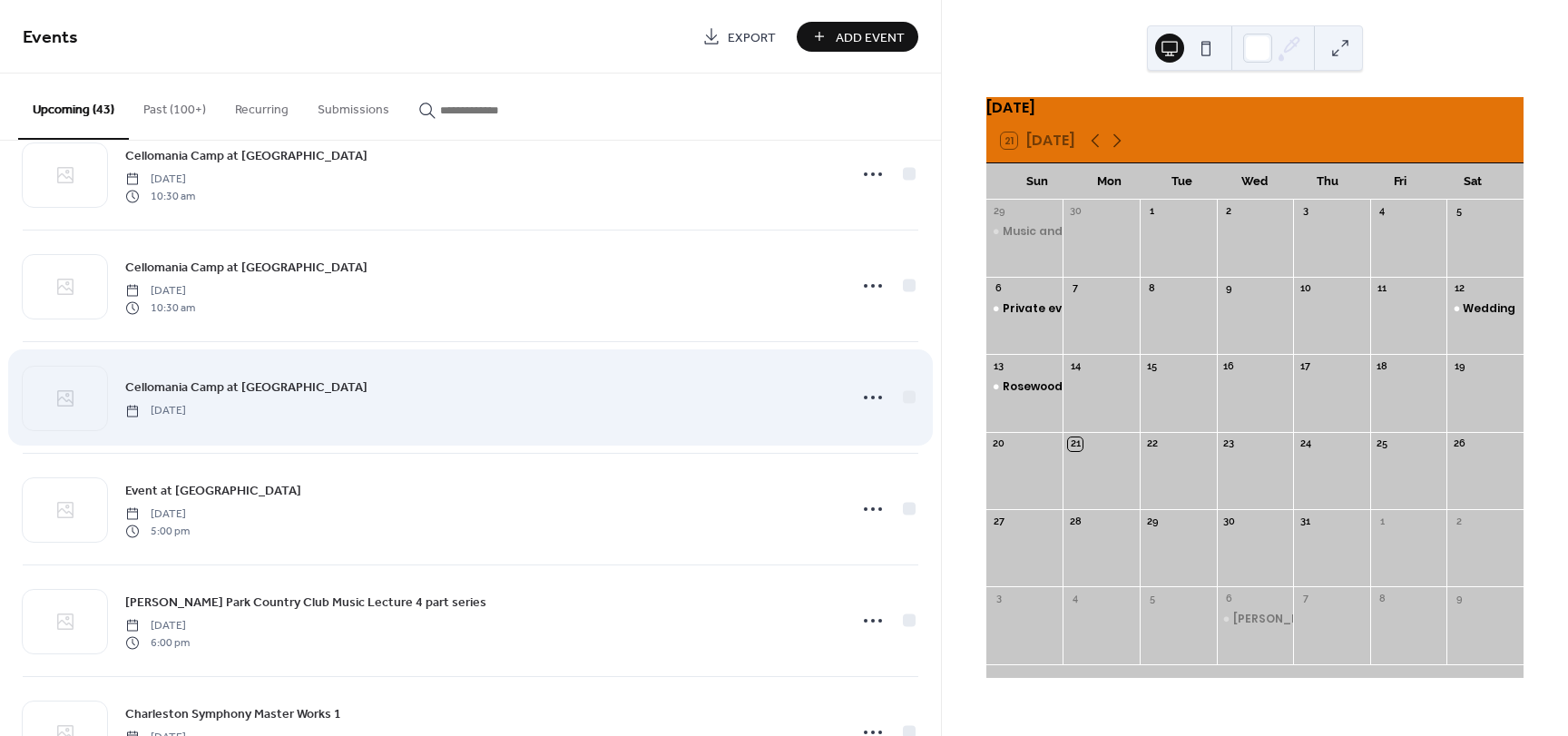 click on "Cellomania Camp at [GEOGRAPHIC_DATA]" at bounding box center (246, 388) 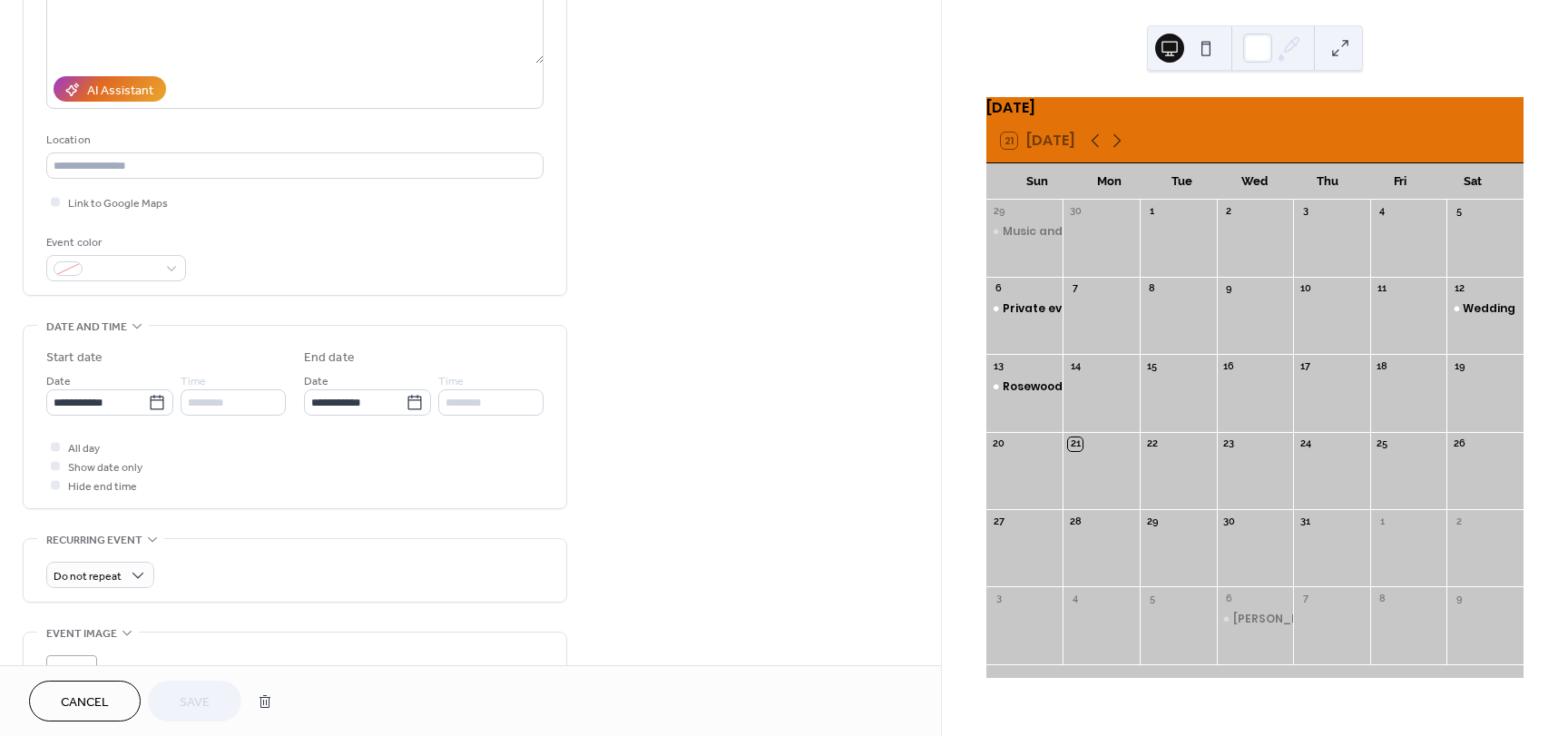 scroll, scrollTop: 272, scrollLeft: 0, axis: vertical 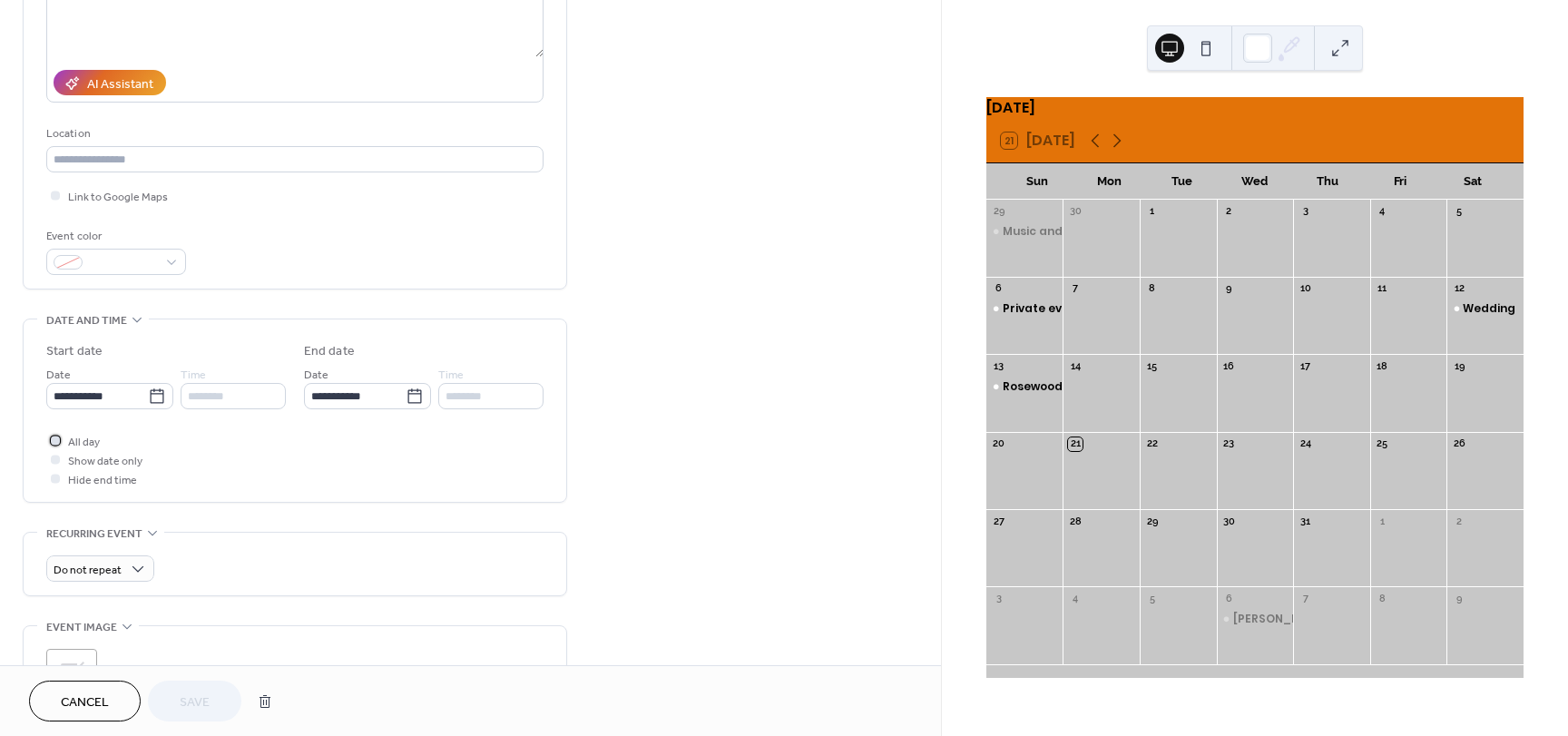 click on "All day" at bounding box center [83, 442] 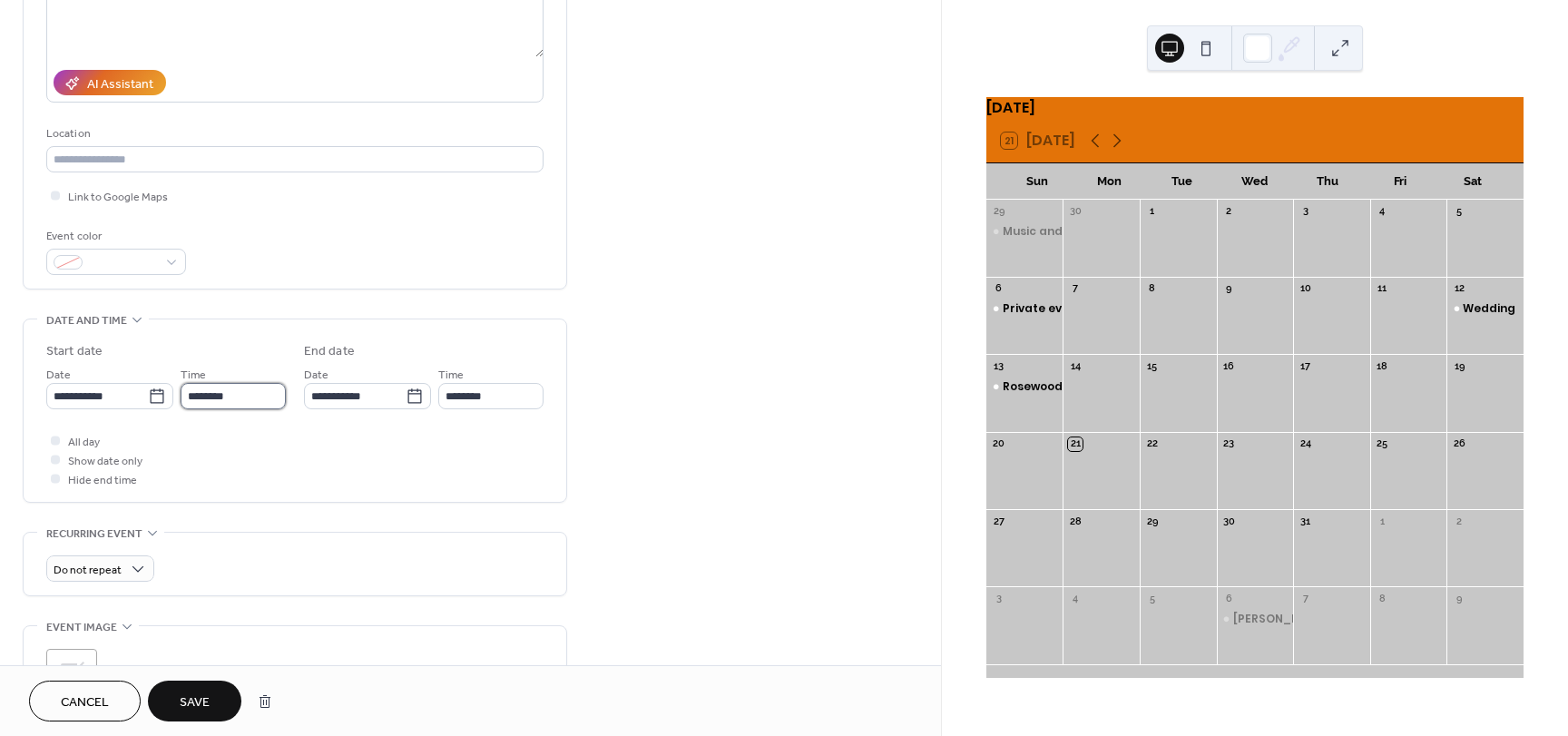 click on "********" at bounding box center [233, 396] 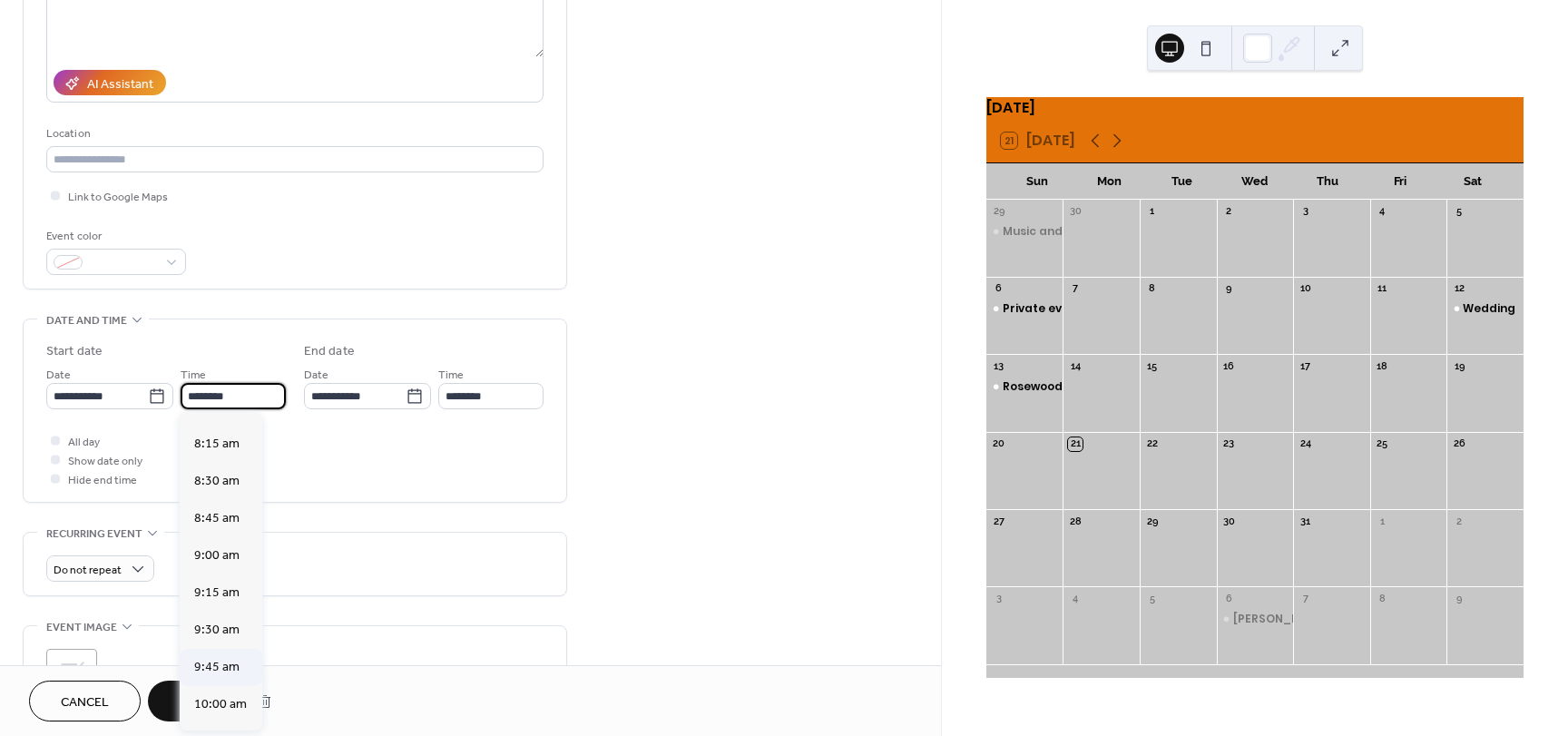 scroll, scrollTop: 1271, scrollLeft: 0, axis: vertical 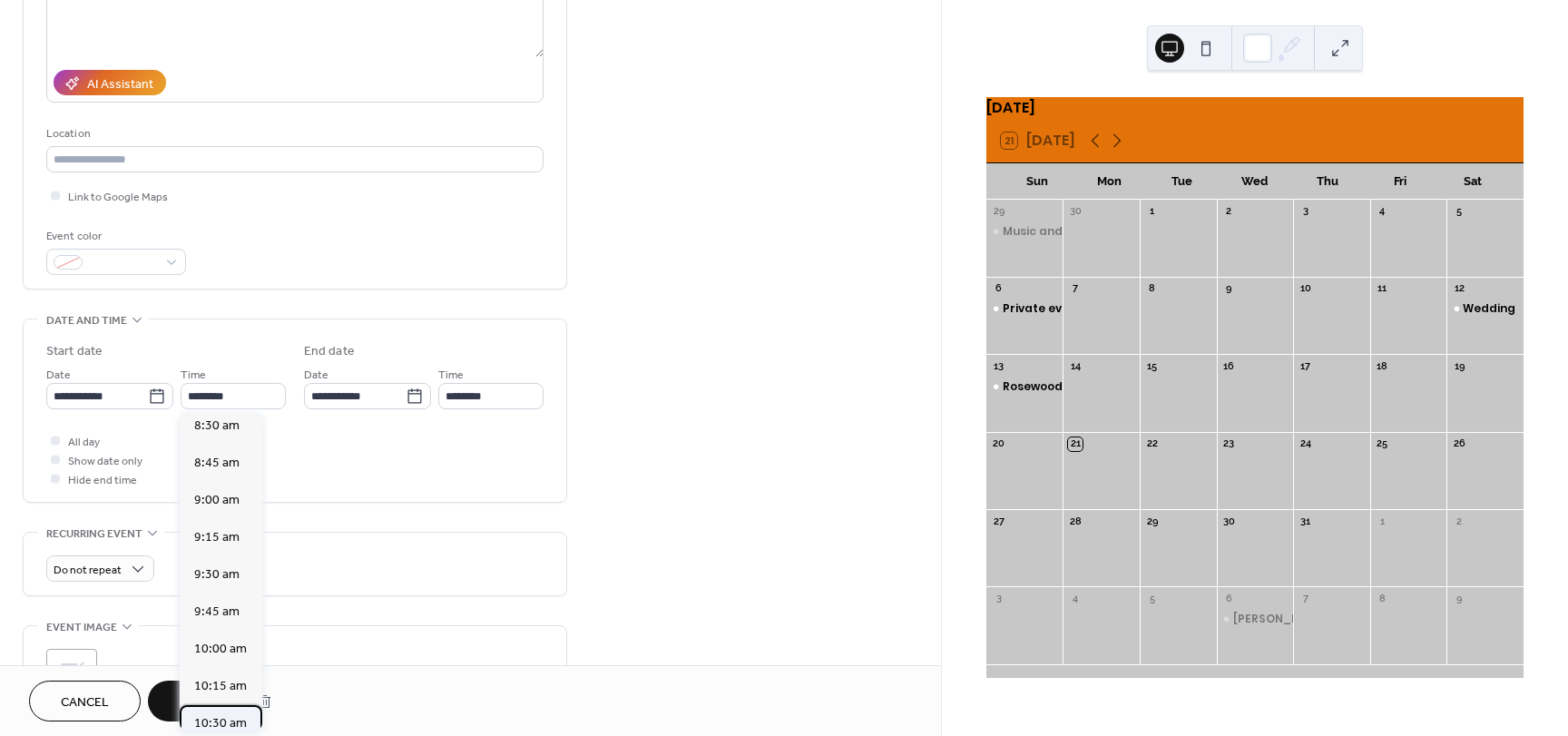 click on "10:30 am" at bounding box center [220, 723] 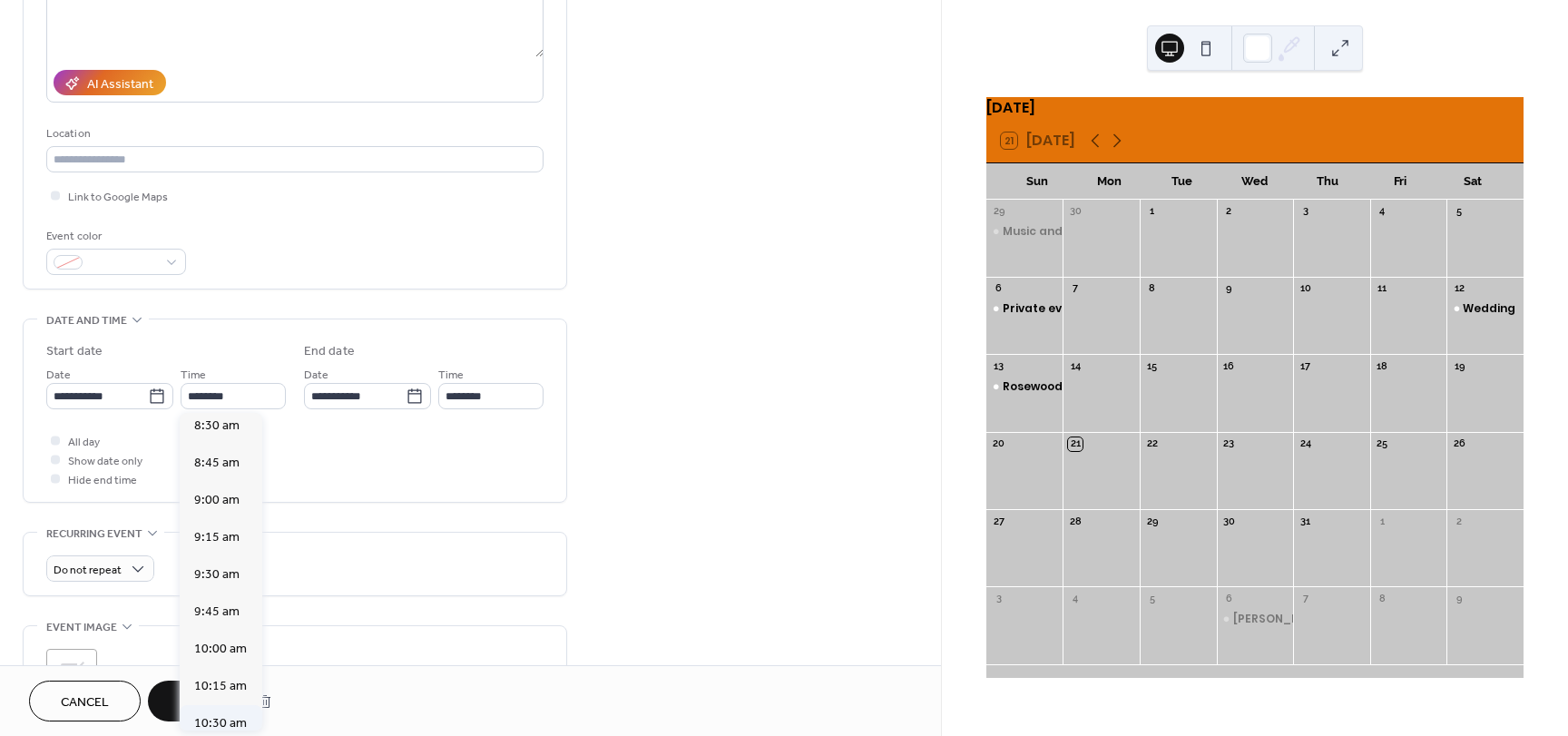 type on "********" 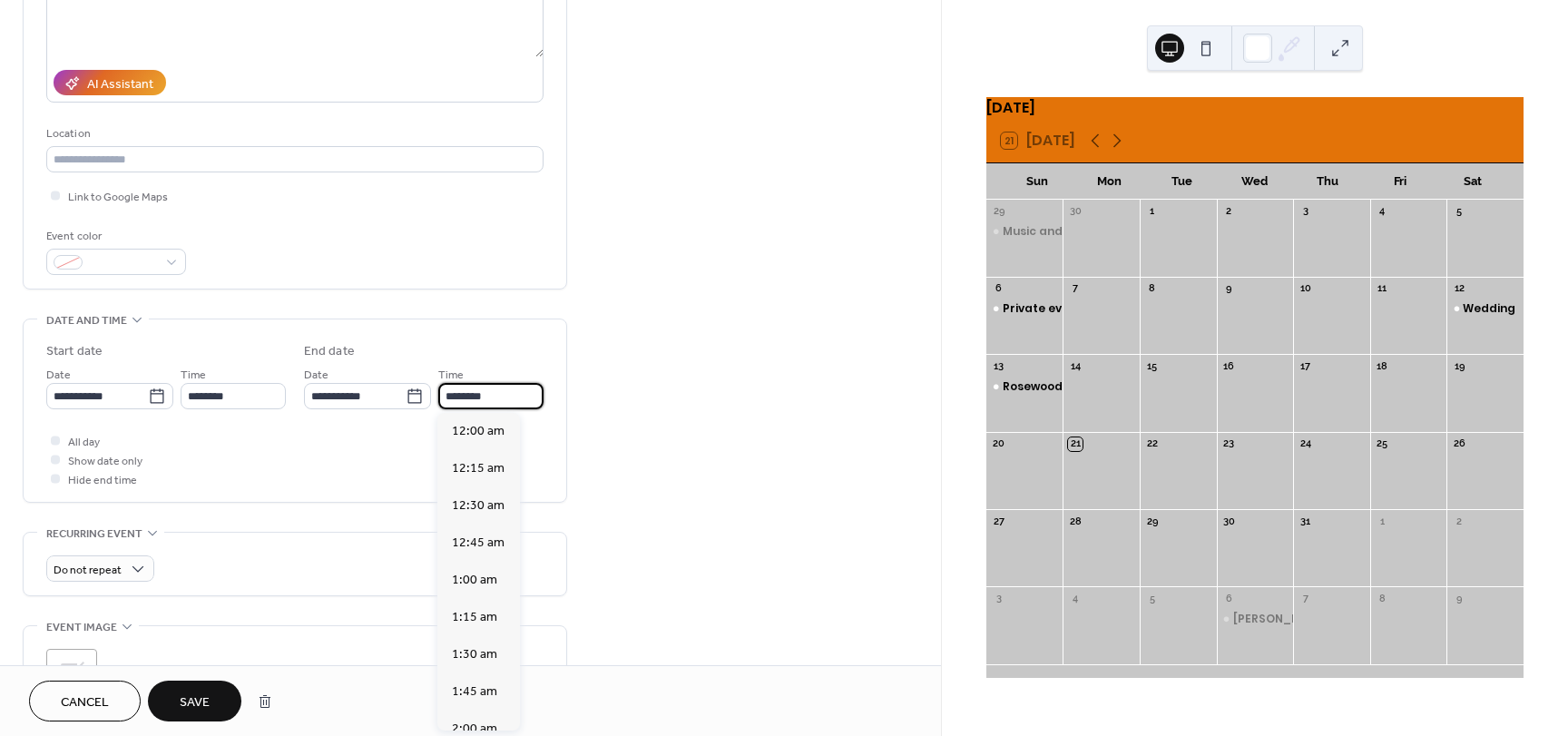 click on "********" at bounding box center (491, 396) 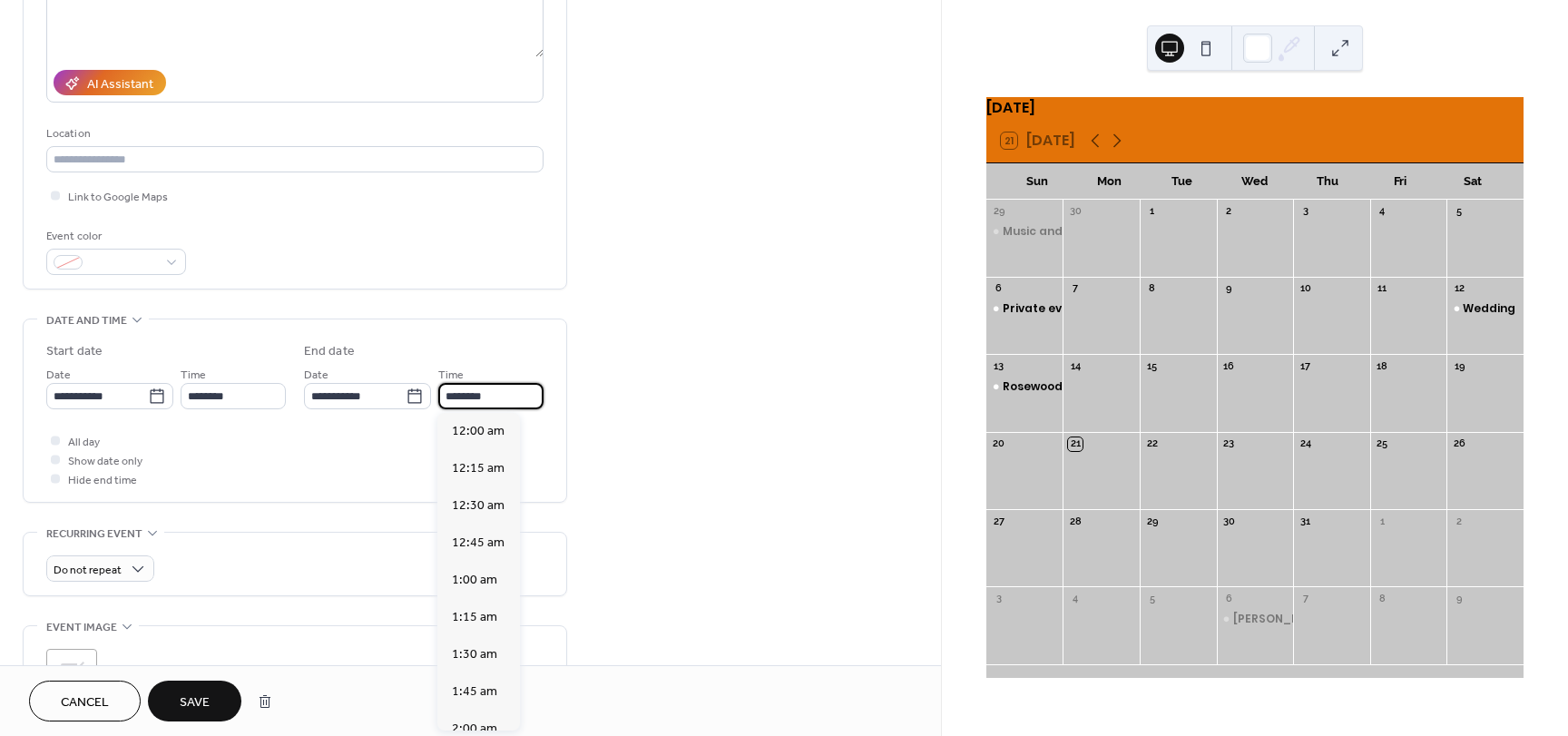 scroll, scrollTop: 1563, scrollLeft: 0, axis: vertical 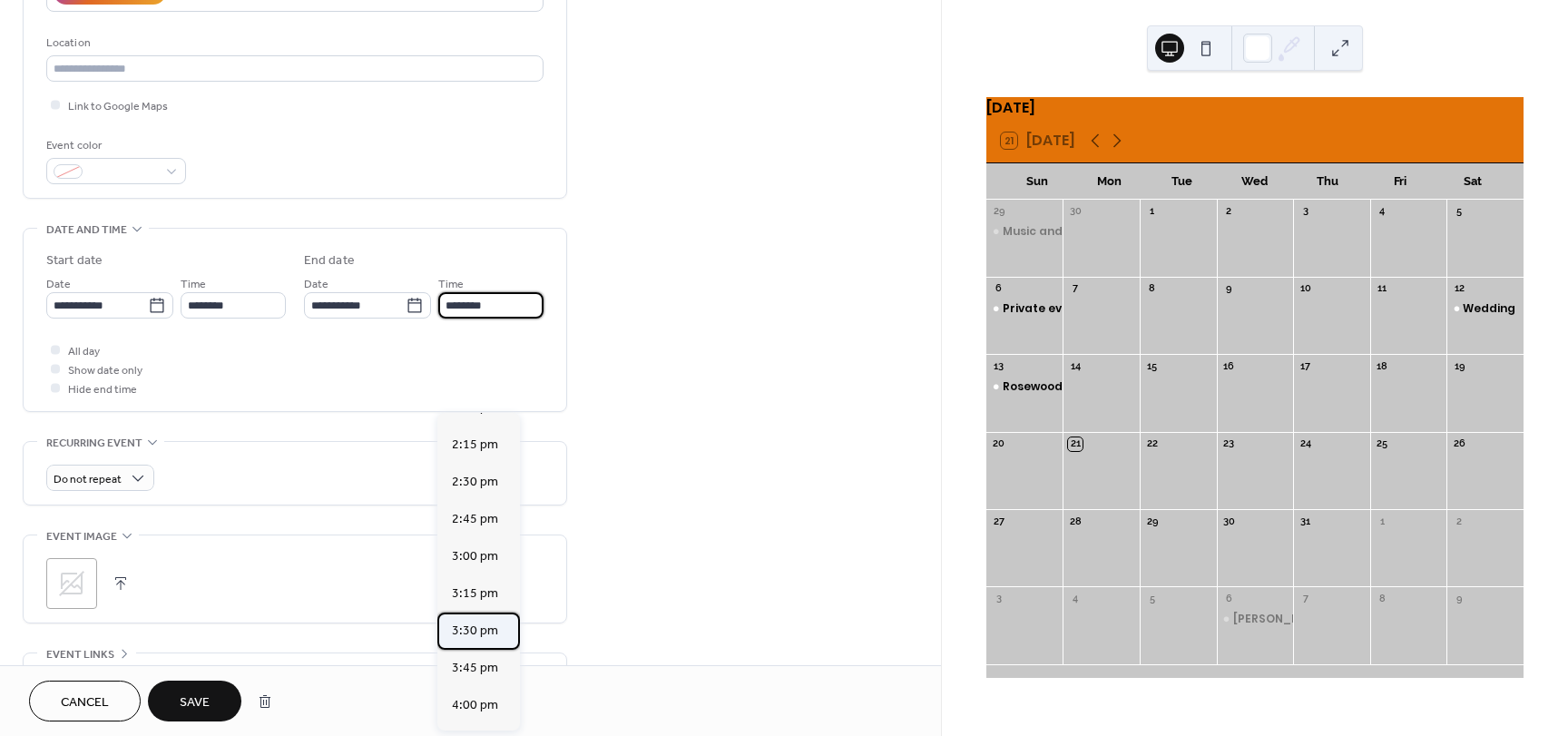 click on "3:30 pm" at bounding box center [478, 631] 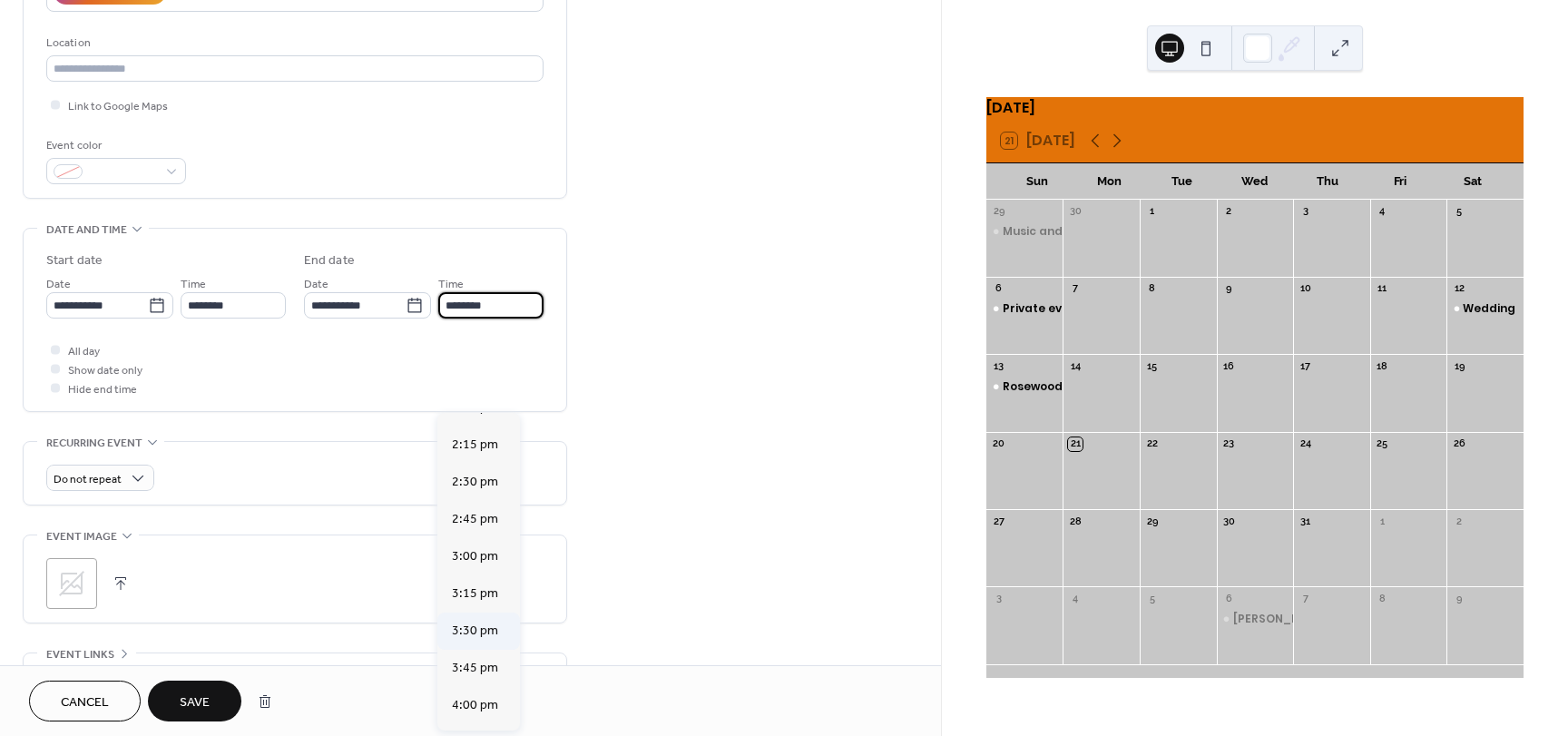 type on "*******" 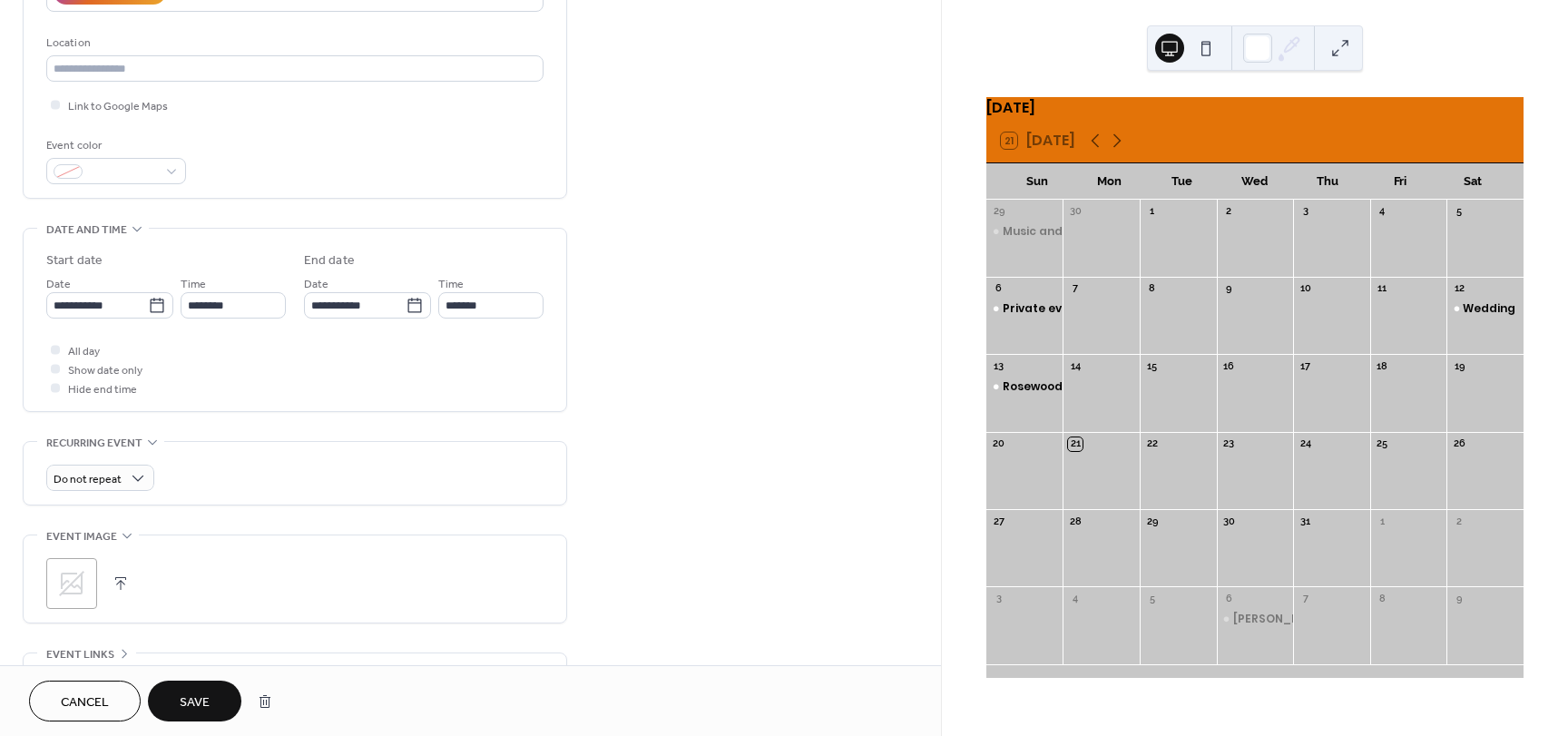 click on "Save" at bounding box center [194, 702] 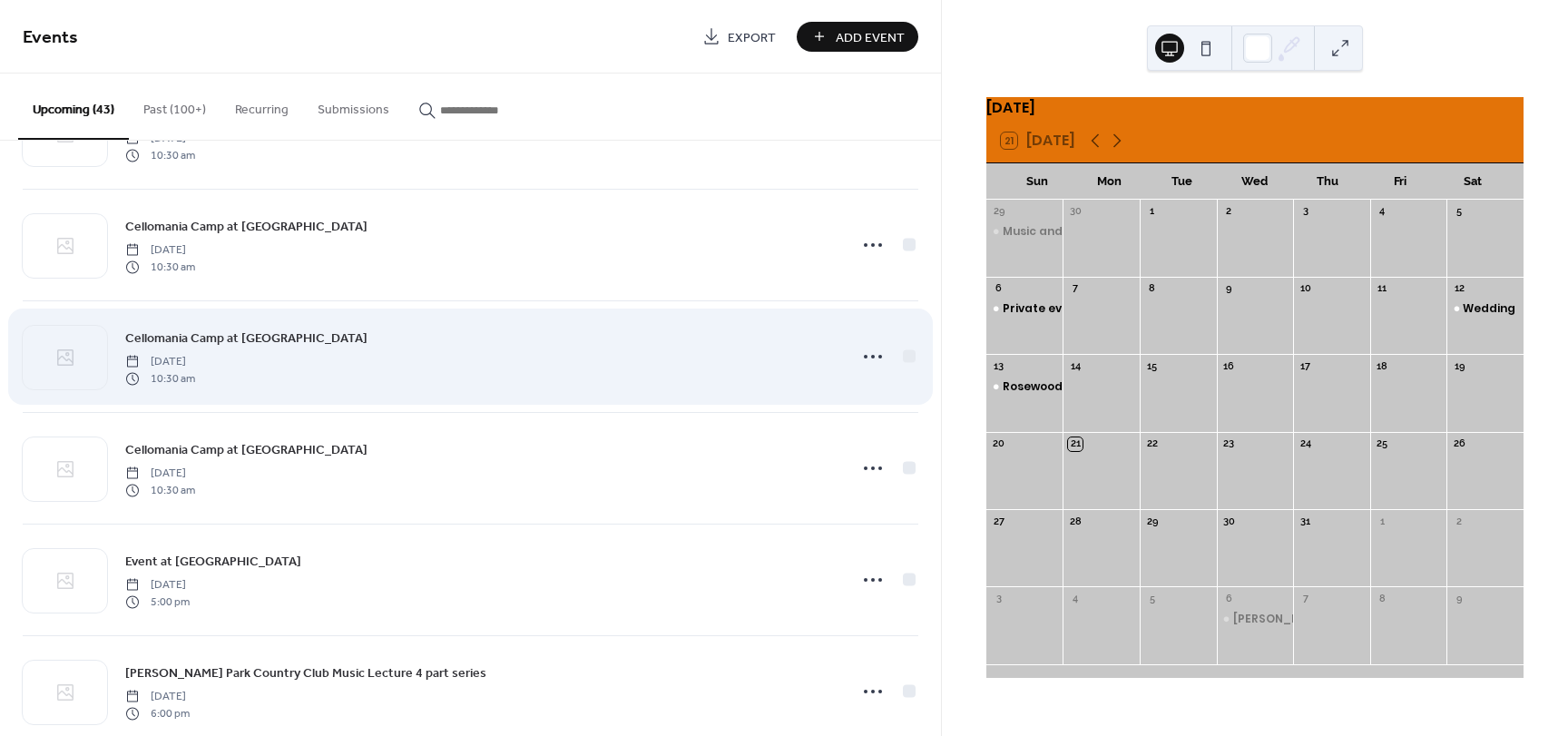 scroll, scrollTop: 272, scrollLeft: 0, axis: vertical 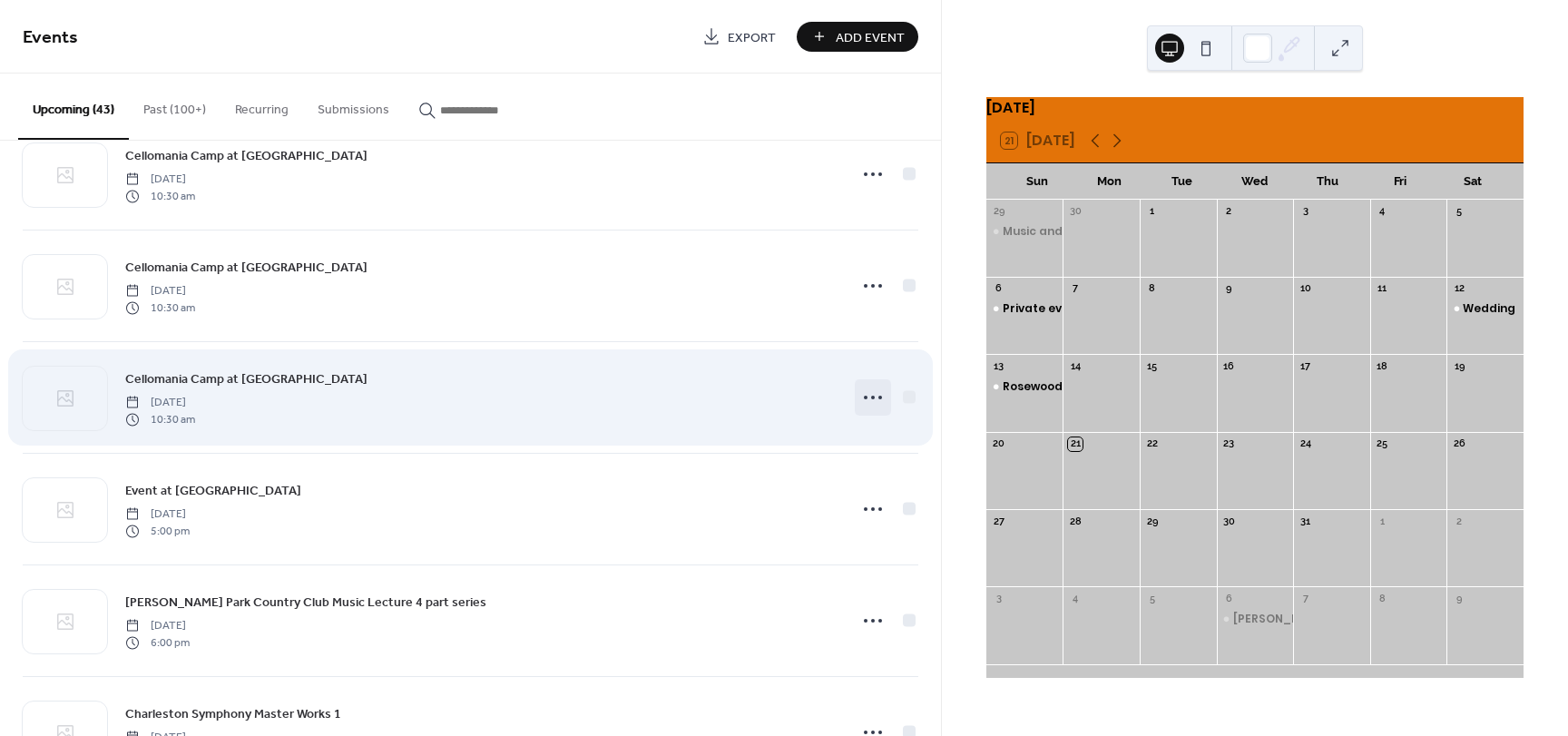 click 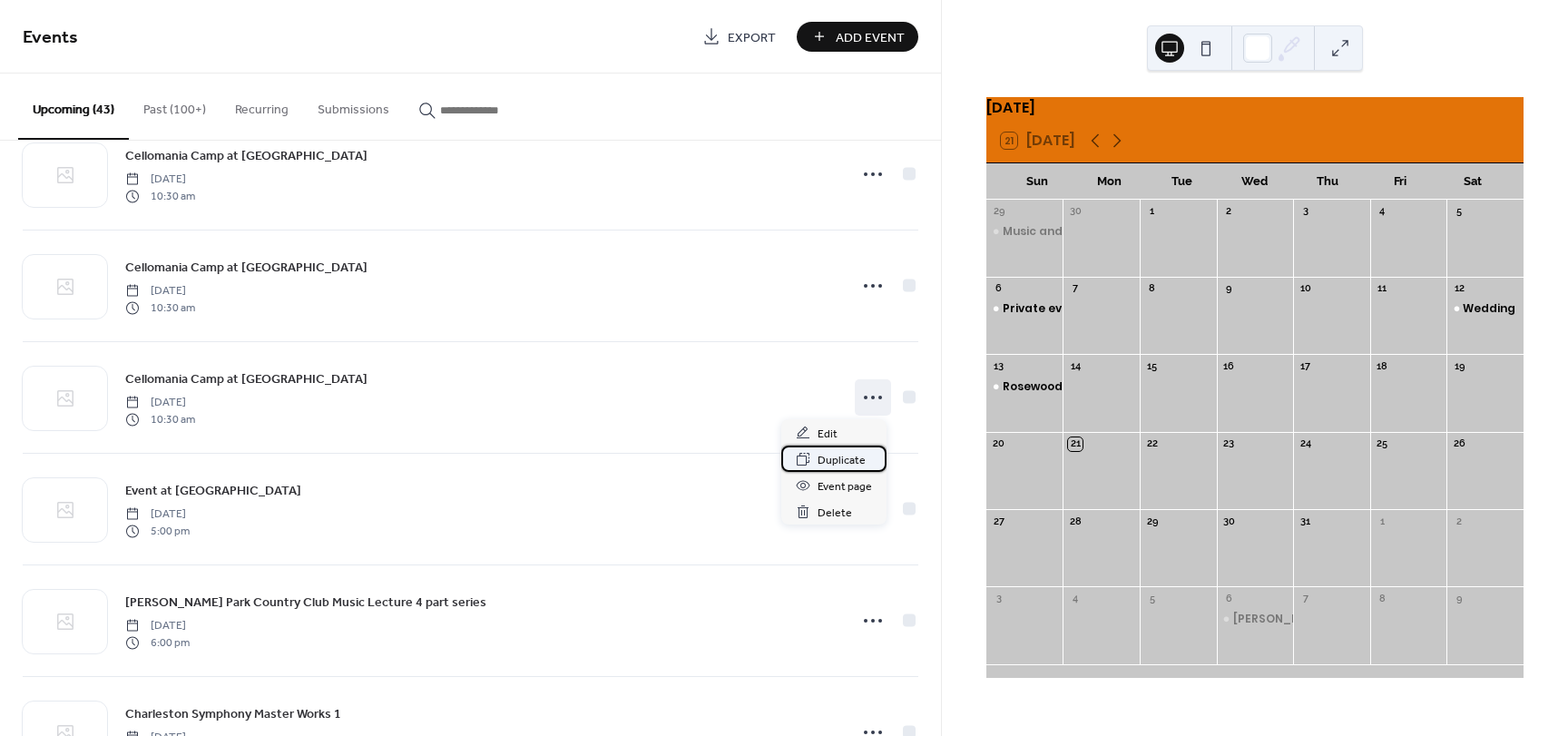 click on "Duplicate" at bounding box center [841, 460] 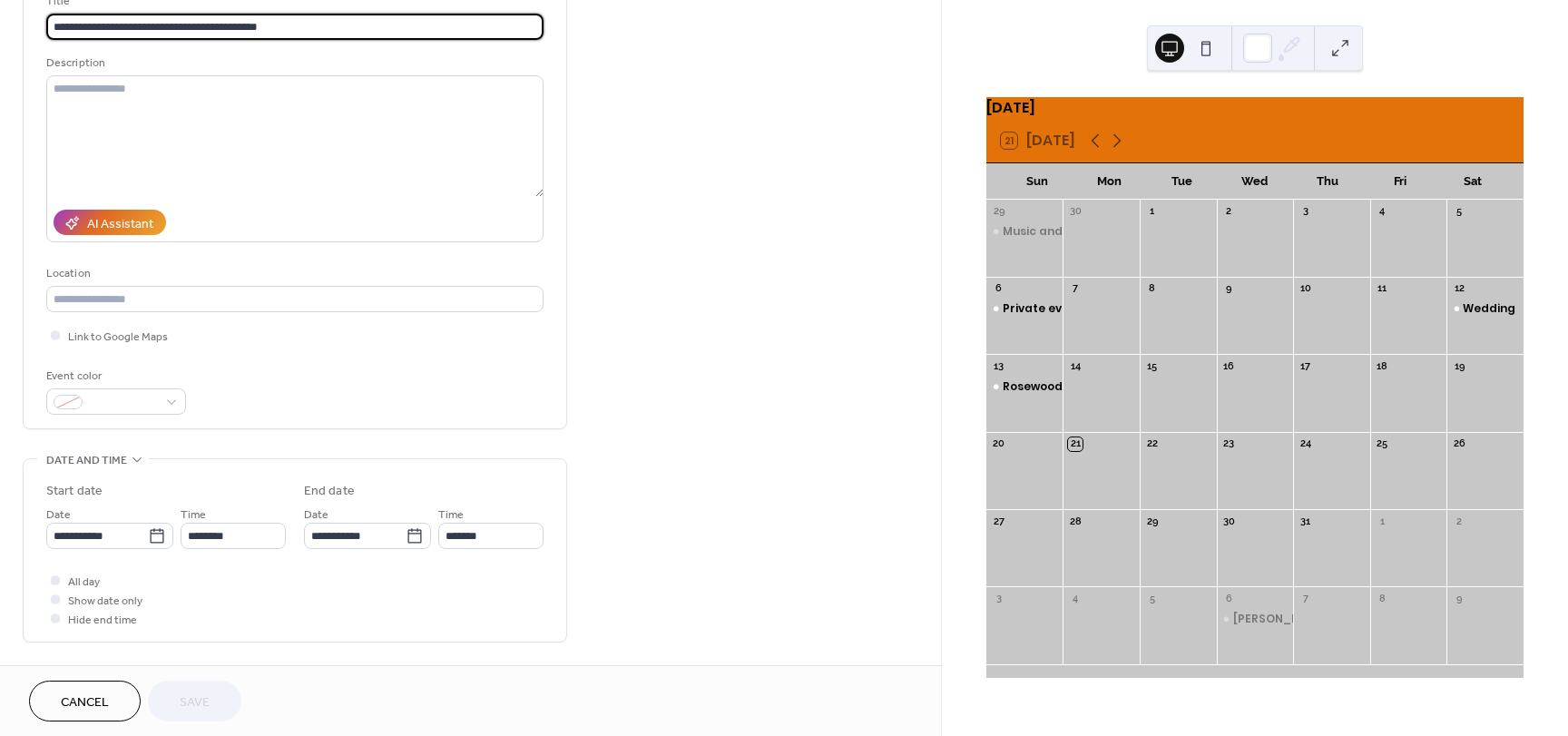 scroll, scrollTop: 182, scrollLeft: 0, axis: vertical 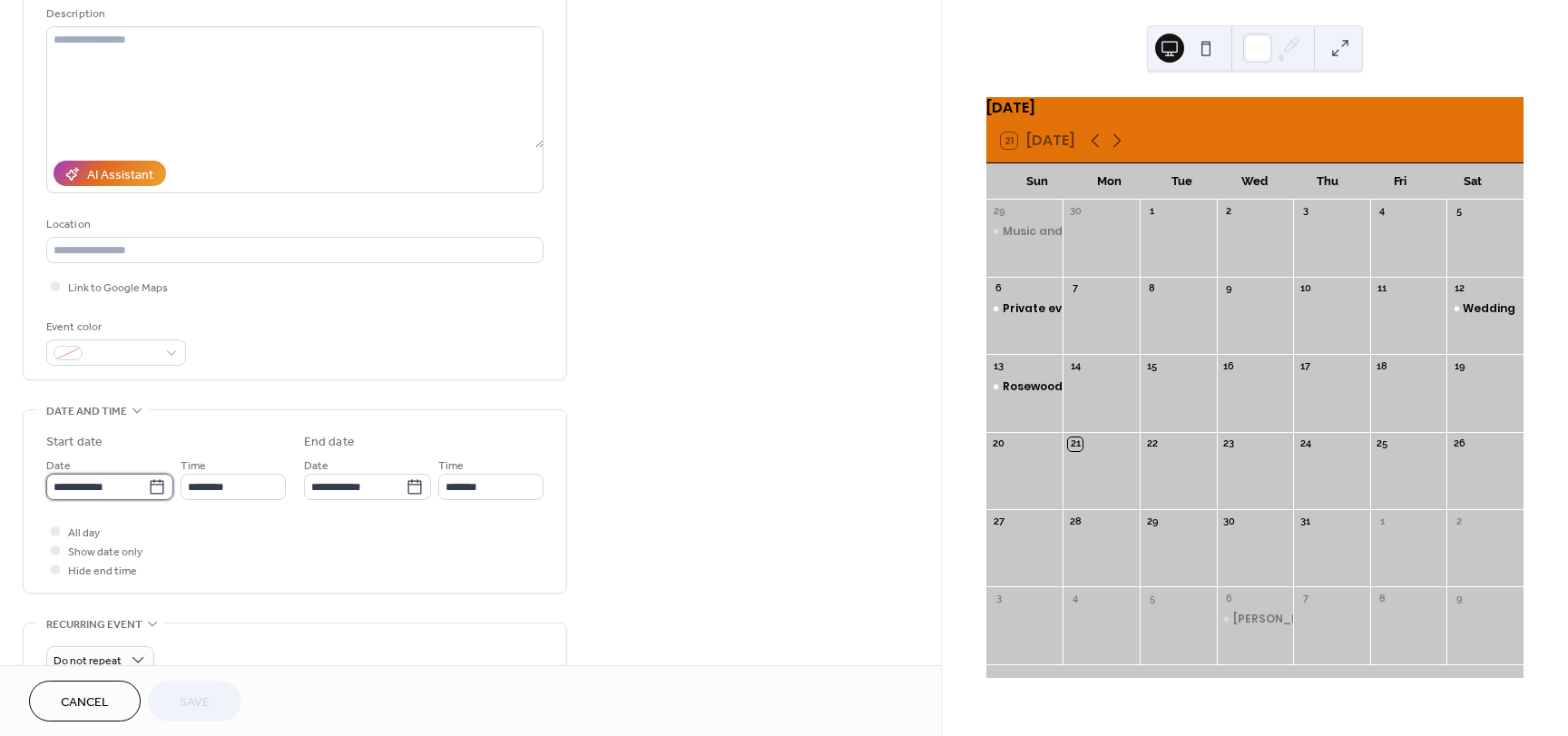 click on "**********" at bounding box center [97, 486] 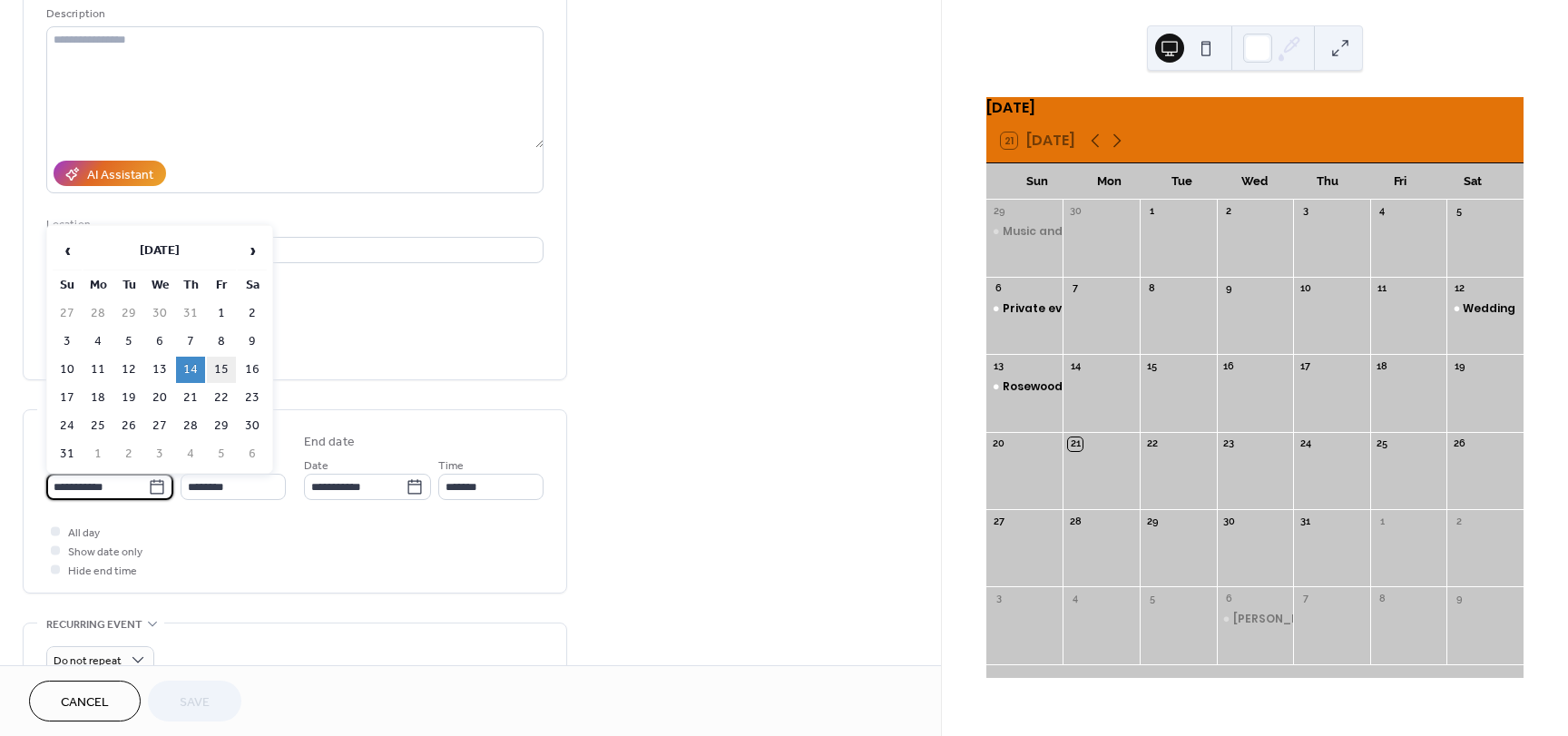 click on "15" at bounding box center (221, 369) 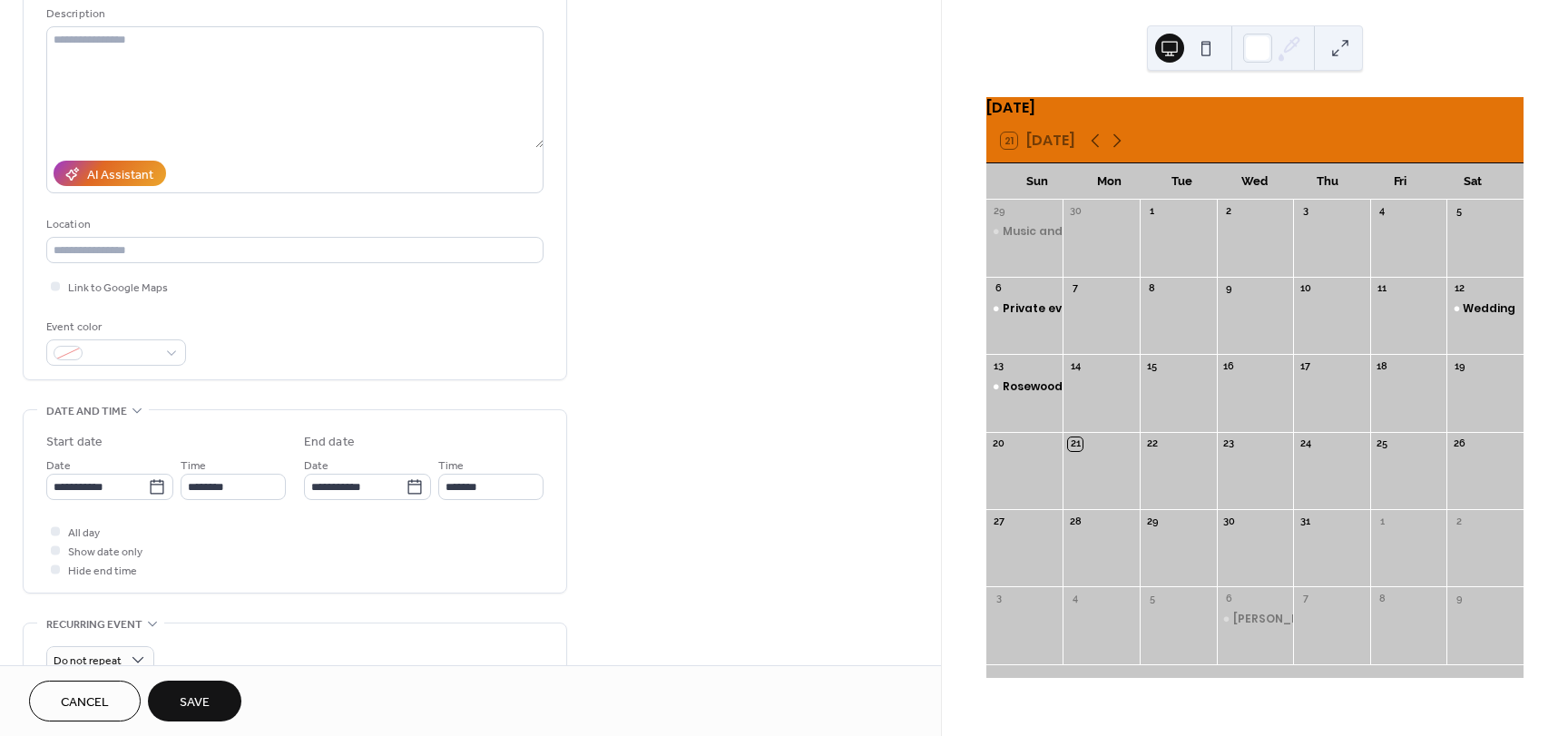 click on "Save" at bounding box center (194, 701) 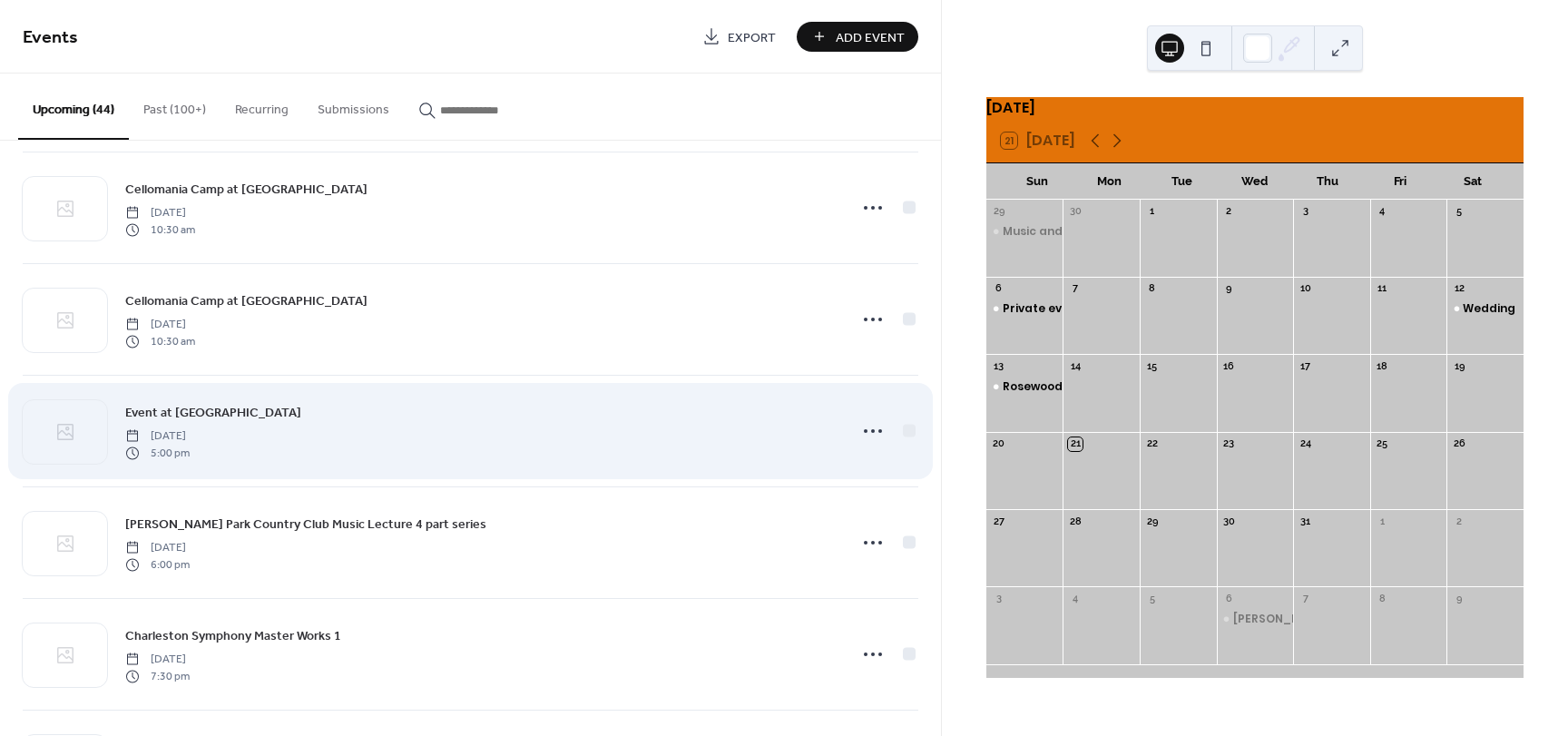 scroll, scrollTop: 454, scrollLeft: 0, axis: vertical 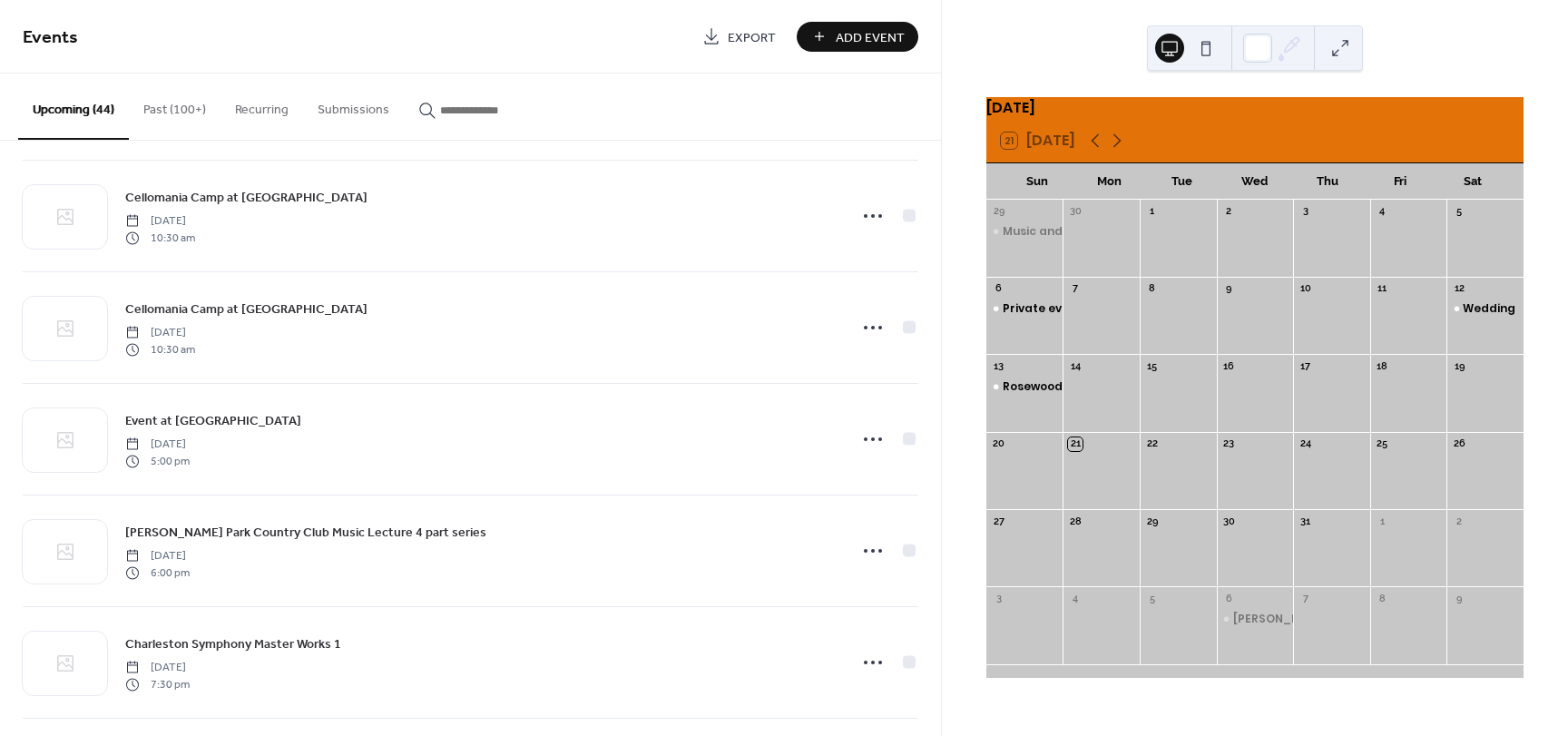 click on "Add Event" at bounding box center [870, 37] 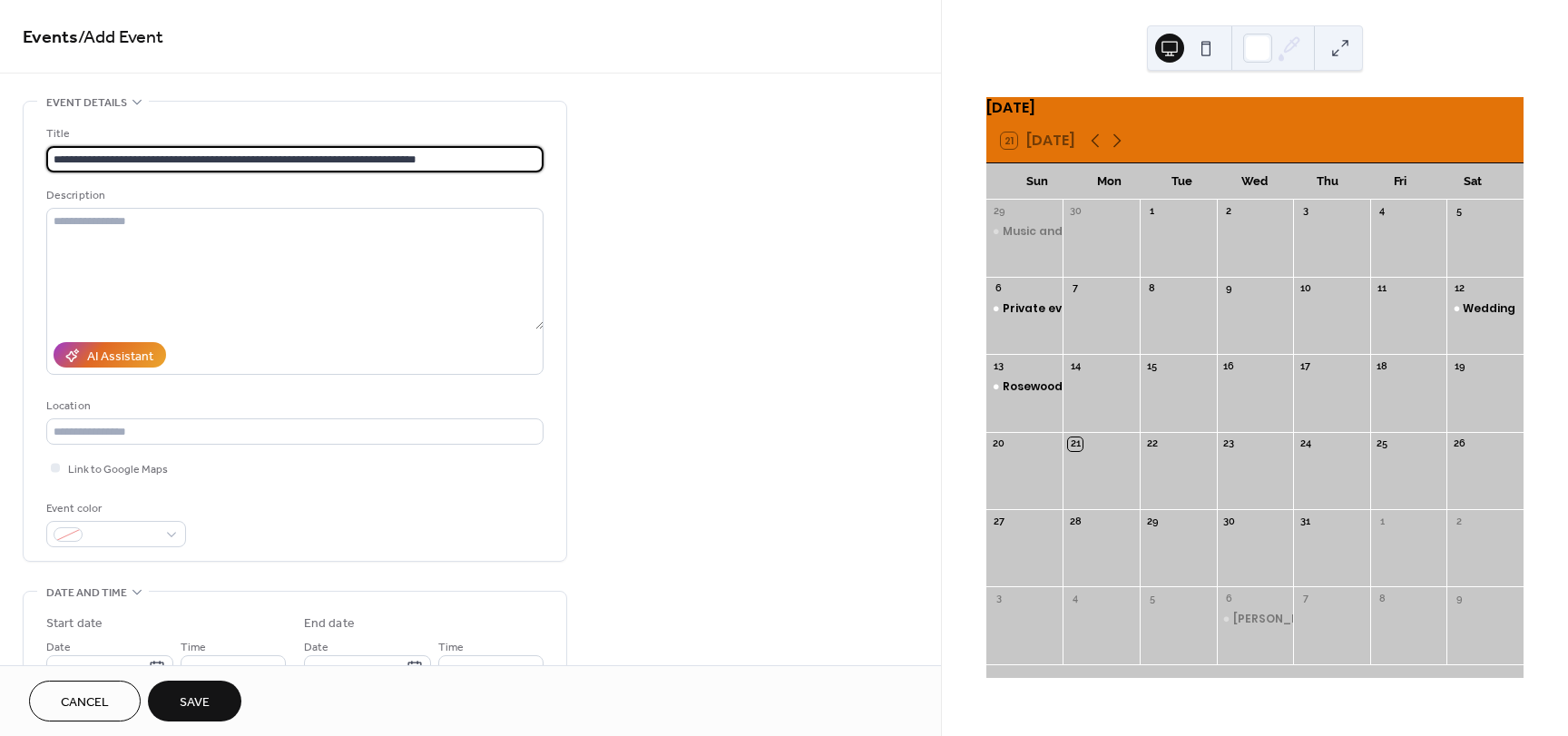 drag, startPoint x: 326, startPoint y: 155, endPoint x: 299, endPoint y: 155, distance: 27 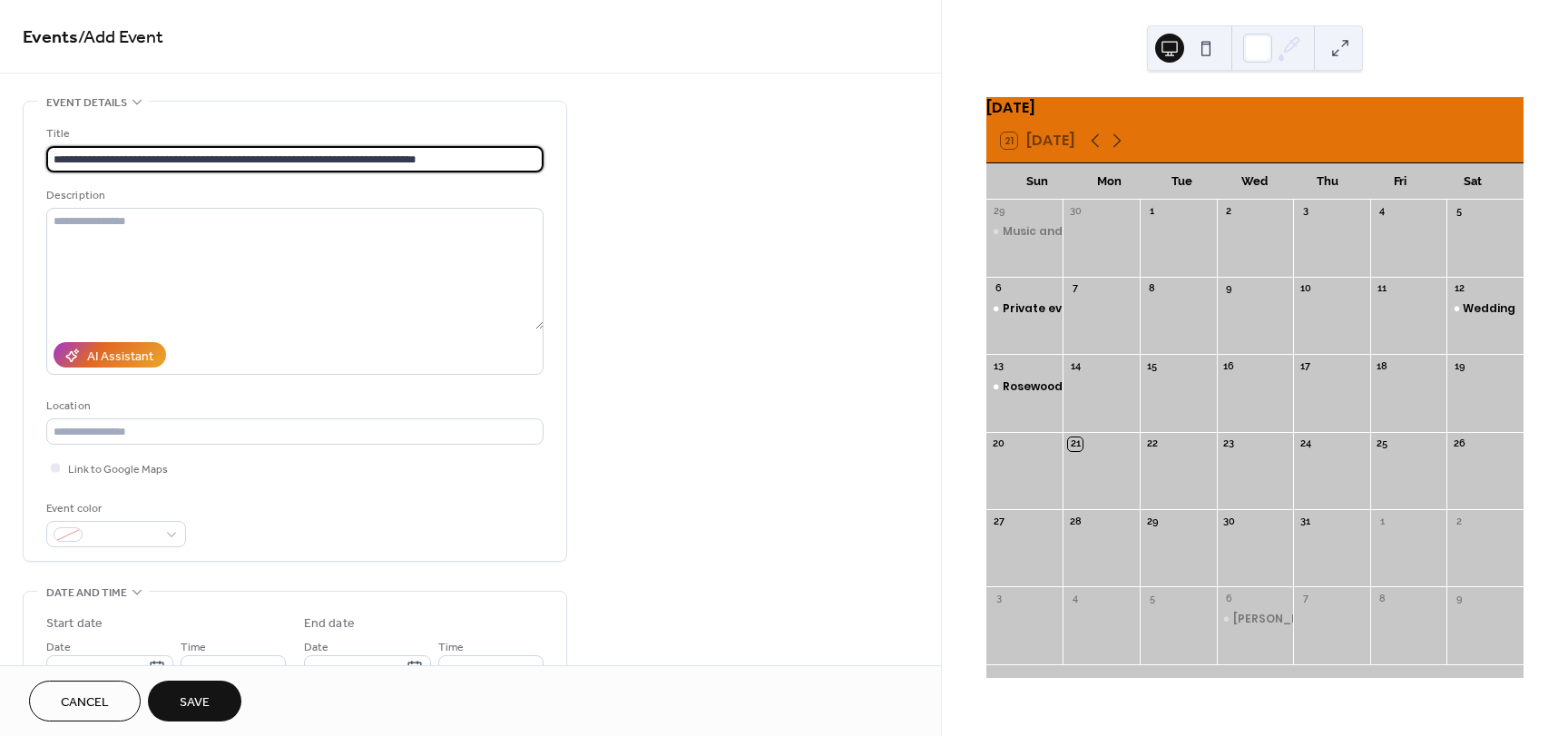click on "**********" at bounding box center [295, 159] 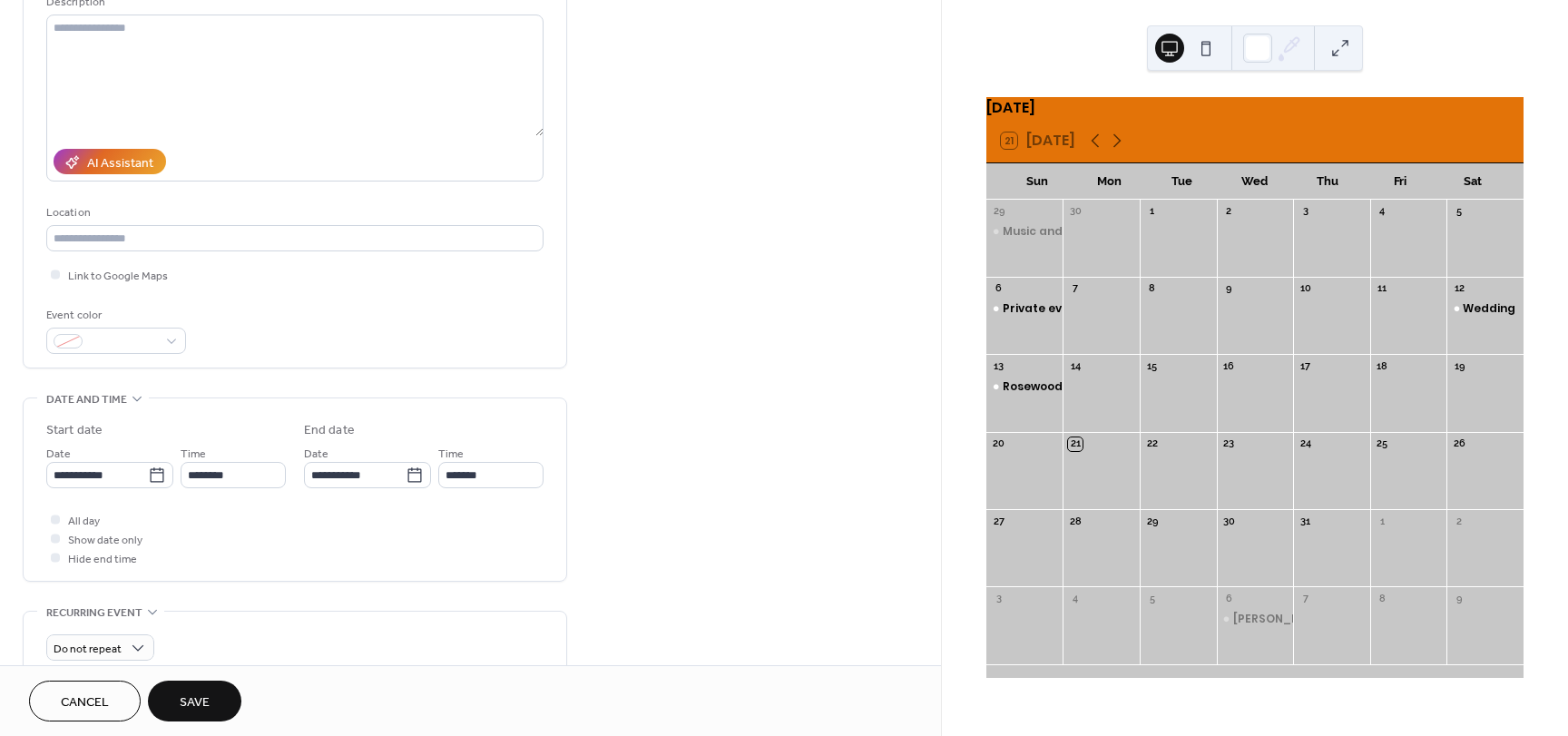 scroll, scrollTop: 272, scrollLeft: 0, axis: vertical 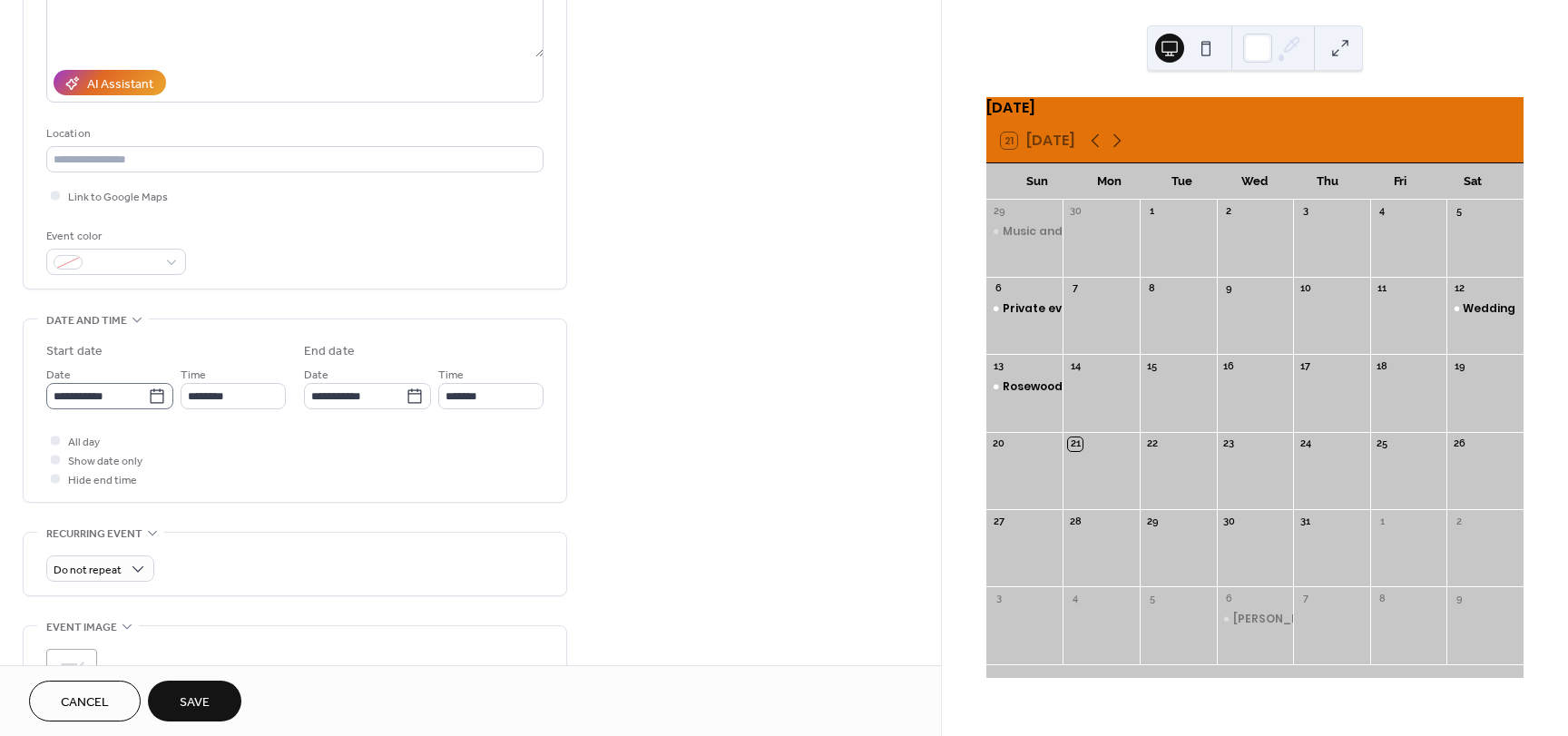 type on "**********" 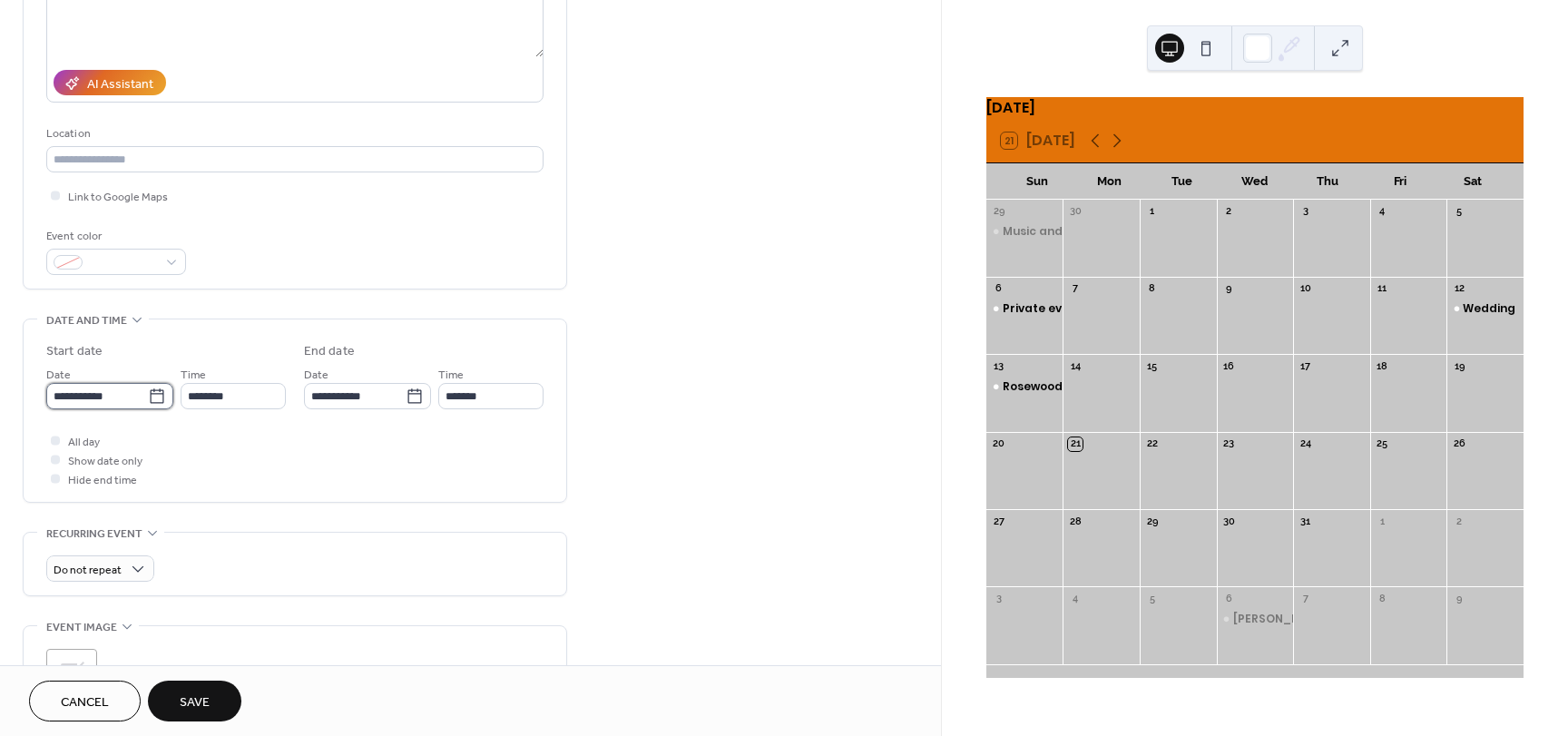 click on "**********" at bounding box center (97, 396) 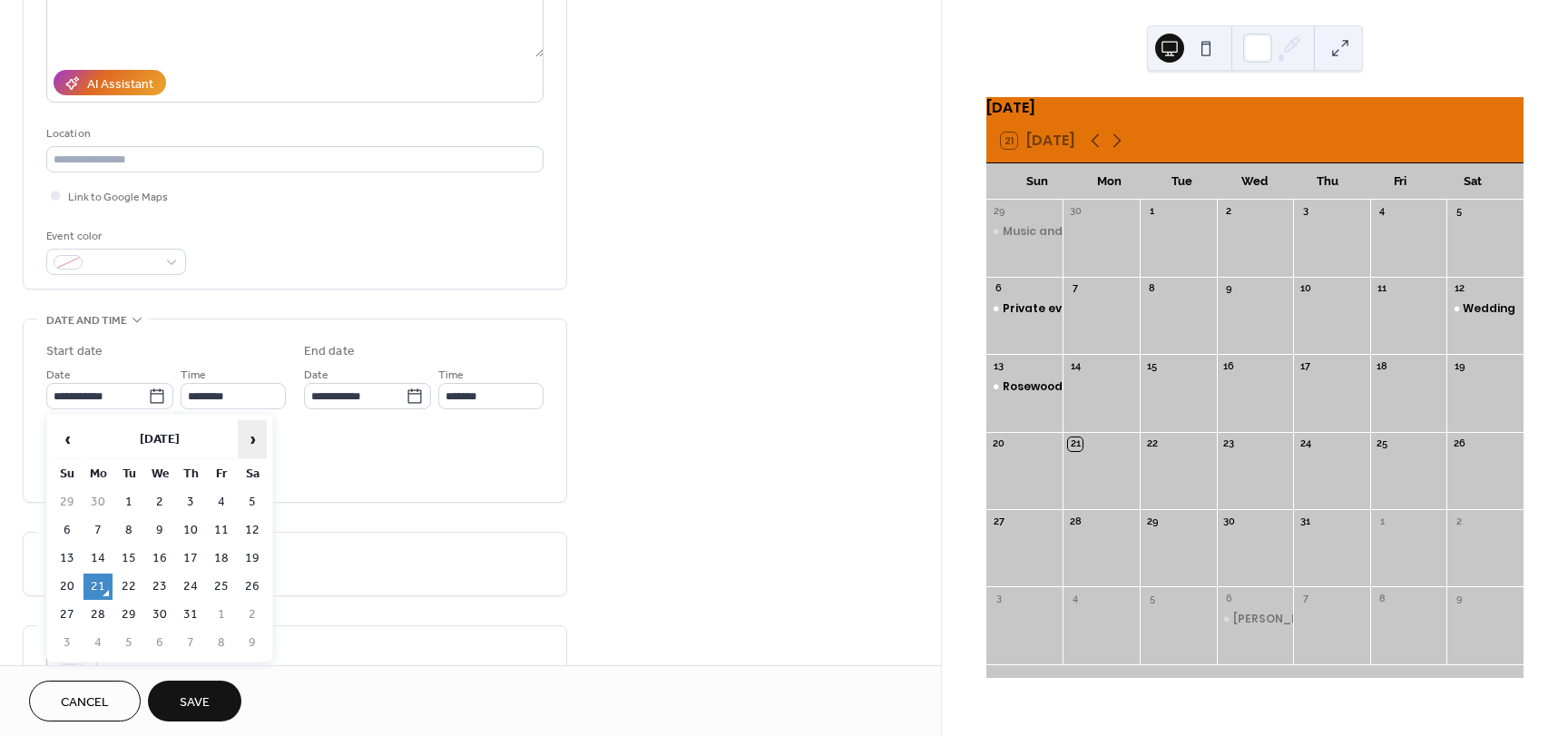 click on "›" at bounding box center (252, 439) 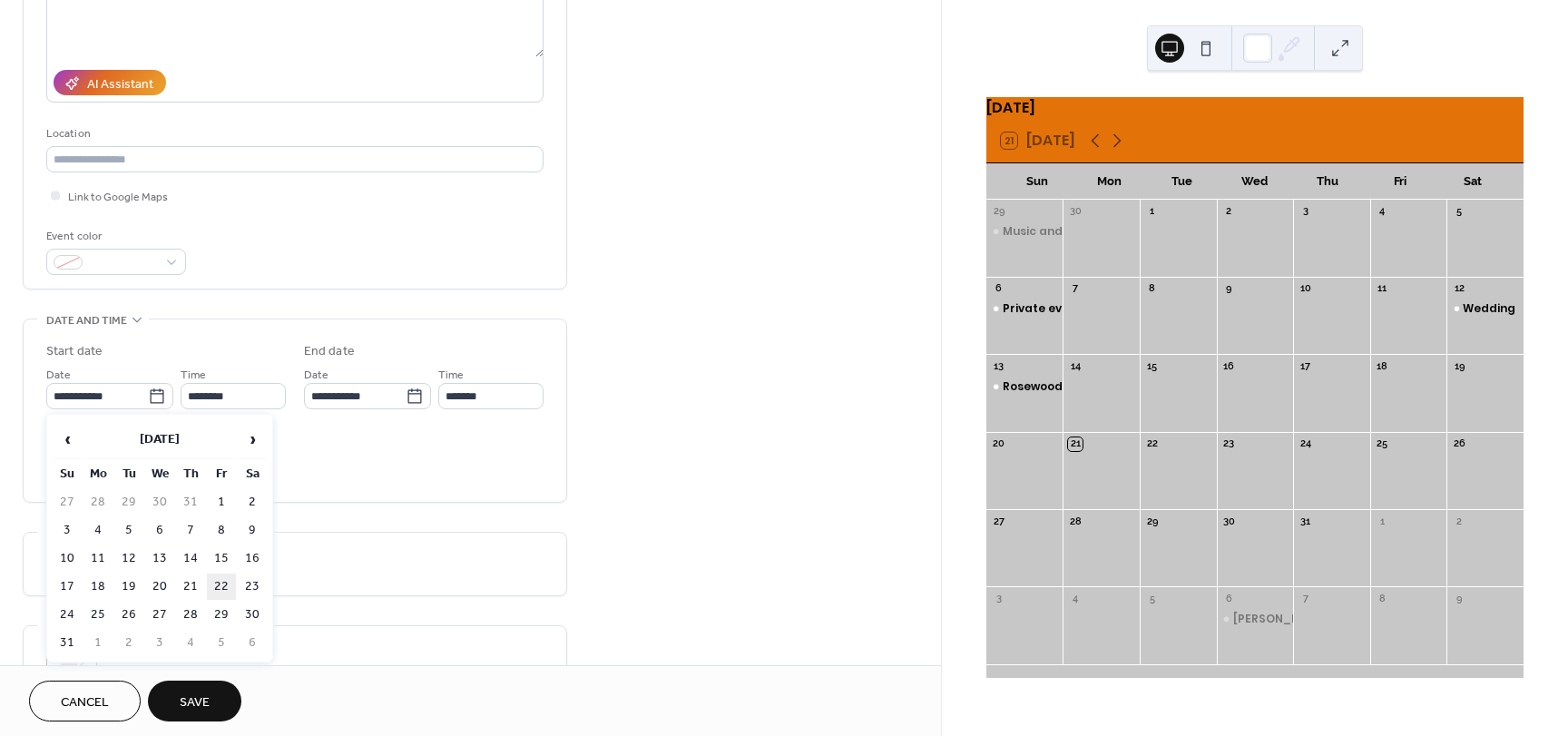click on "22" at bounding box center (221, 586) 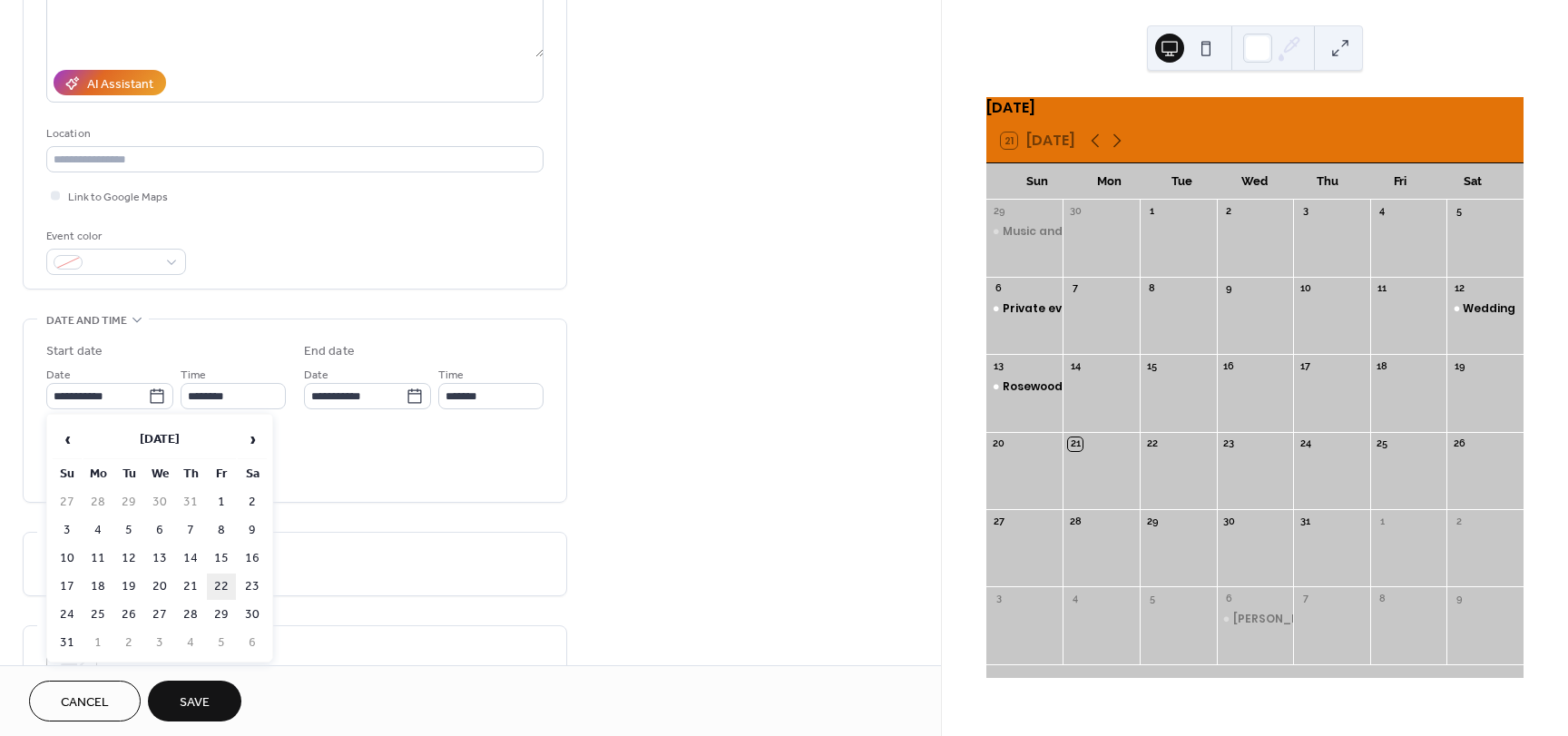 type on "**********" 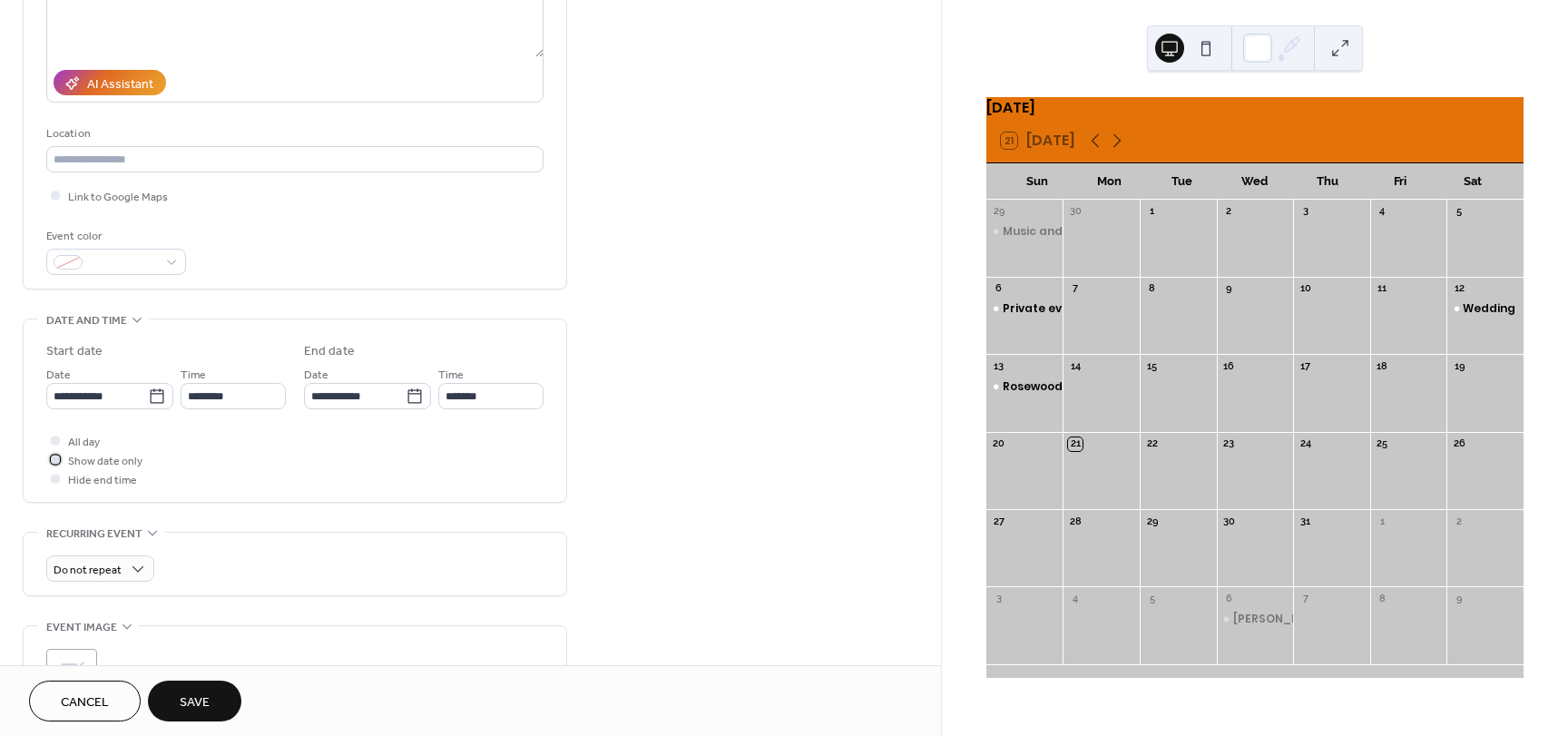 click on "Show date only" at bounding box center [105, 461] 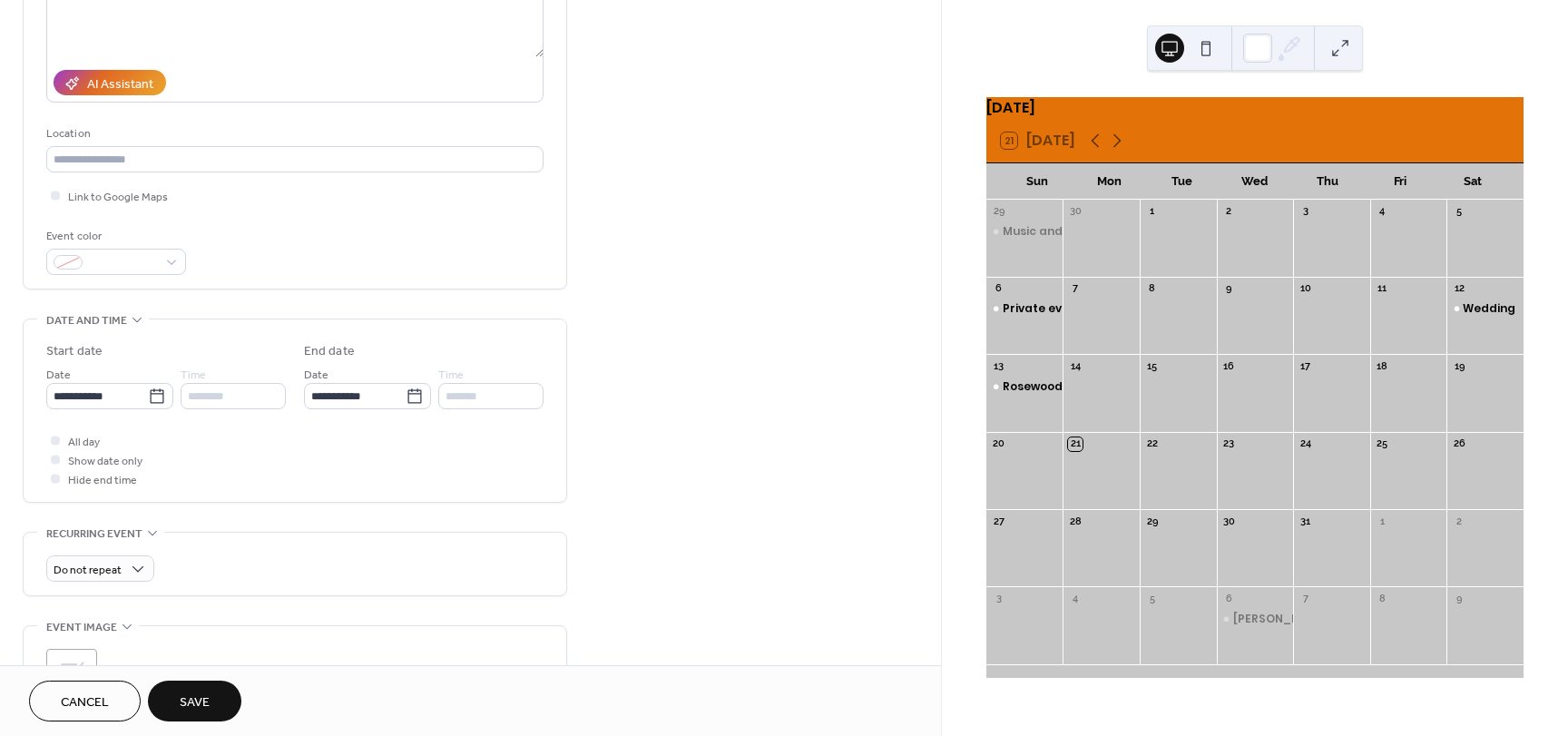 click on "Save" at bounding box center [194, 702] 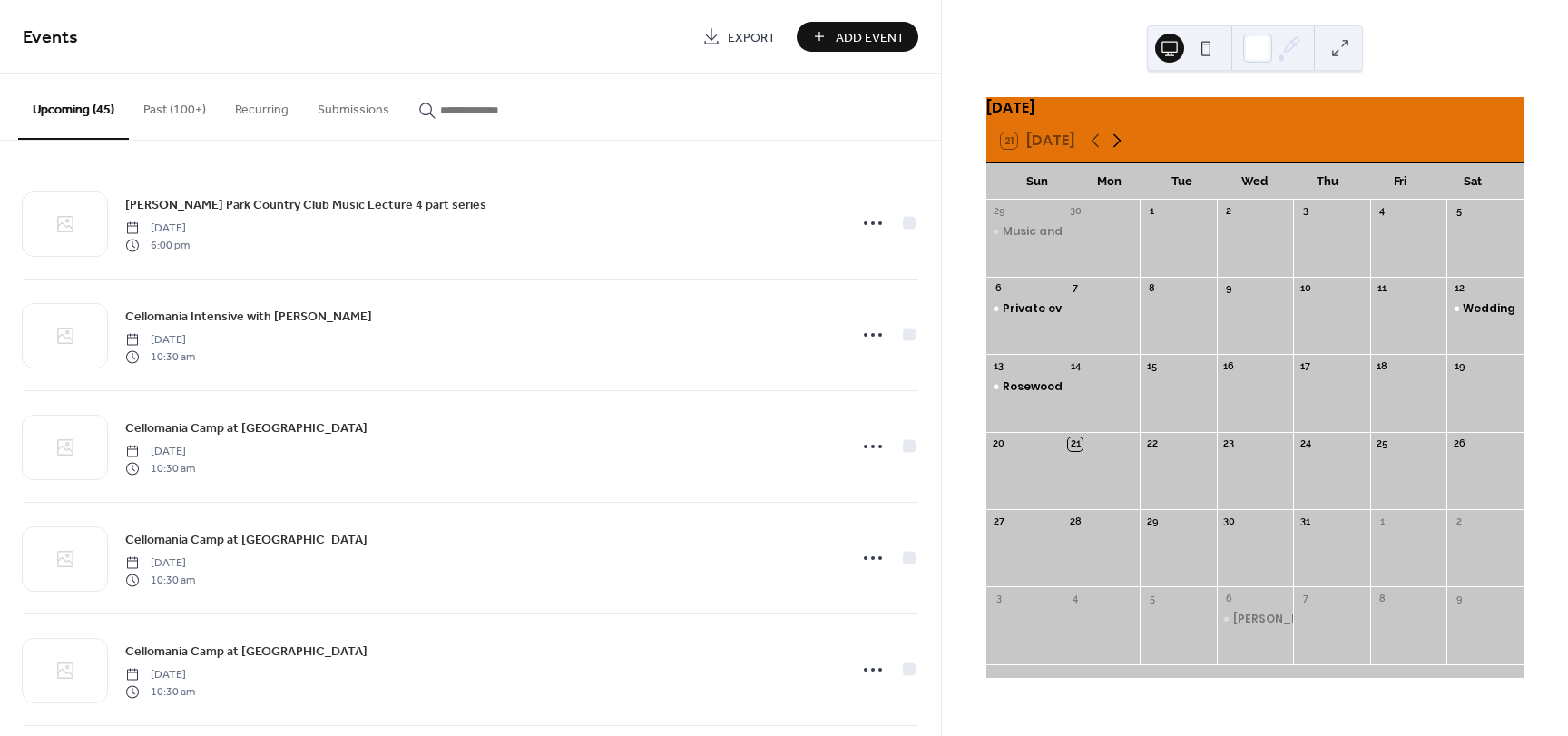 click 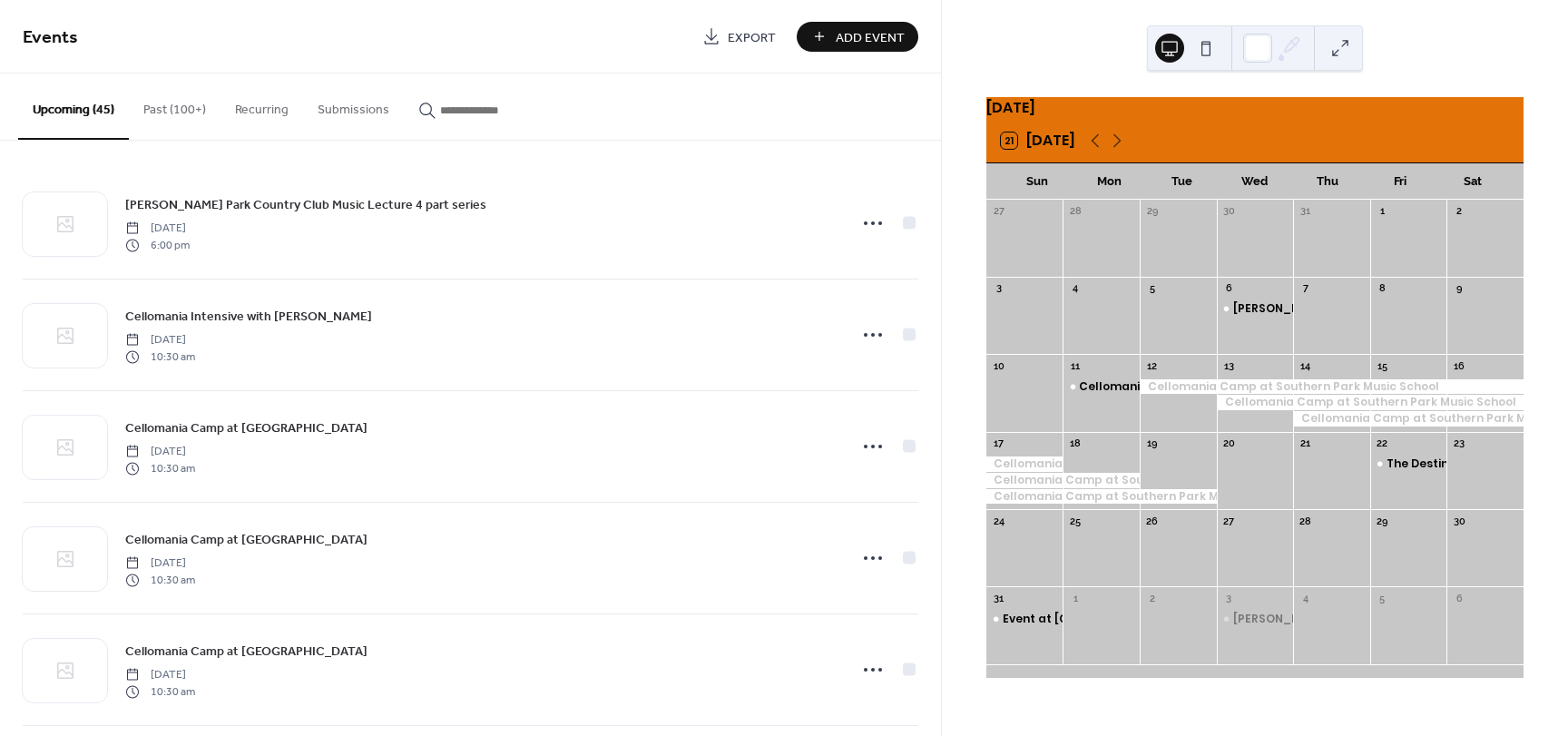 click at bounding box center [1331, 387] 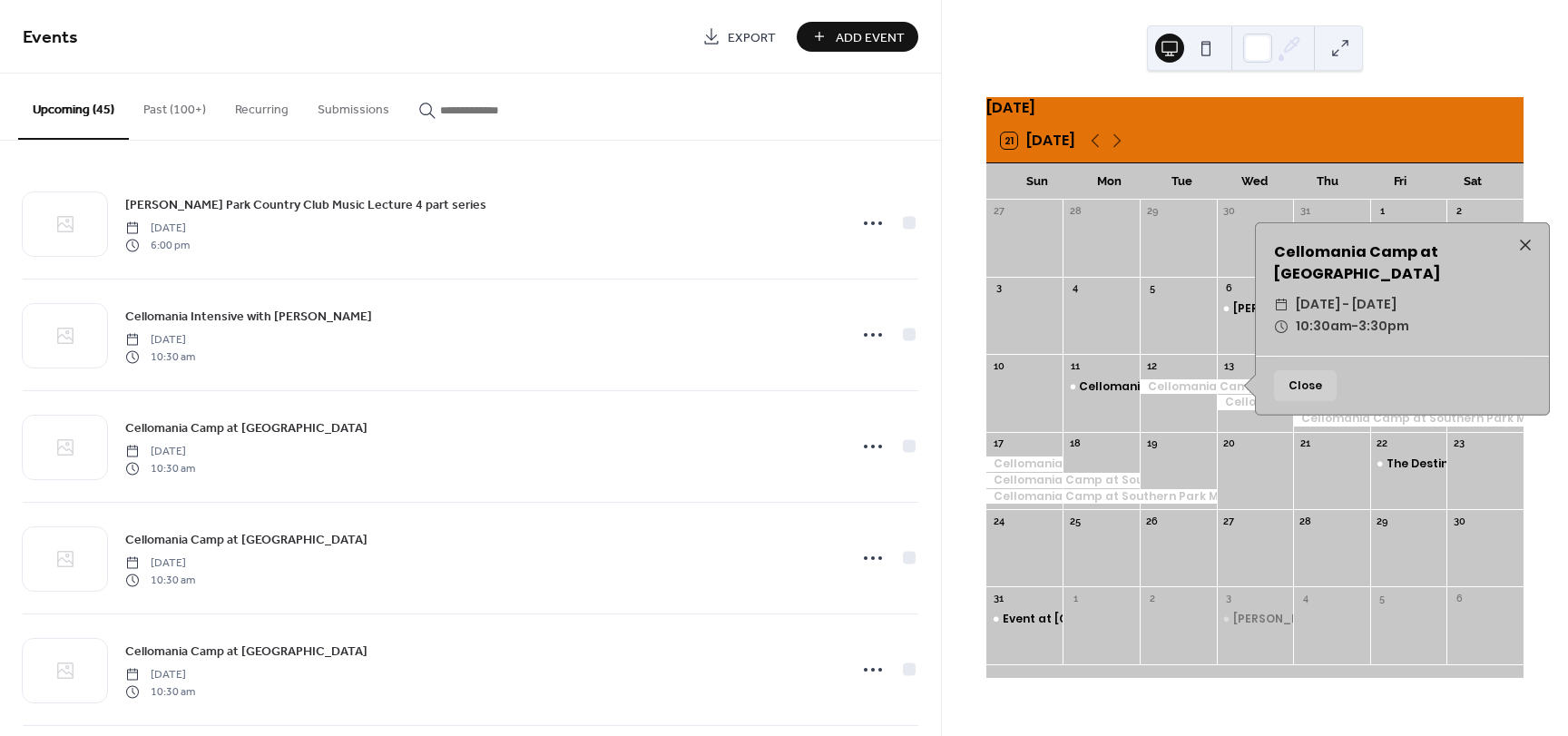 click at bounding box center [1370, 402] 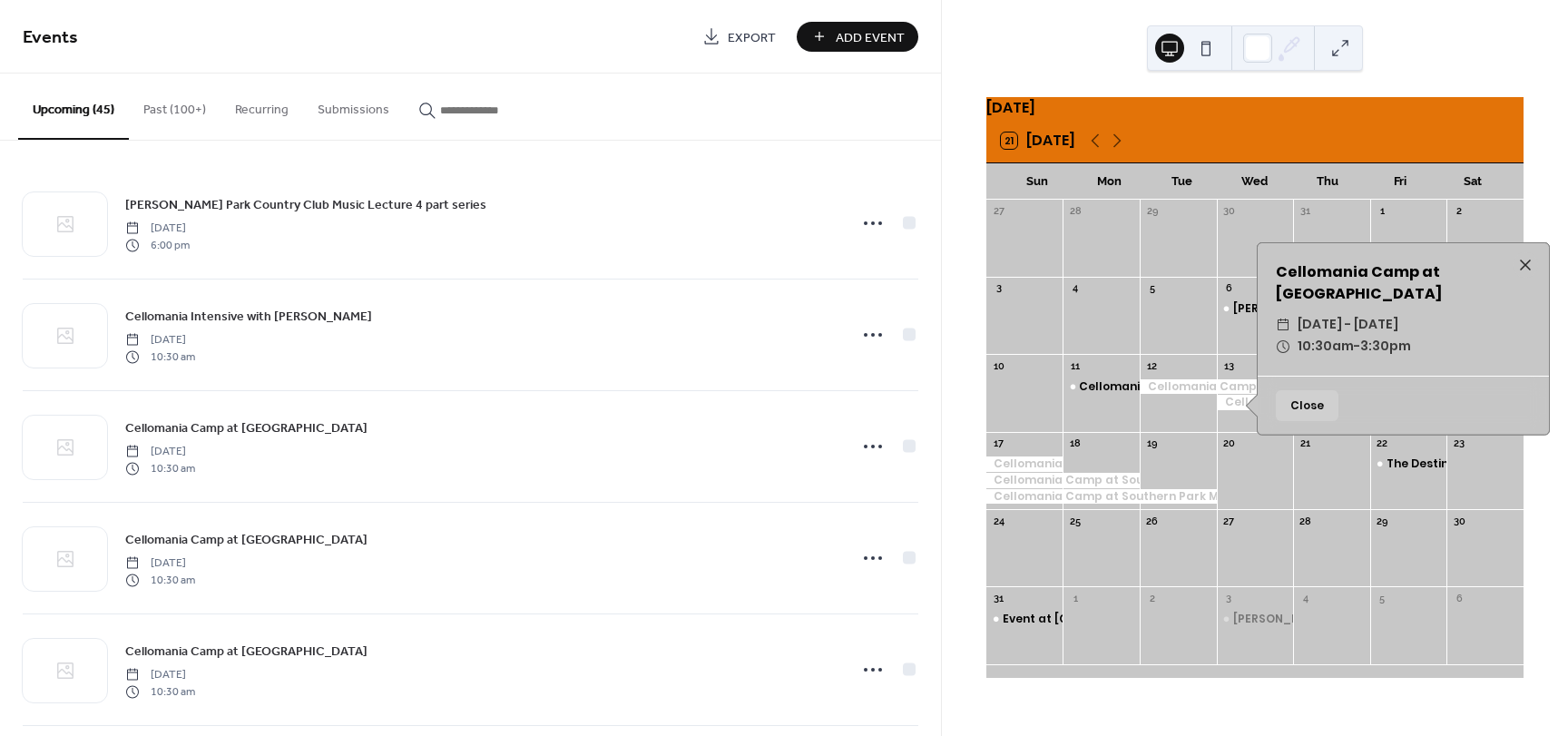 click on "12" at bounding box center (1178, 392) 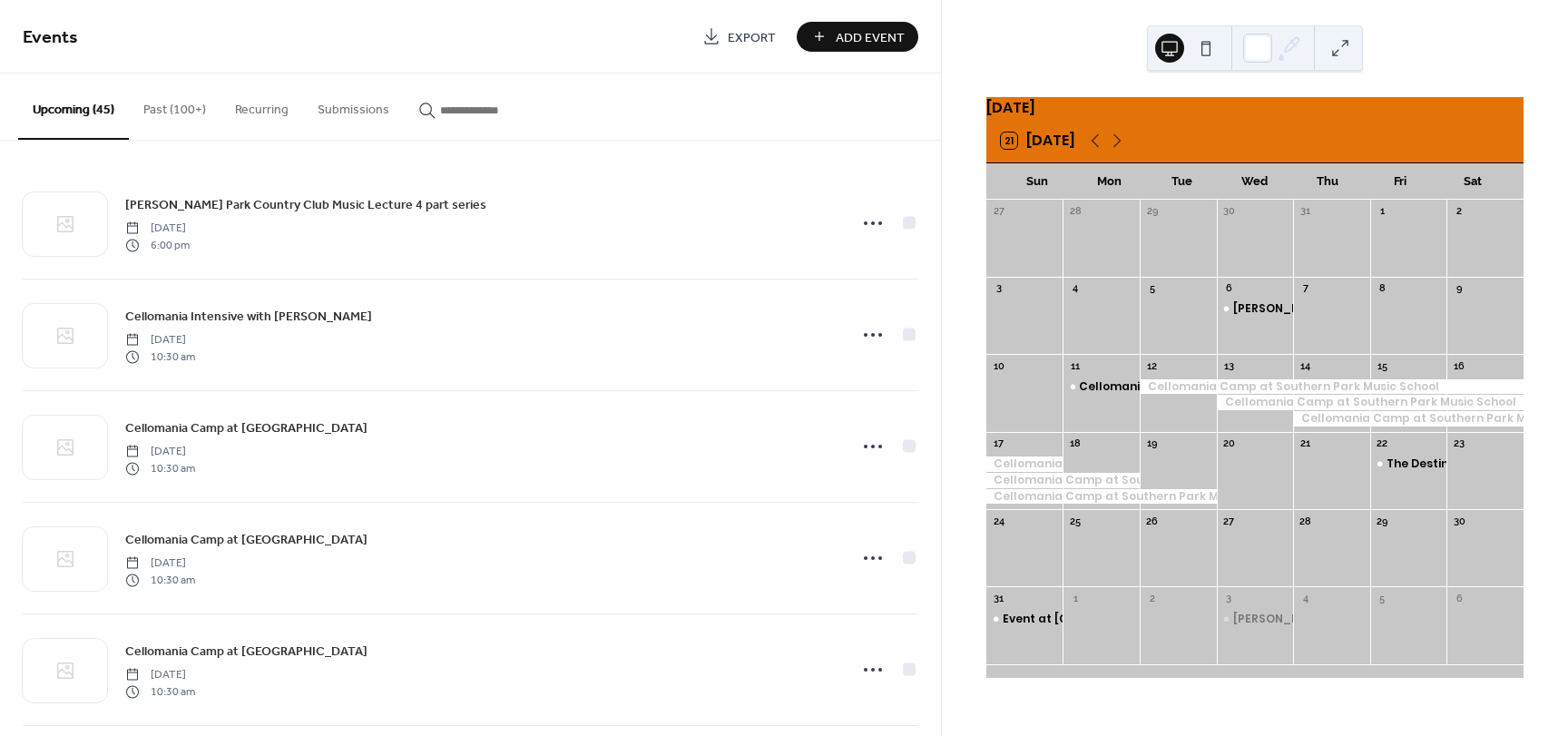 click at bounding box center [1331, 387] 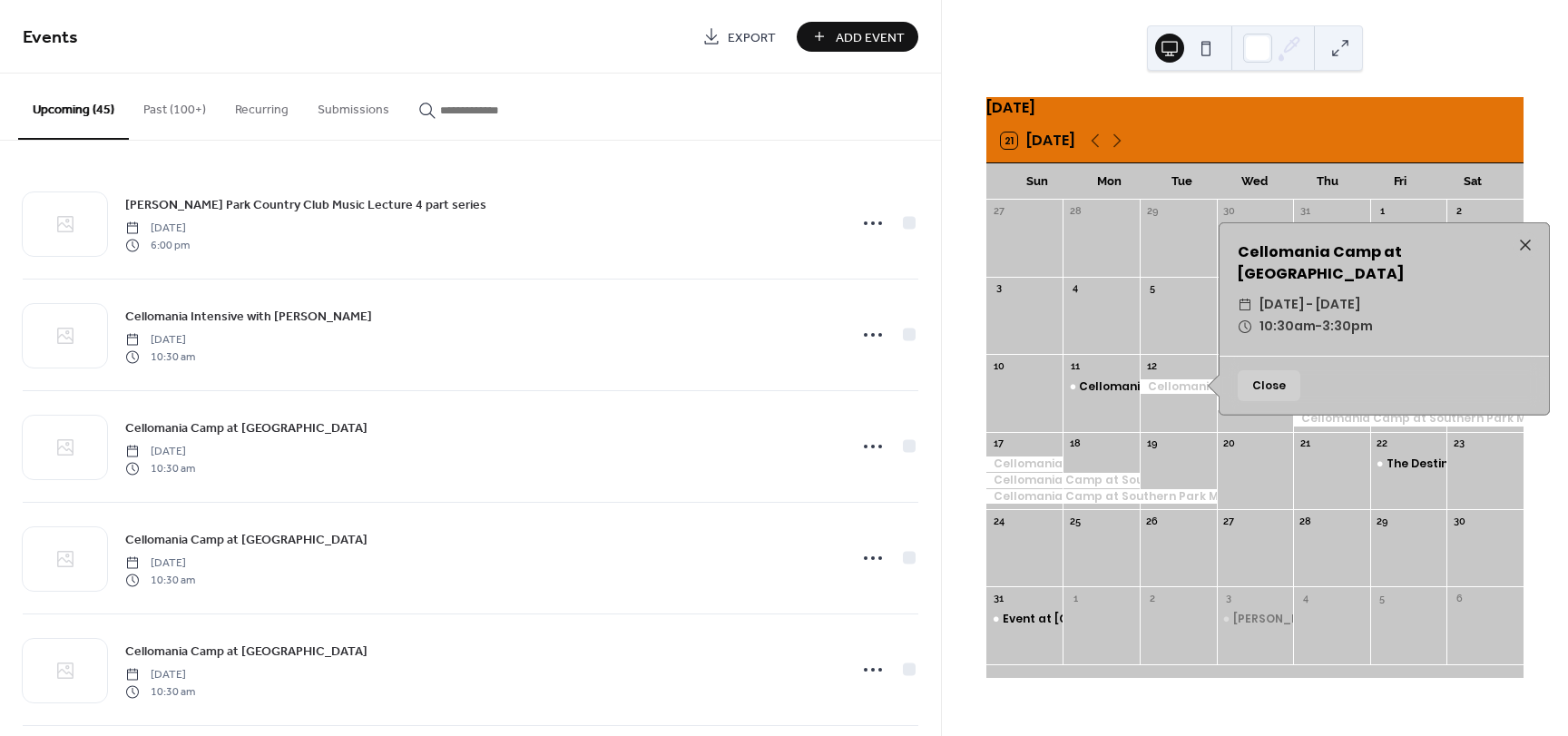 click at bounding box center (1178, 402) 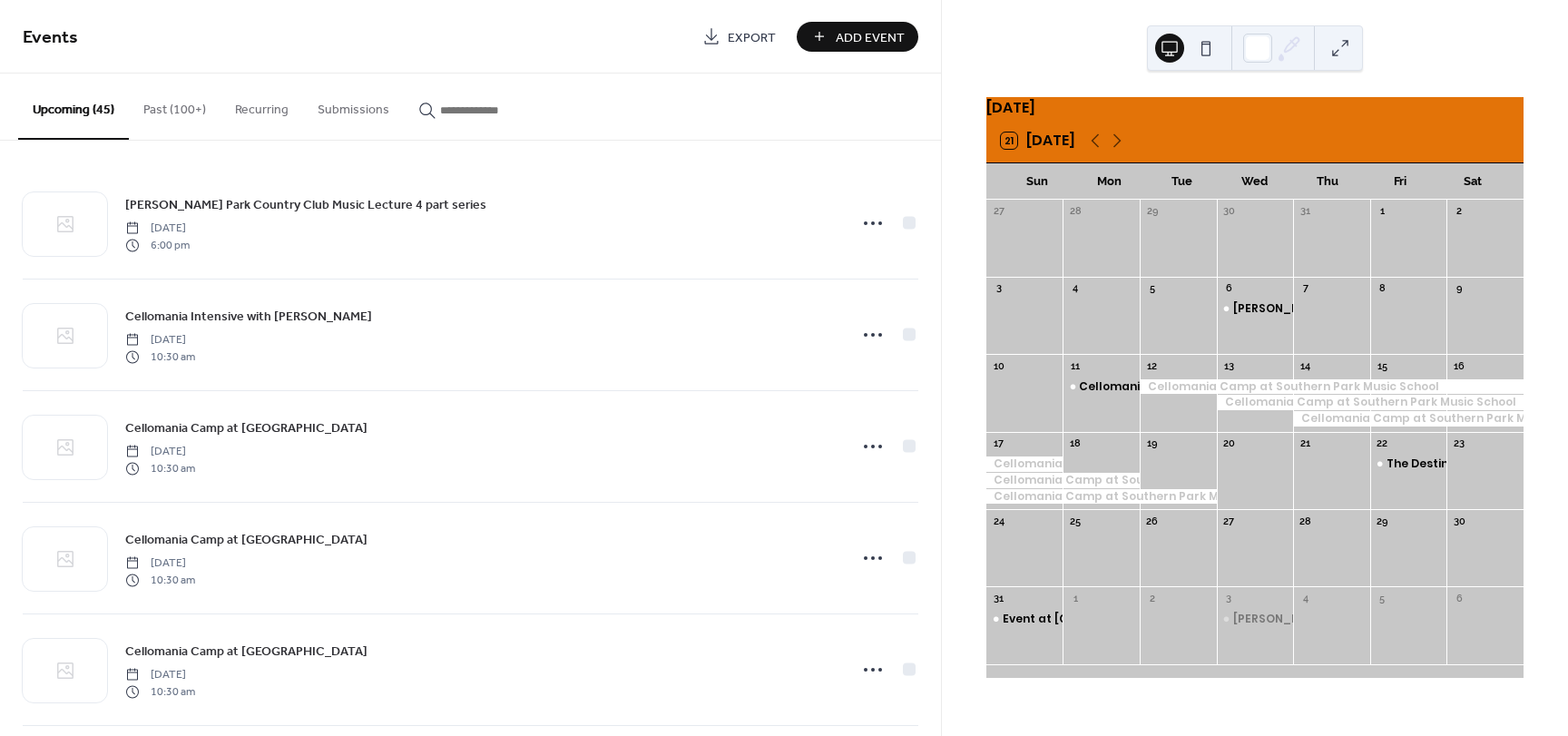click at bounding box center [1370, 402] 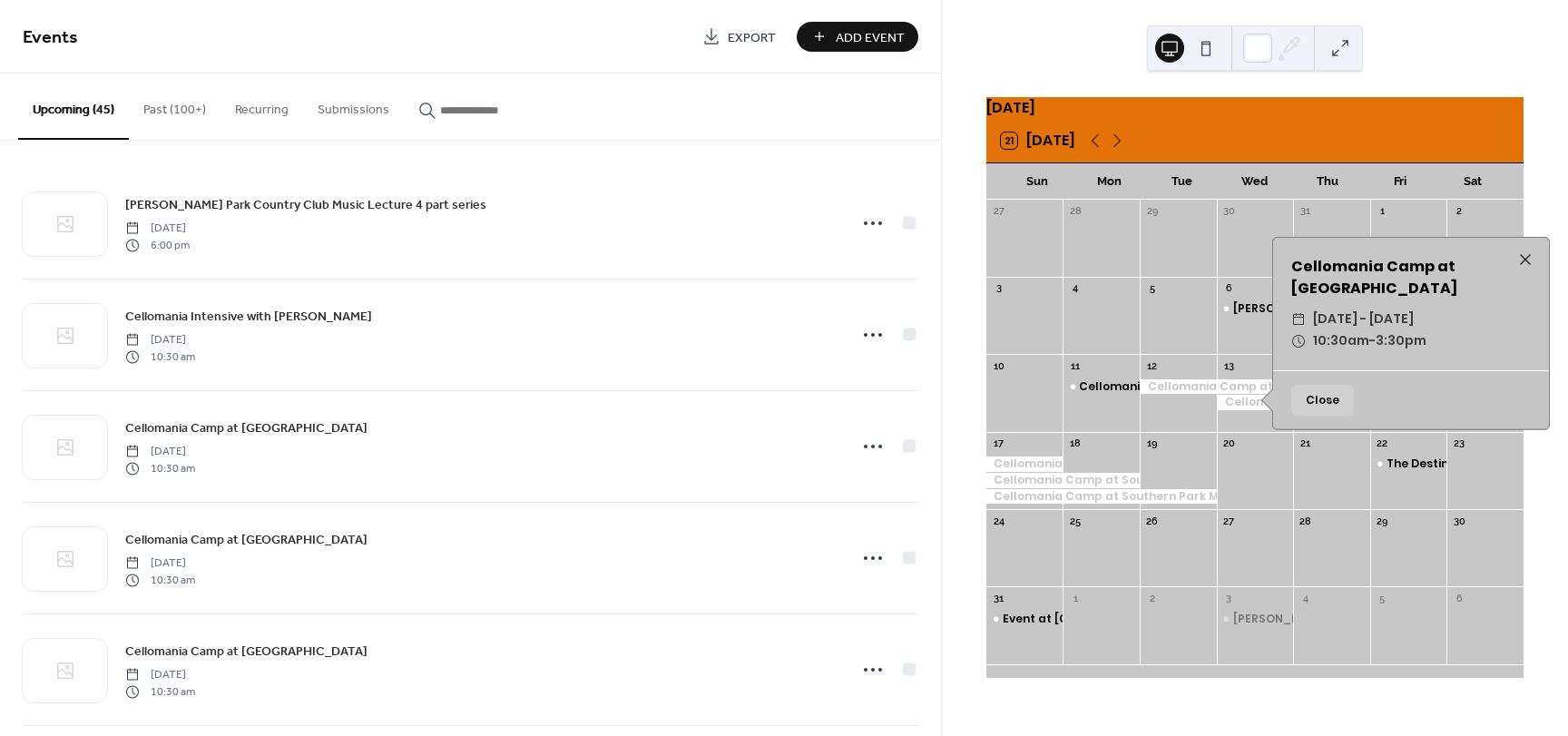 click on "19" at bounding box center [1178, 444] 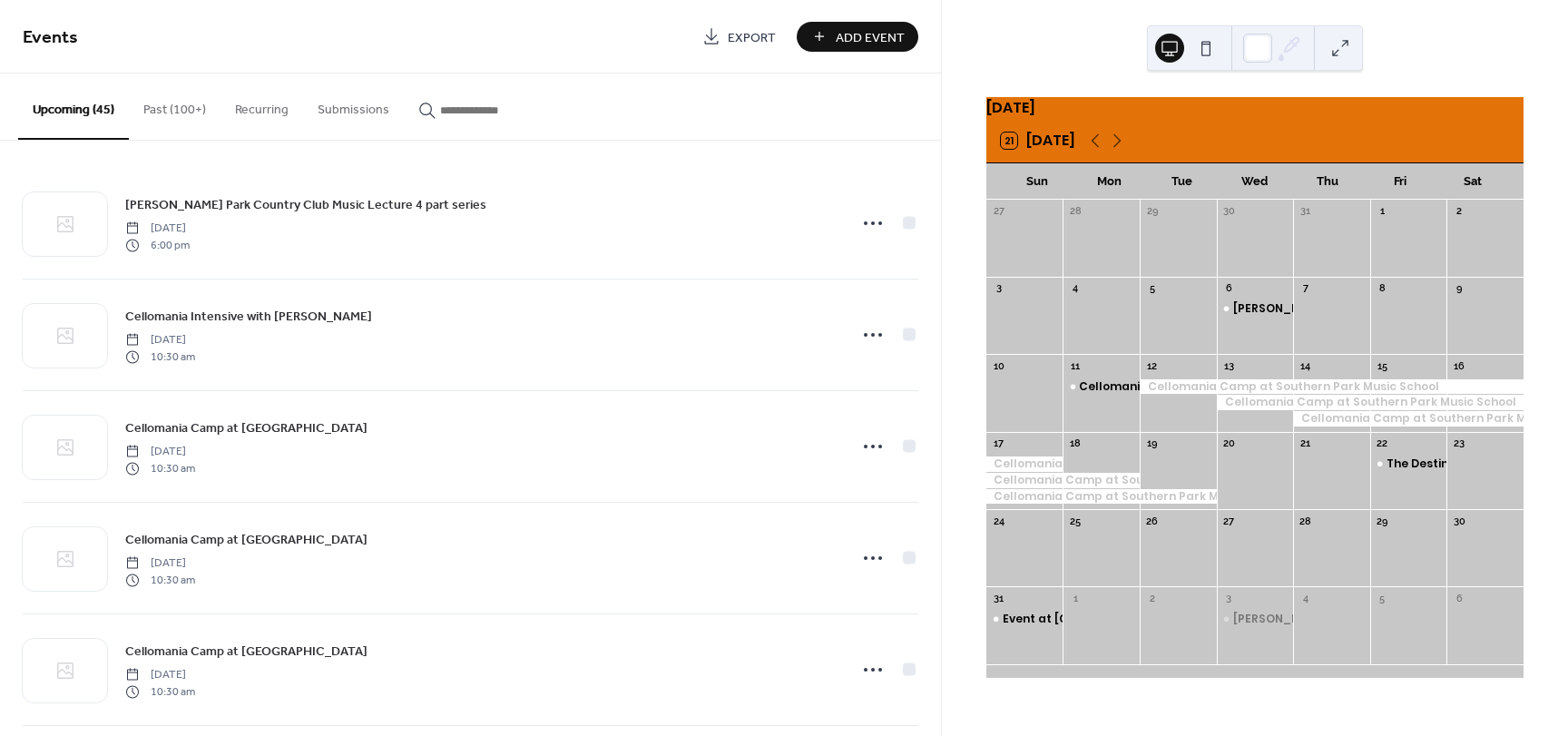 click at bounding box center [1408, 418] 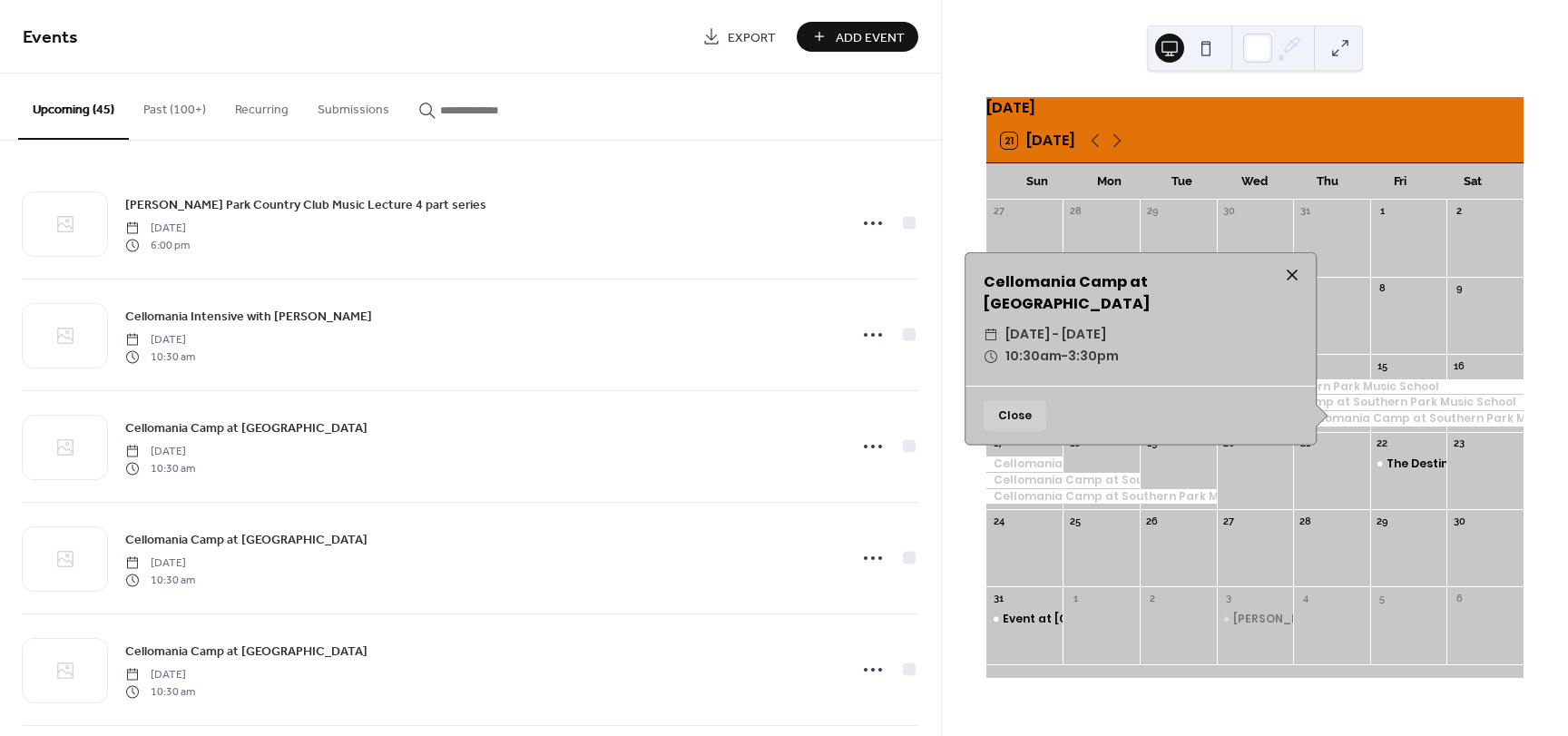 click at bounding box center [1292, 275] 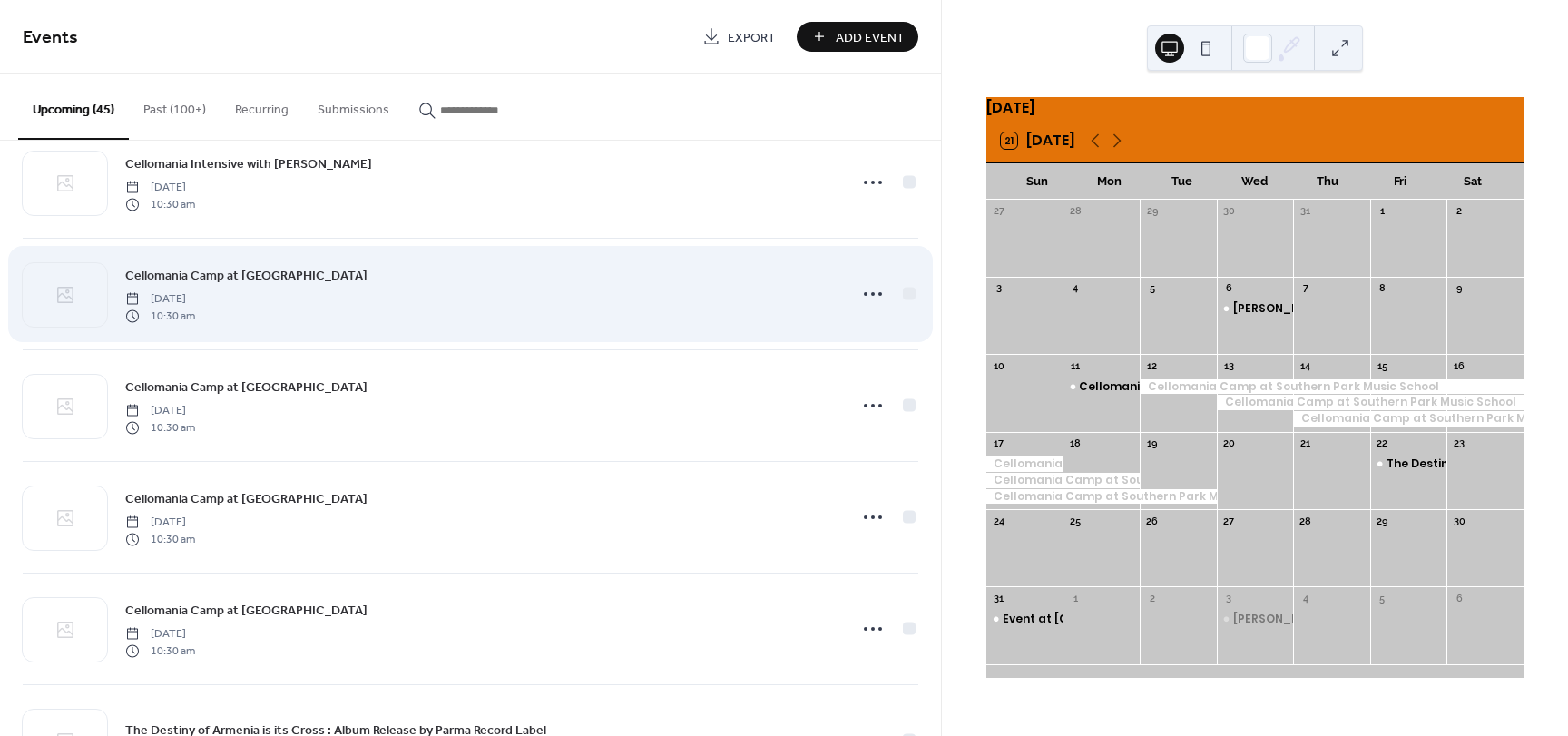 scroll, scrollTop: 0, scrollLeft: 0, axis: both 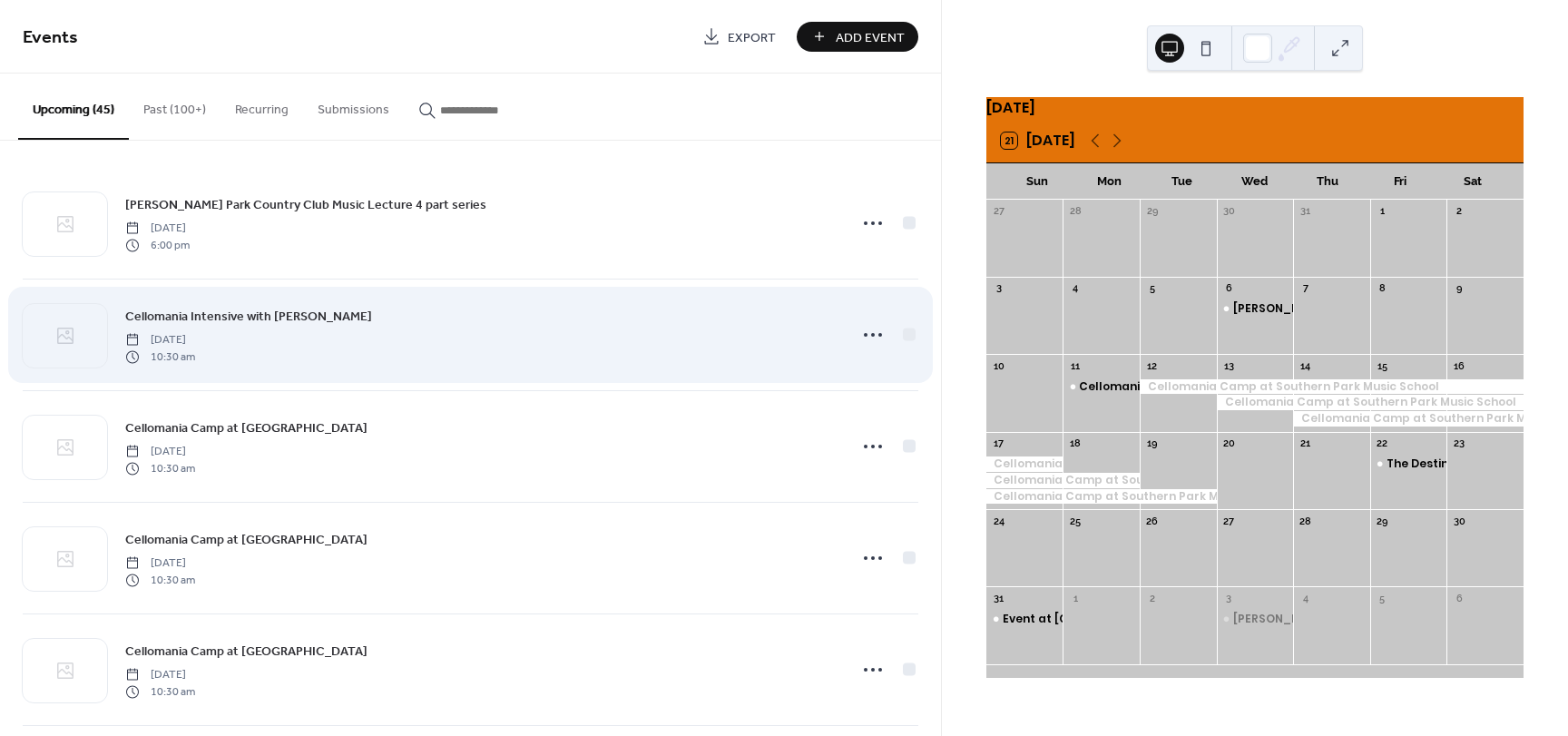 click on "Cellomania Intensive with [PERSON_NAME]  [DATE] 10:30 am" at bounding box center (480, 335) 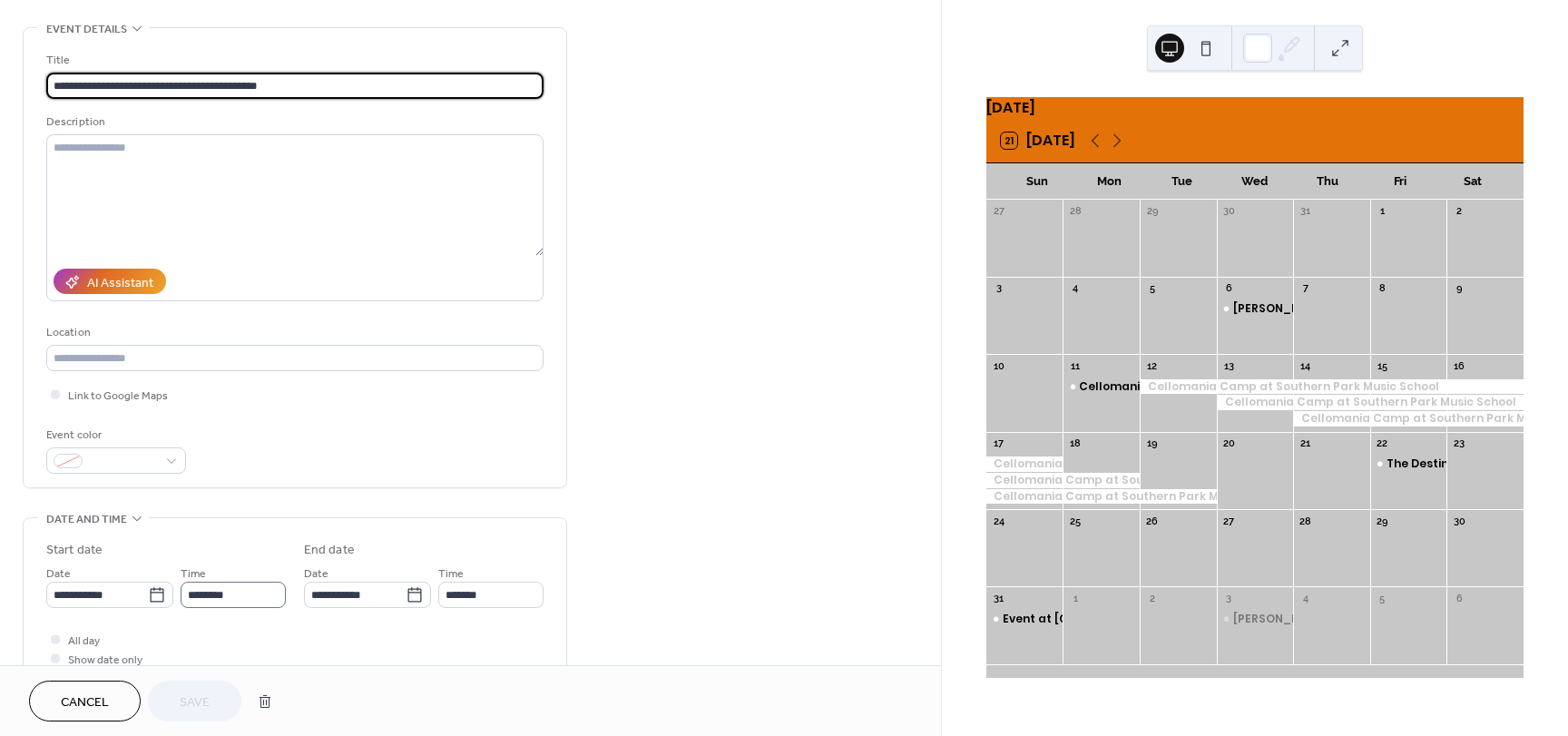 scroll, scrollTop: 182, scrollLeft: 0, axis: vertical 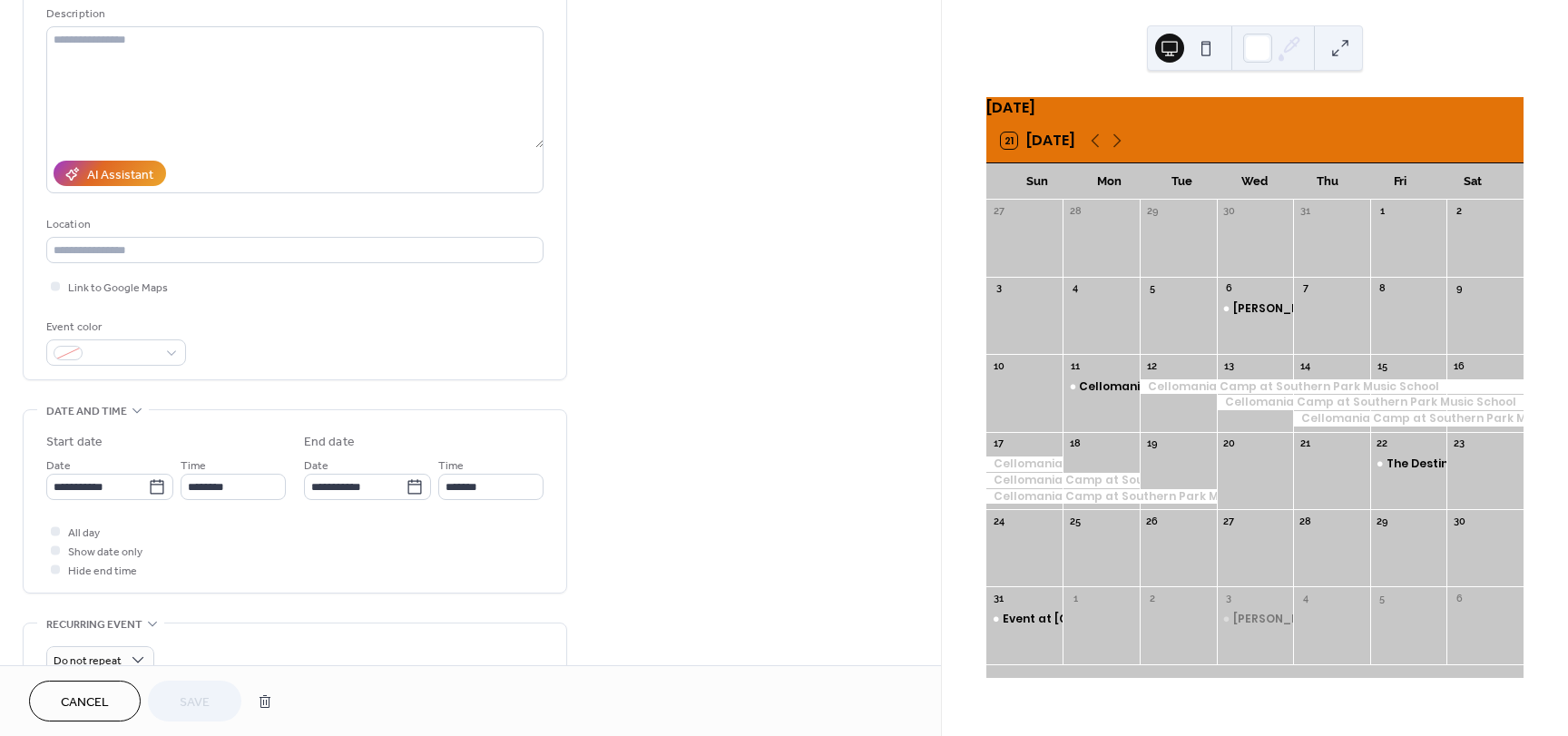 click on "Cancel" at bounding box center (84, 702) 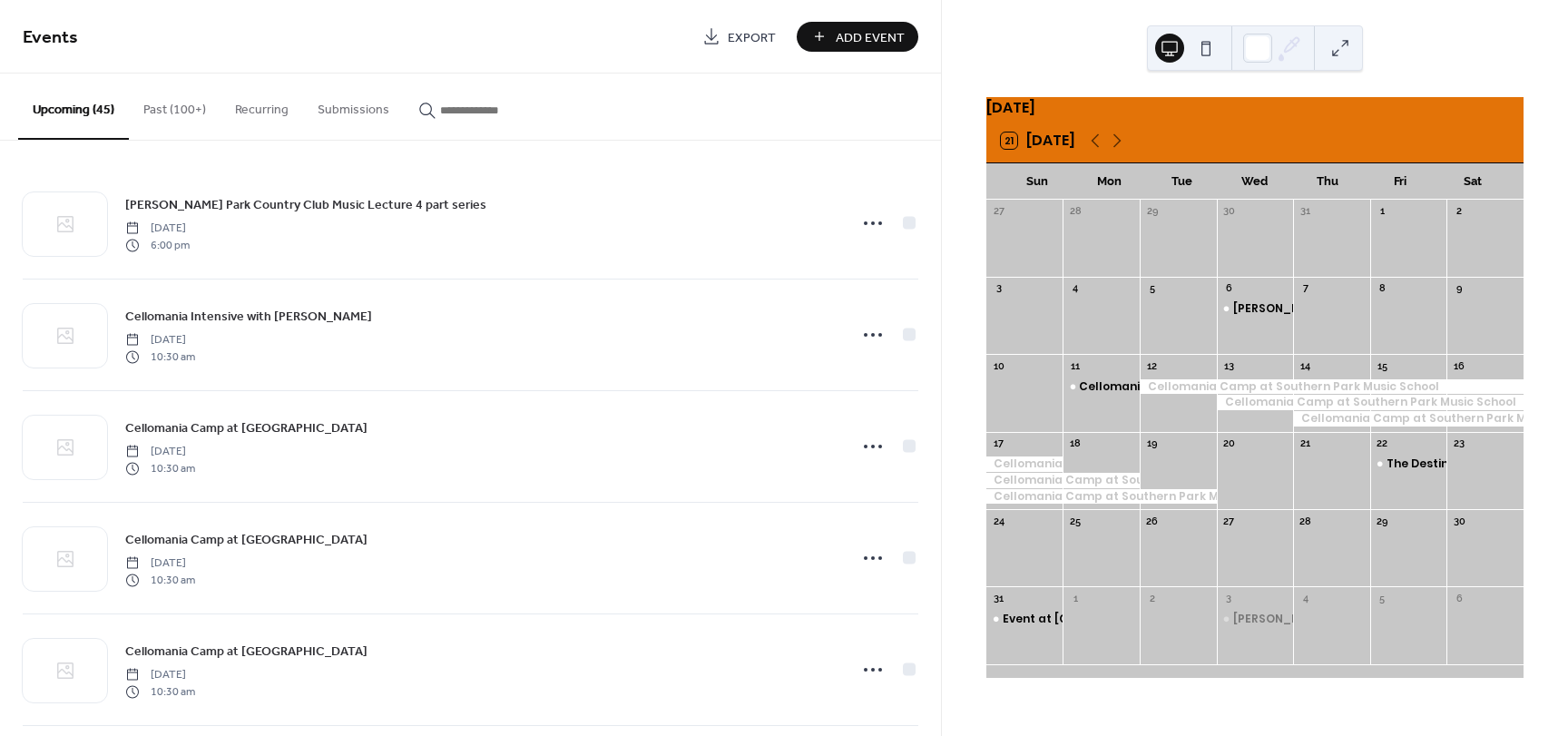 click on "Add Event" at bounding box center [870, 37] 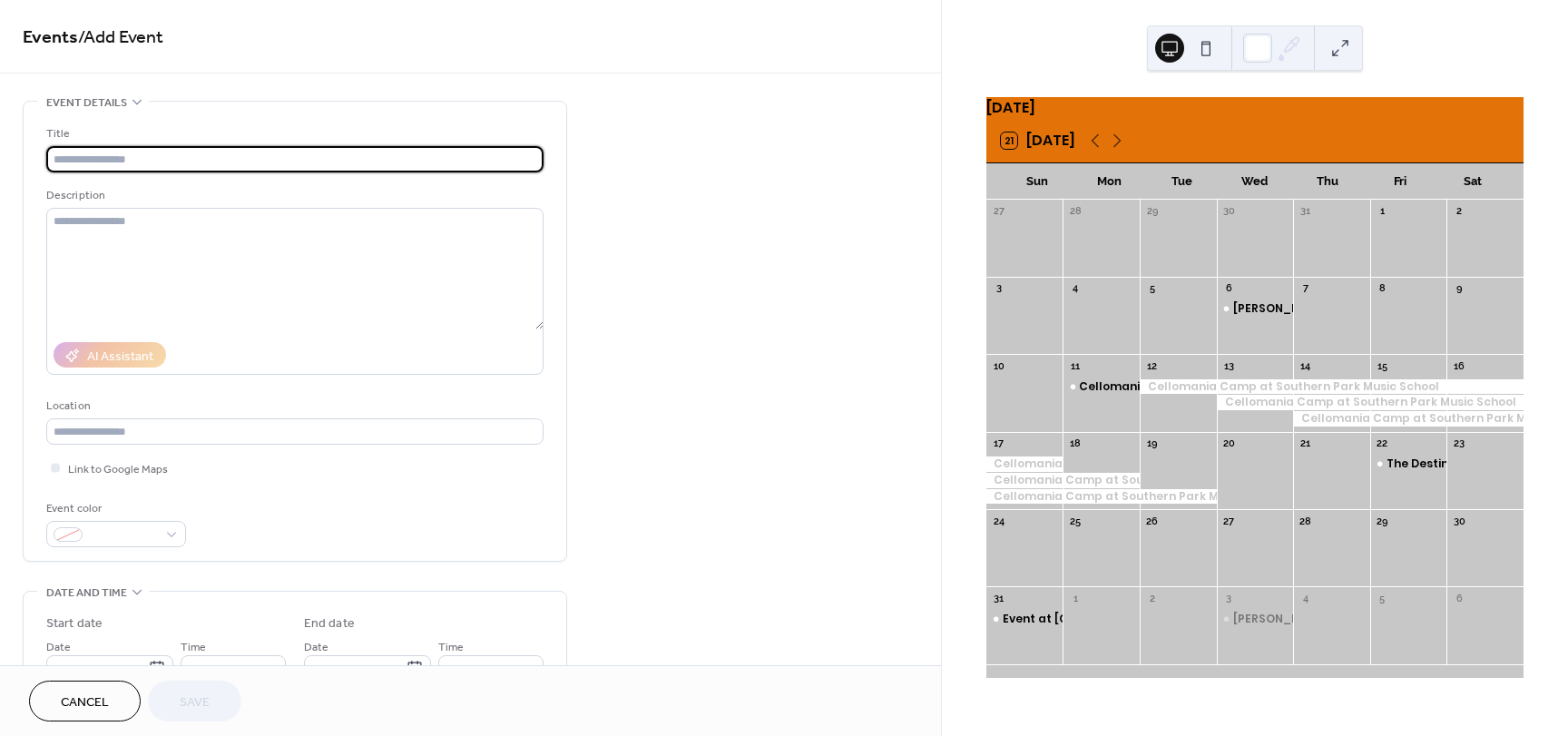 click at bounding box center [295, 159] 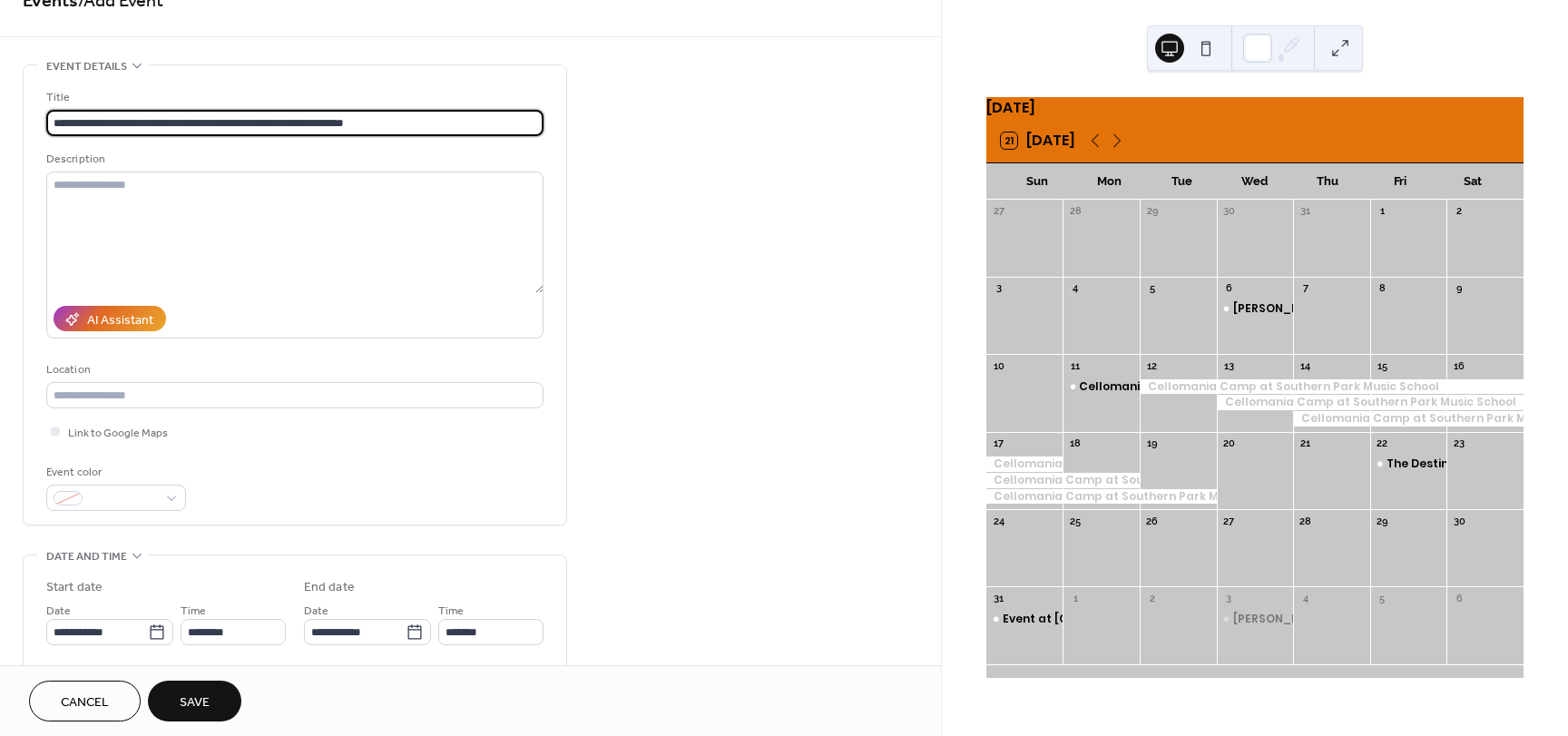 scroll, scrollTop: 182, scrollLeft: 0, axis: vertical 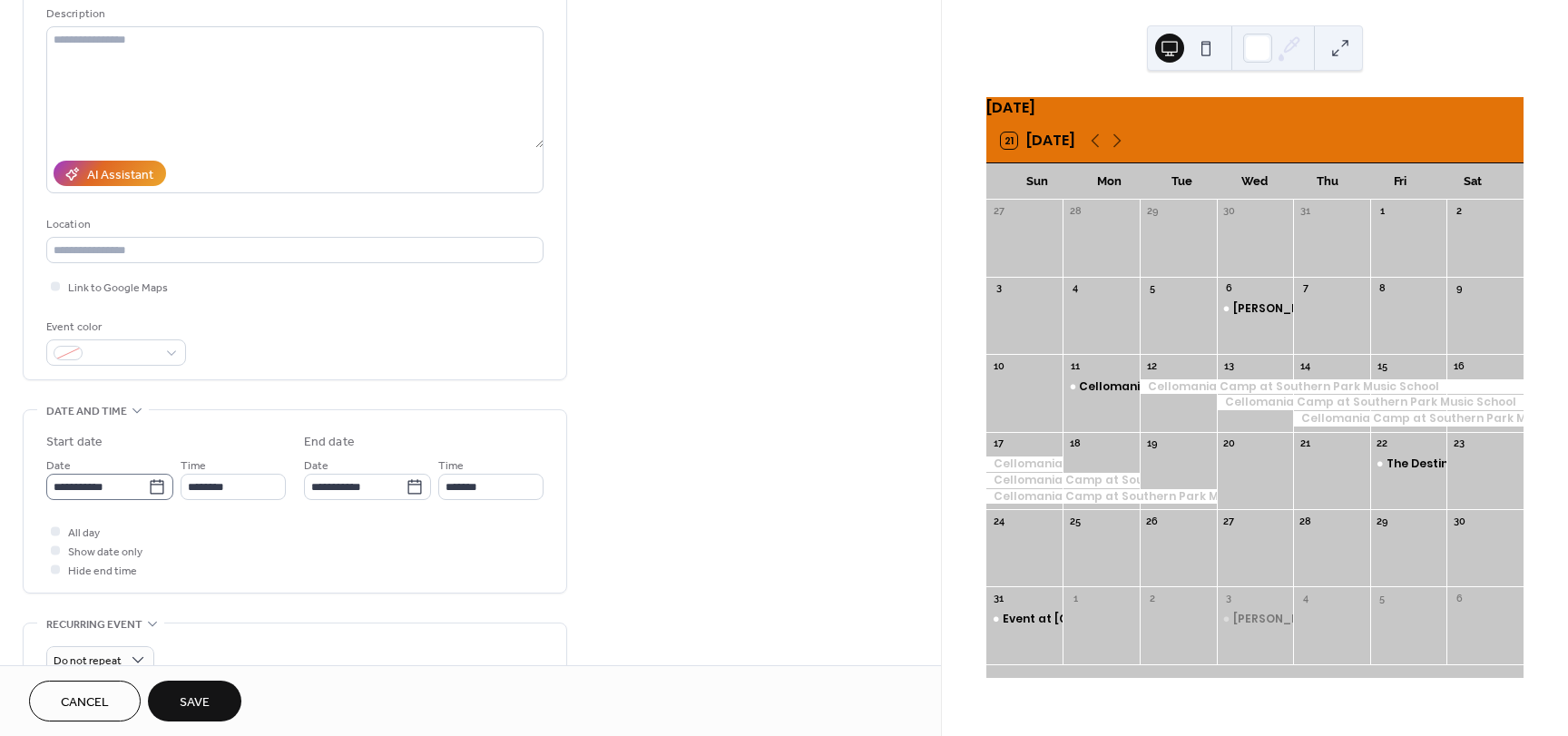 type on "**********" 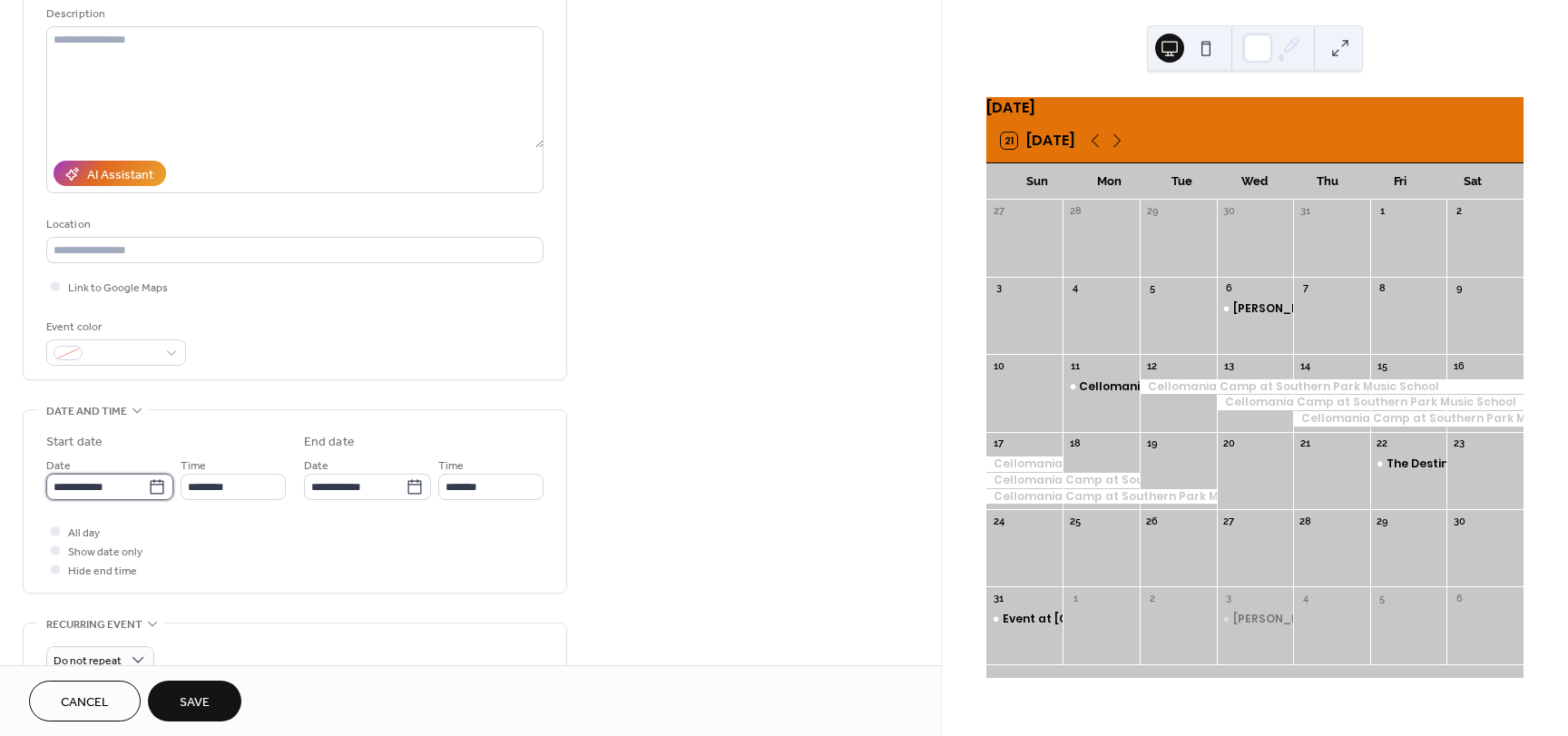 click on "**********" at bounding box center [97, 486] 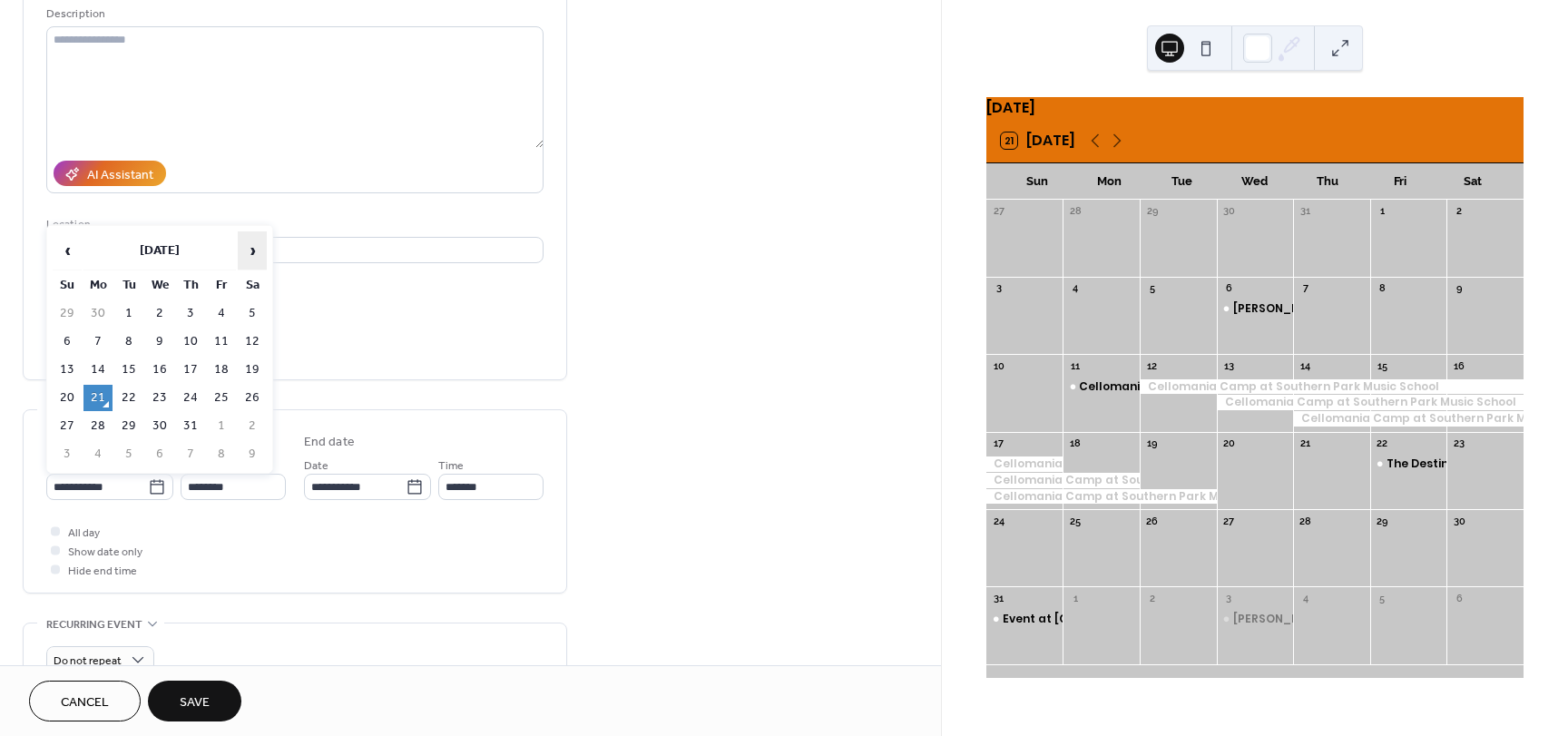 click on "›" at bounding box center (252, 250) 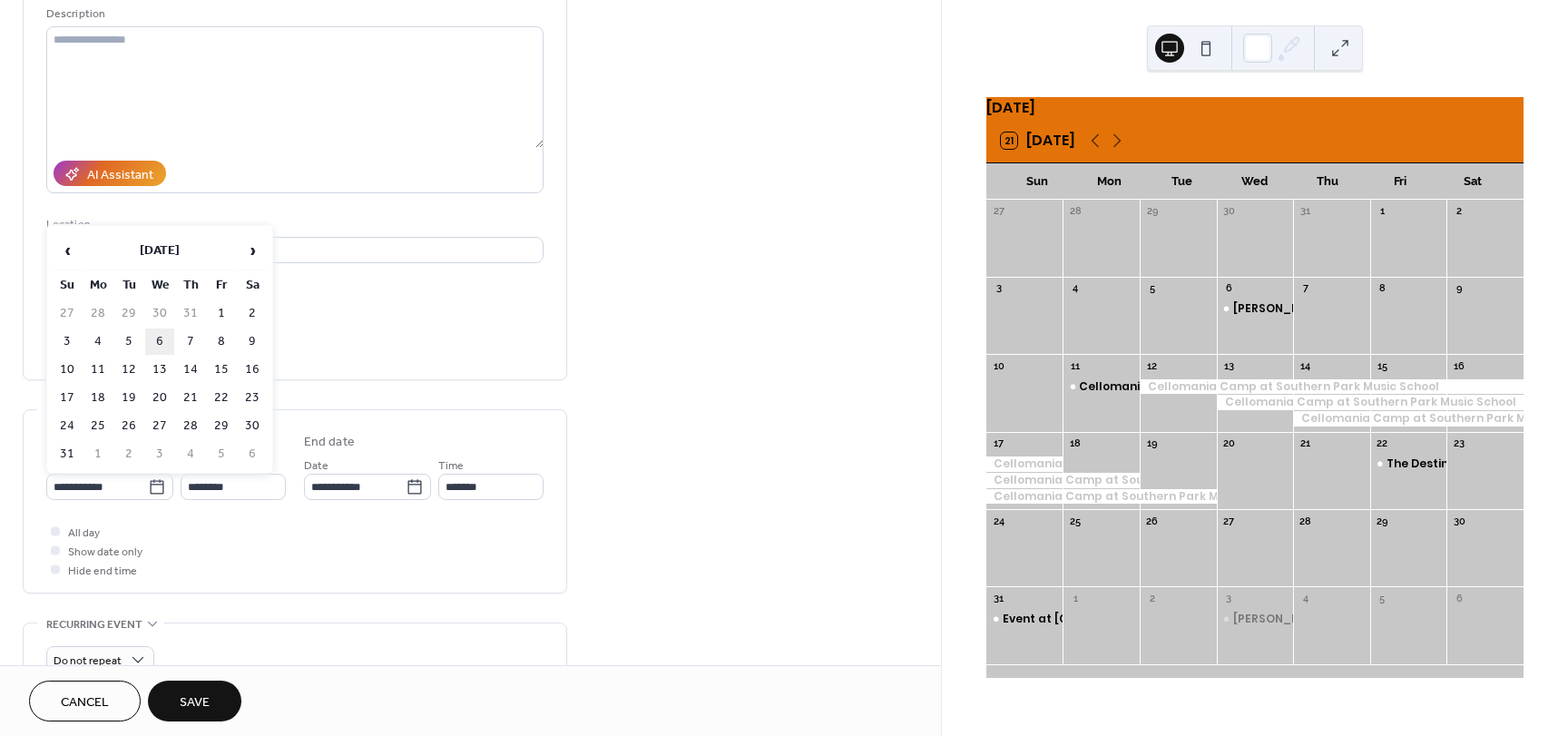 click on "6" at bounding box center (160, 341) 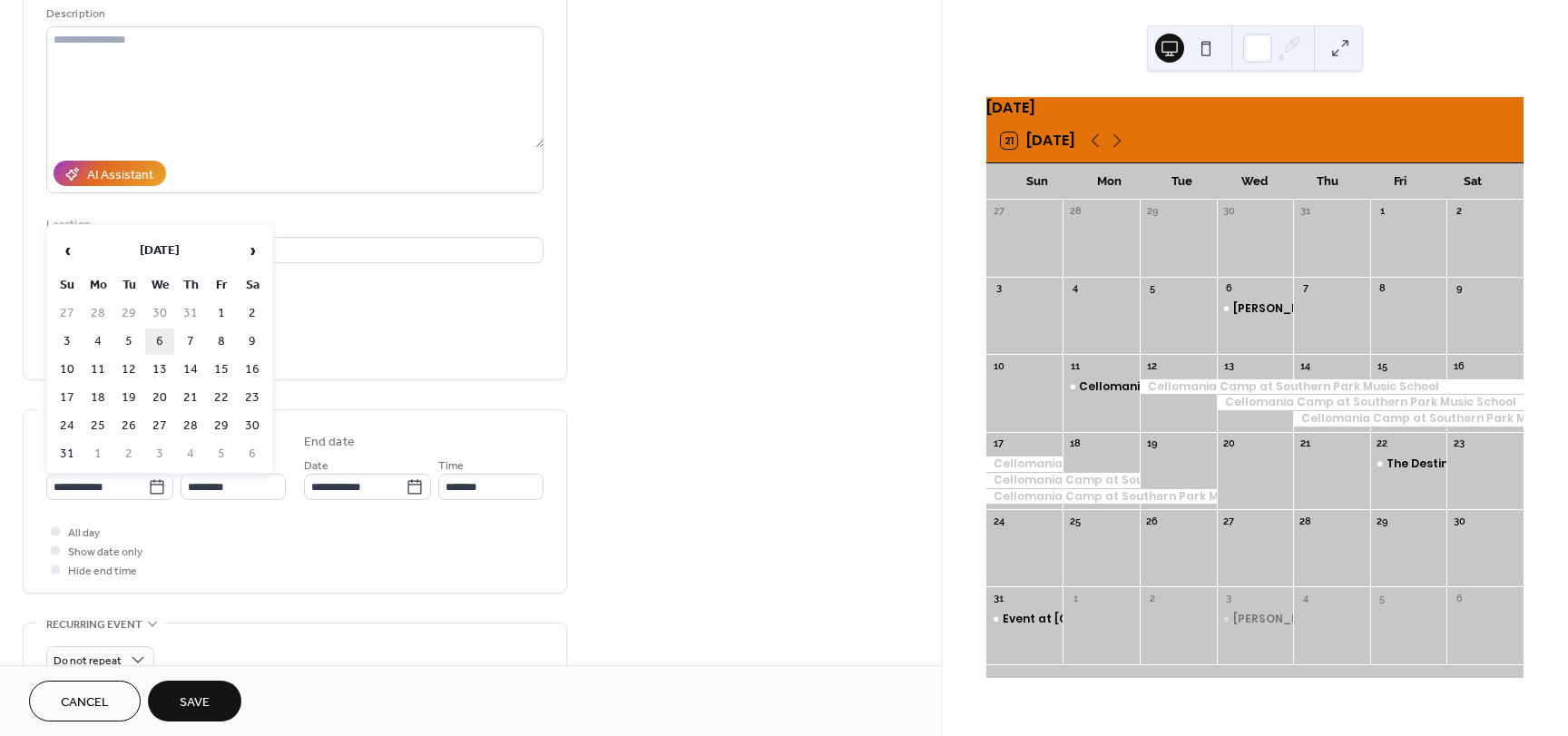 type on "**********" 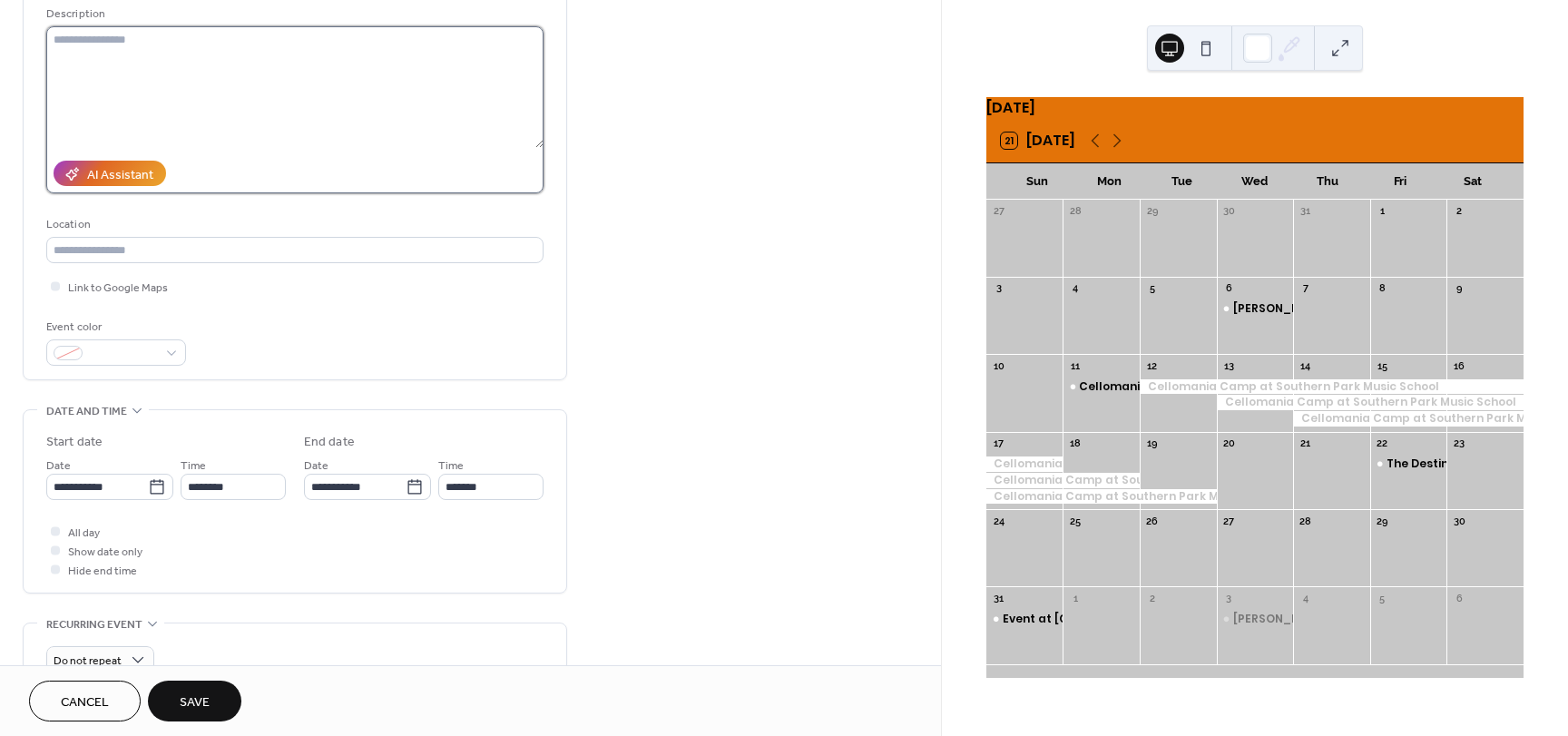 click at bounding box center (295, 87) 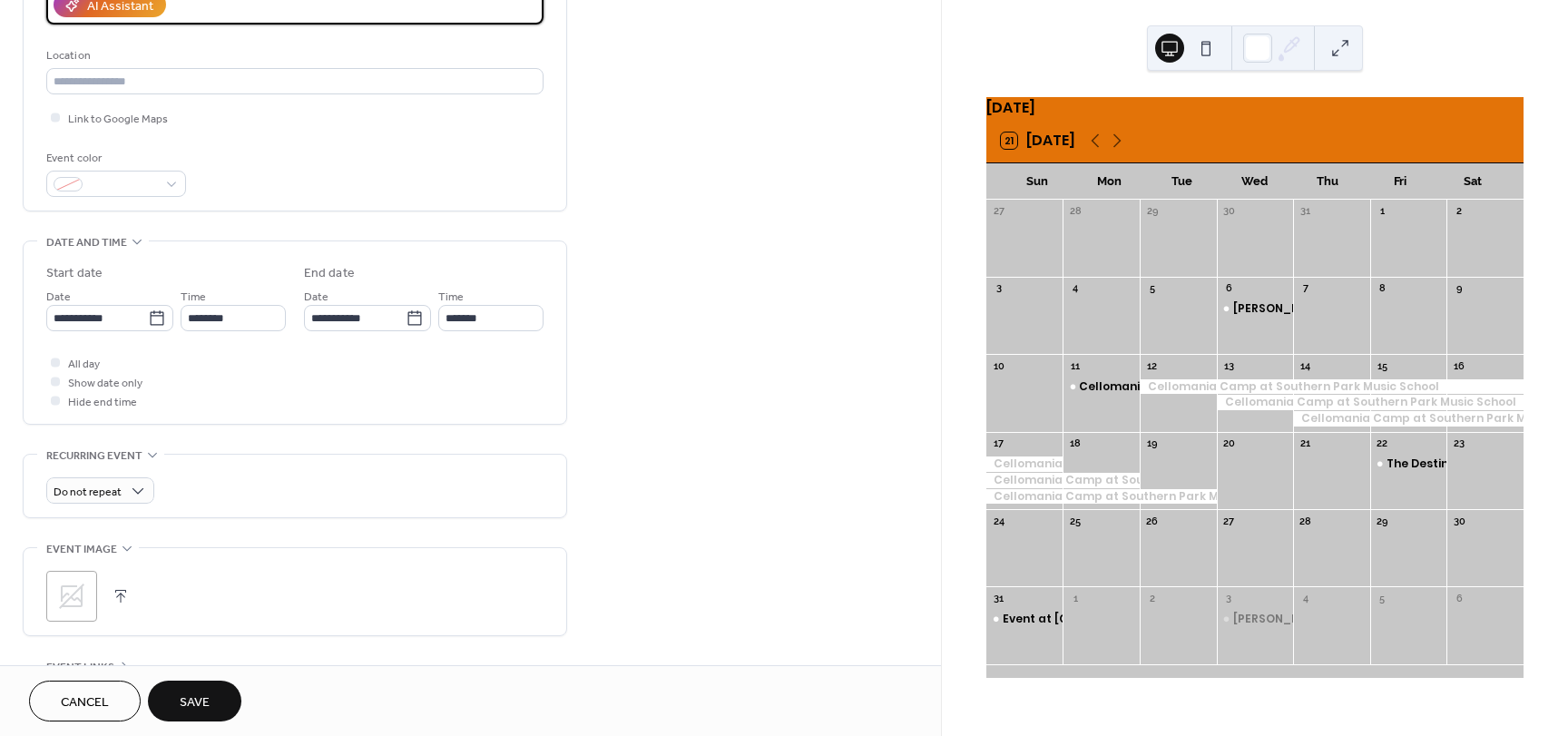 scroll, scrollTop: 363, scrollLeft: 0, axis: vertical 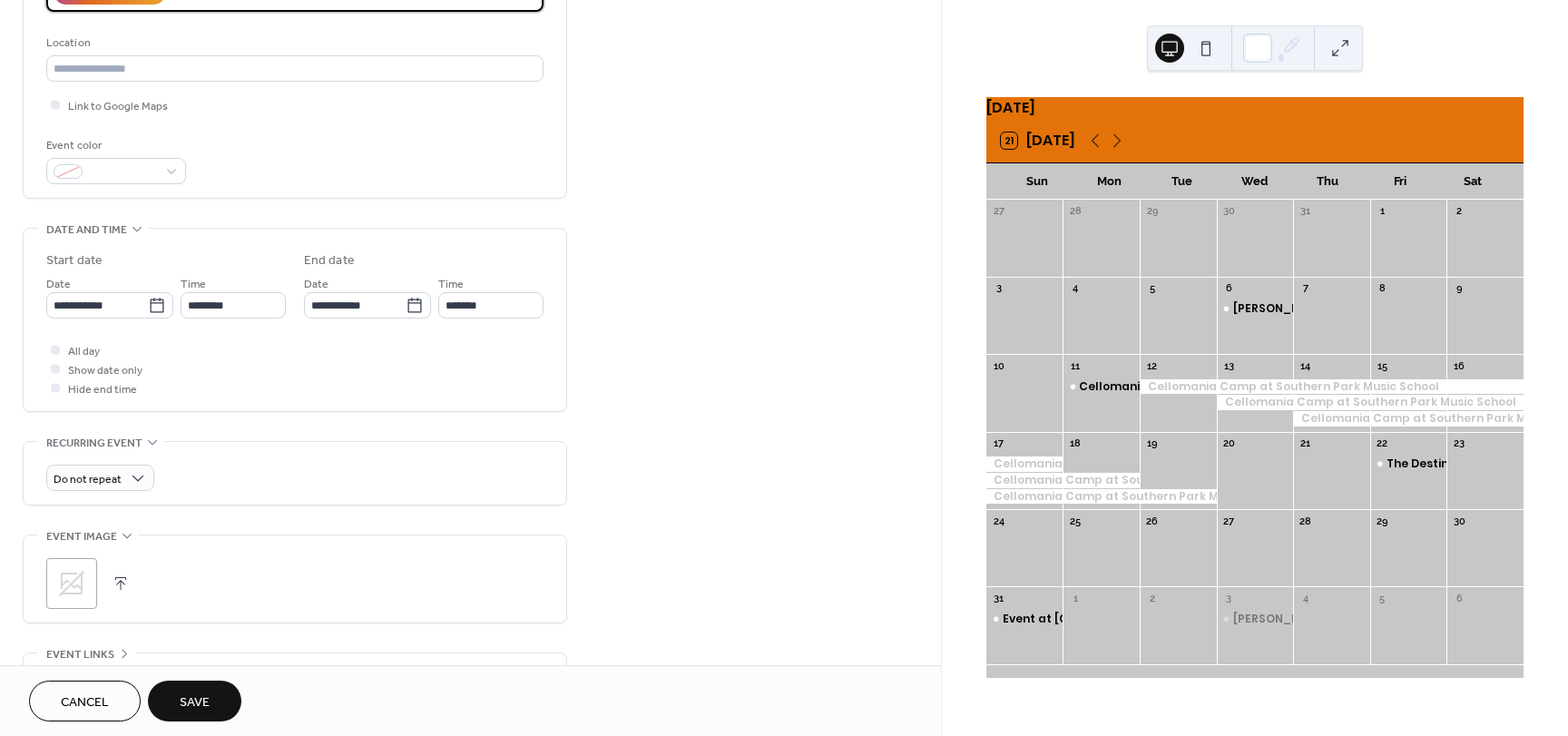 type on "**********" 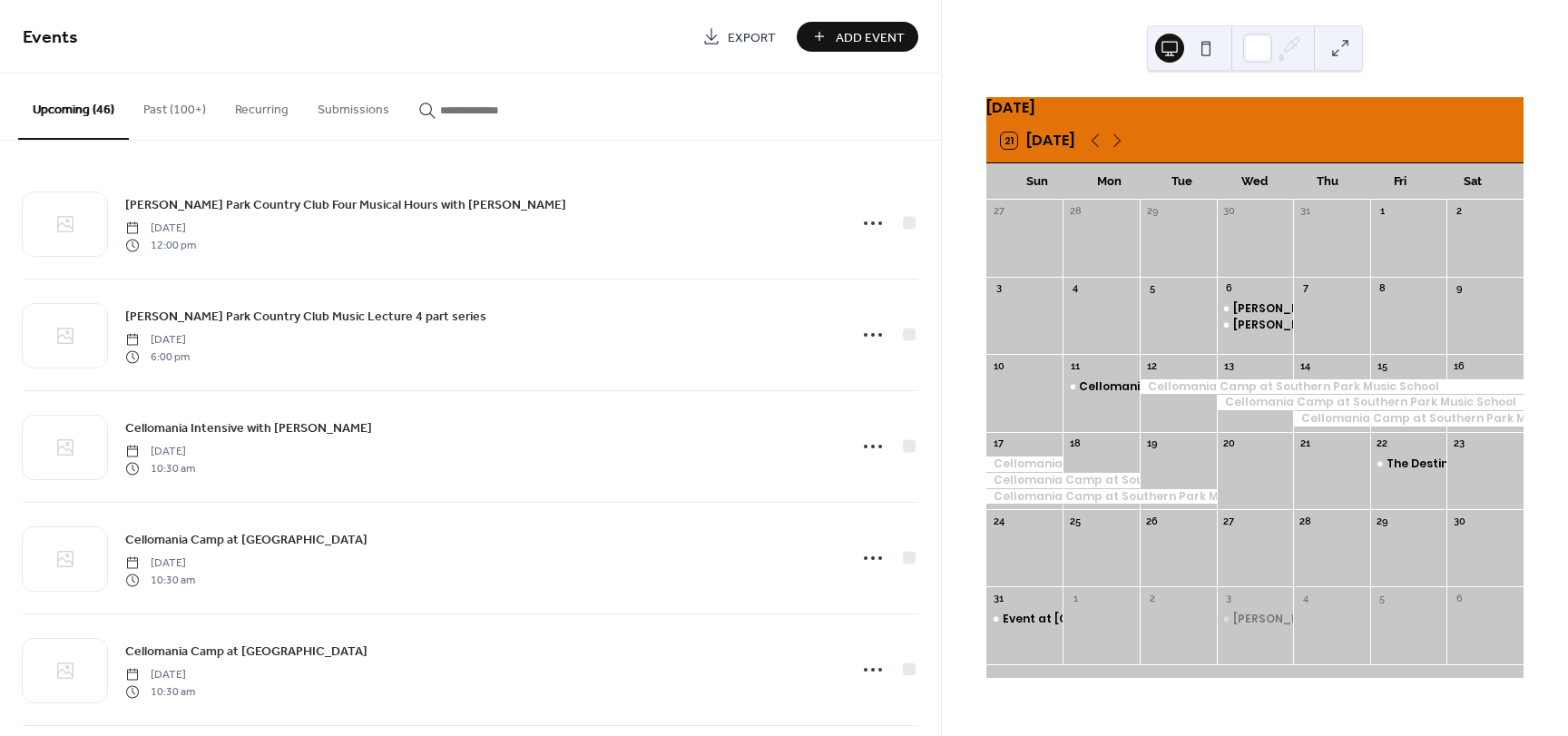click on "Add Event" at bounding box center (870, 37) 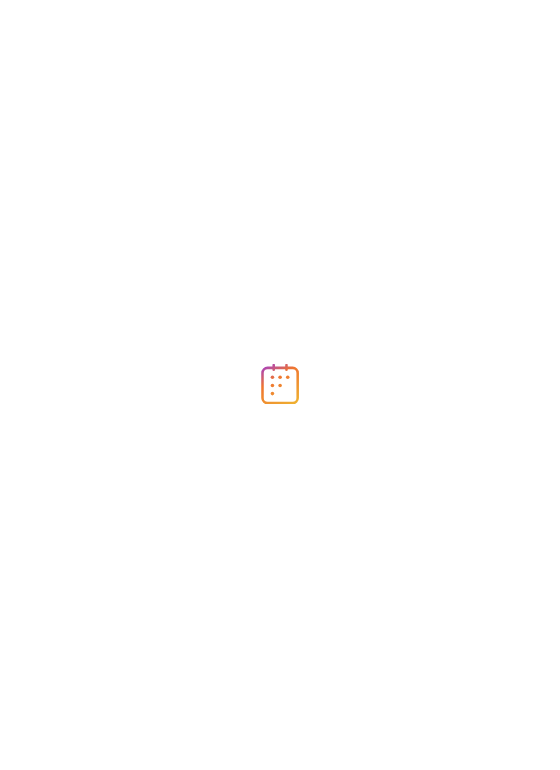 scroll, scrollTop: 0, scrollLeft: 0, axis: both 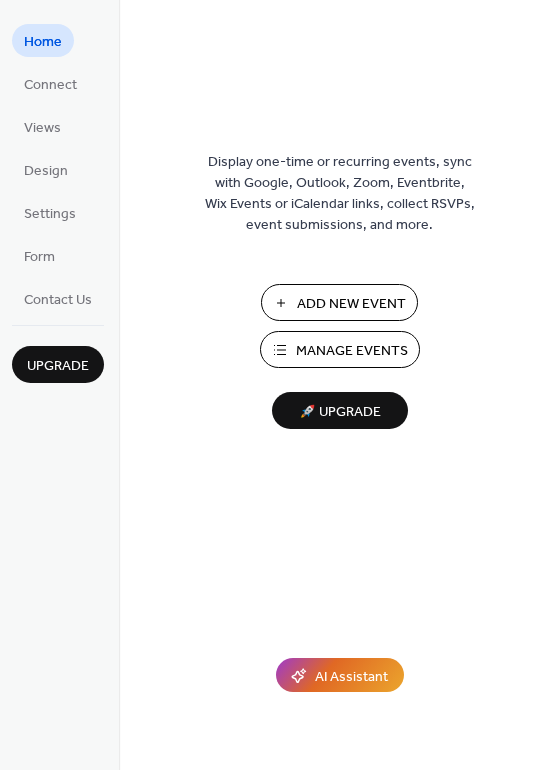 click on "Manage Events" at bounding box center [340, 349] 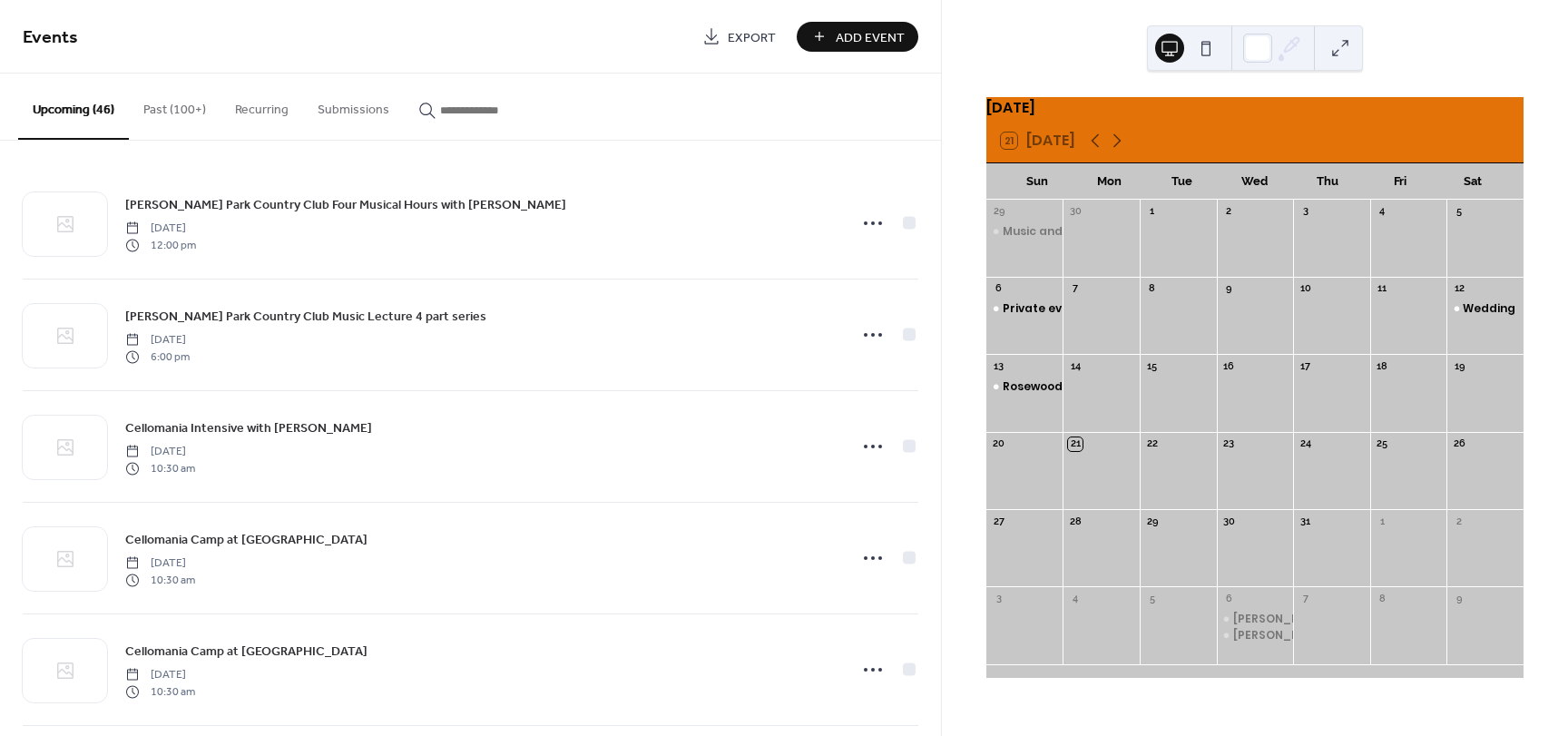 scroll, scrollTop: 0, scrollLeft: 0, axis: both 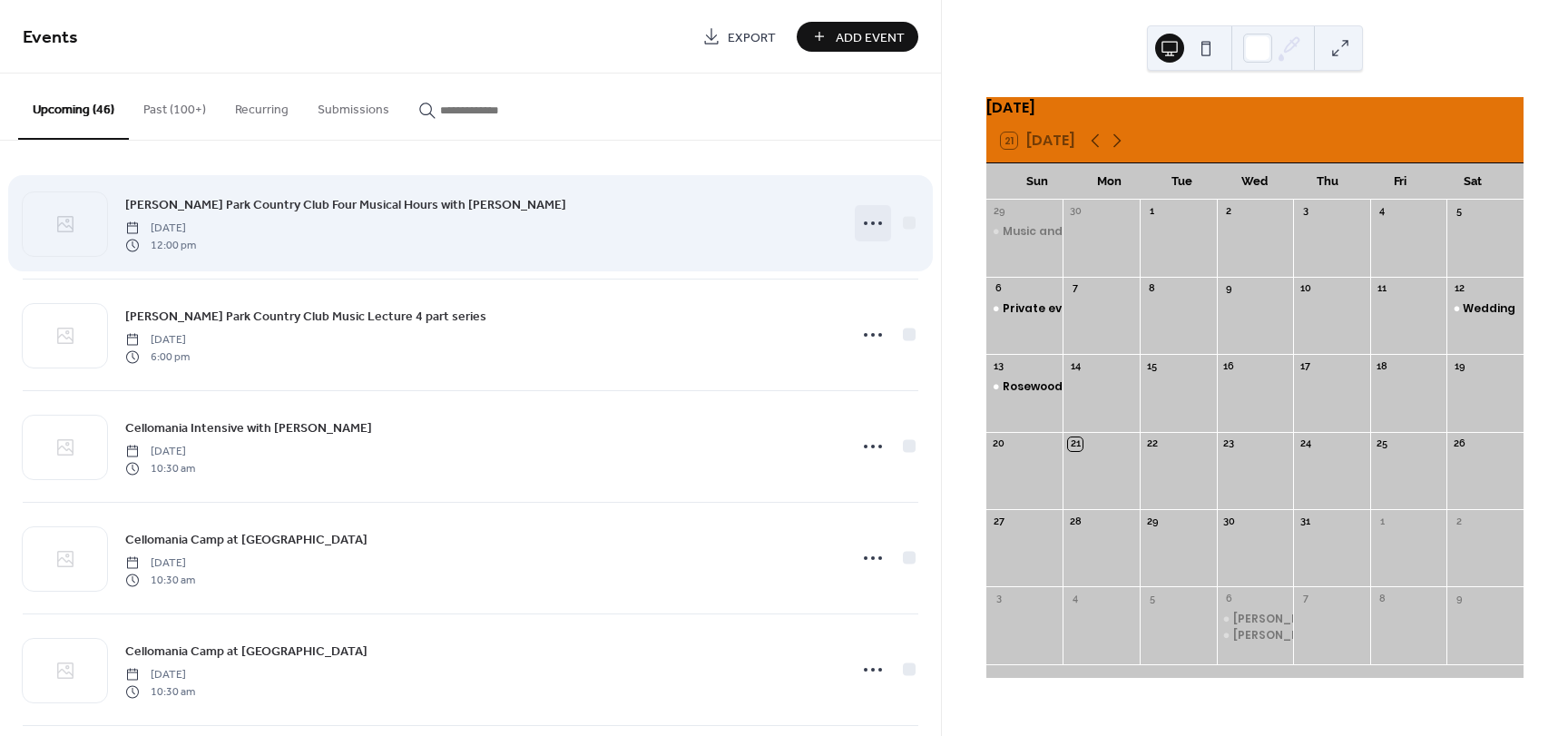 click 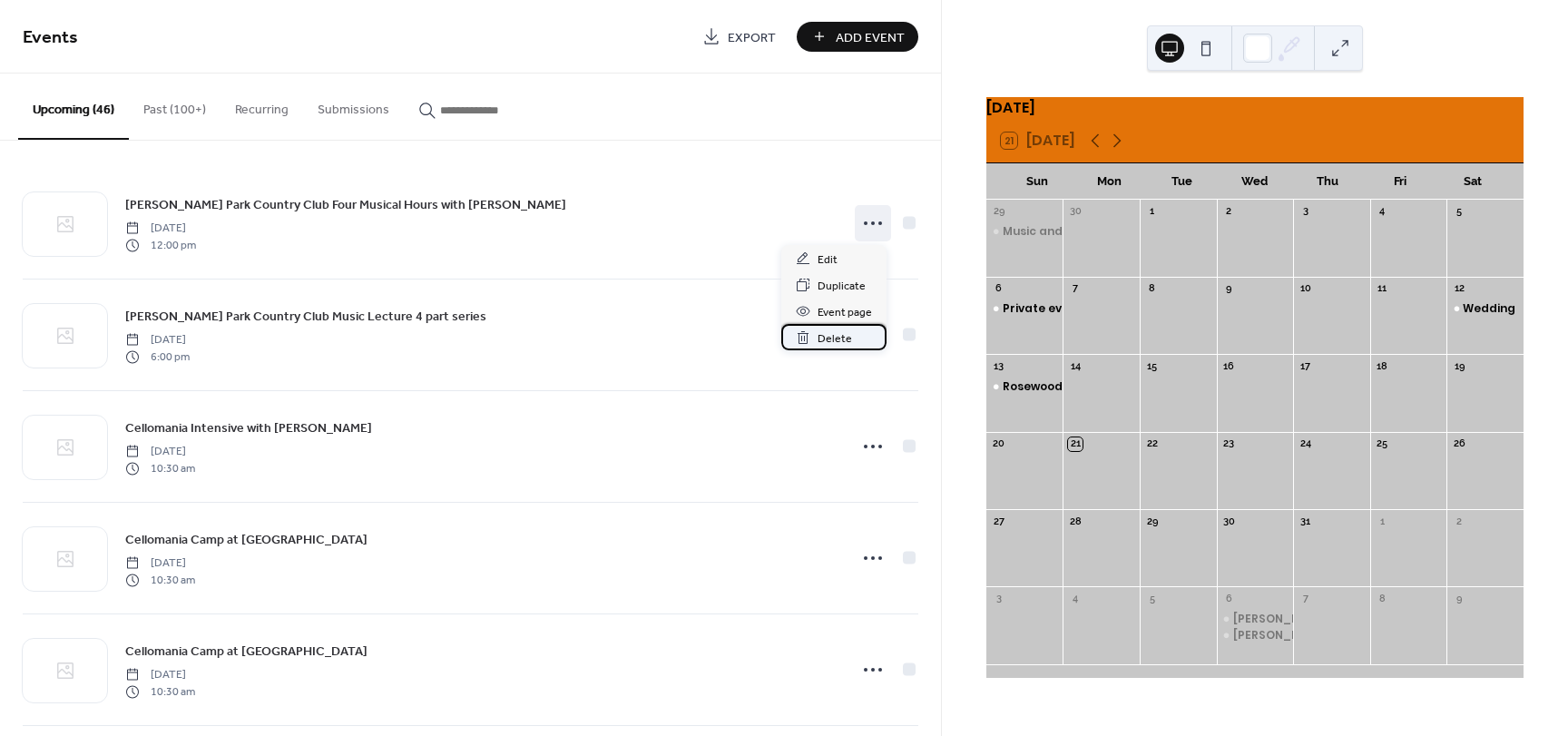 click on "Delete" at bounding box center [835, 339] 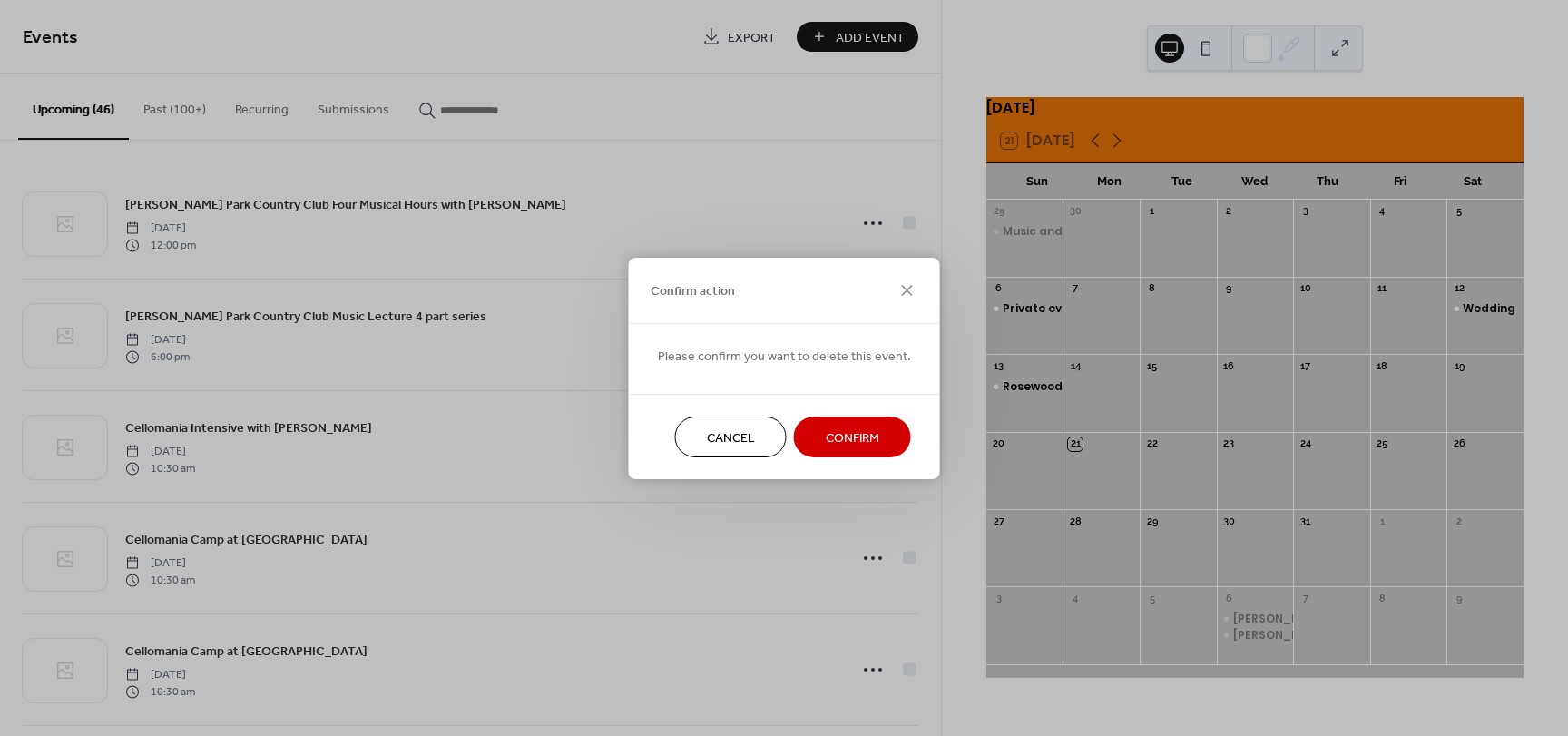 click on "Confirm" at bounding box center (852, 437) 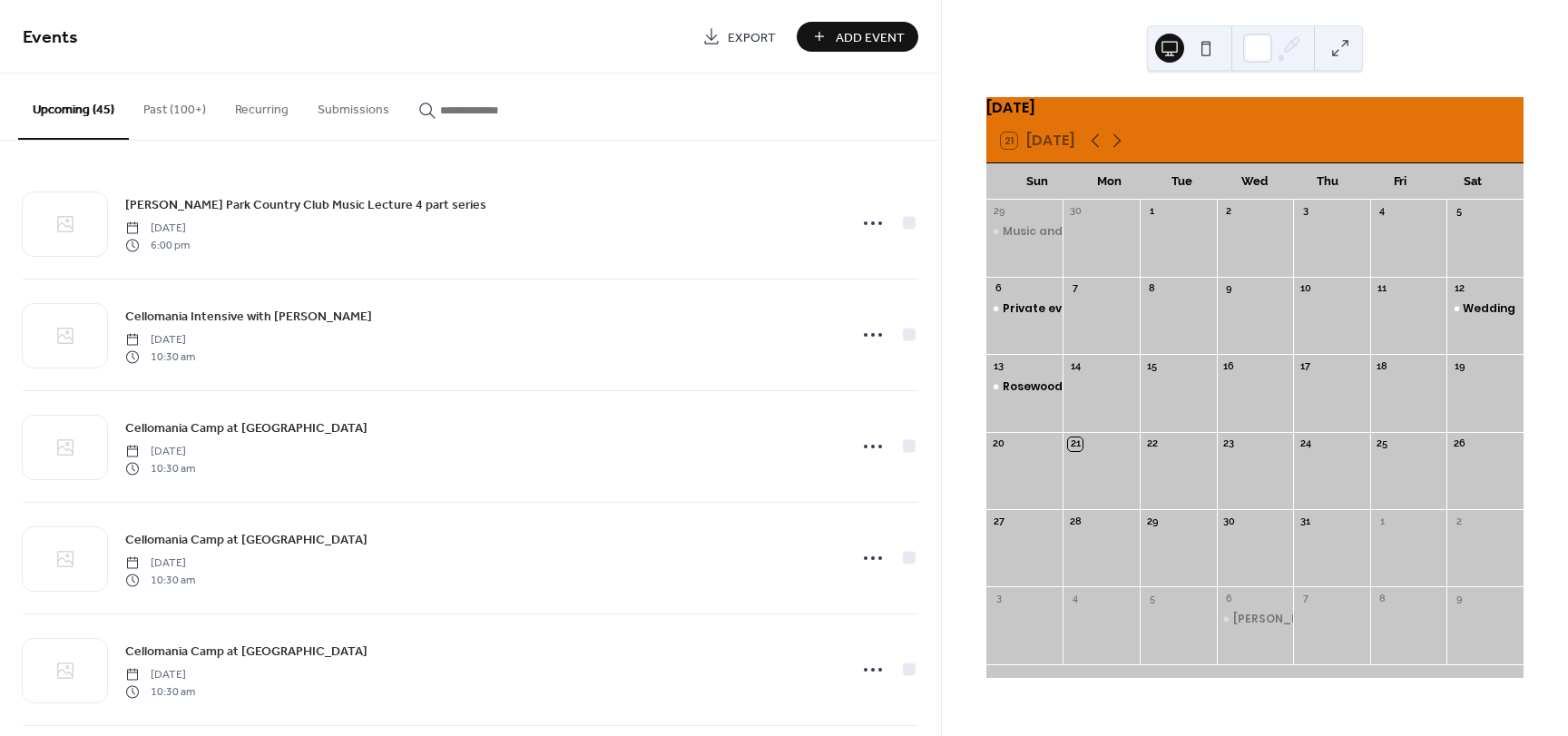 click on "[PERSON_NAME] Park Country Club Music Lecture 4 part series" at bounding box center (306, 205) 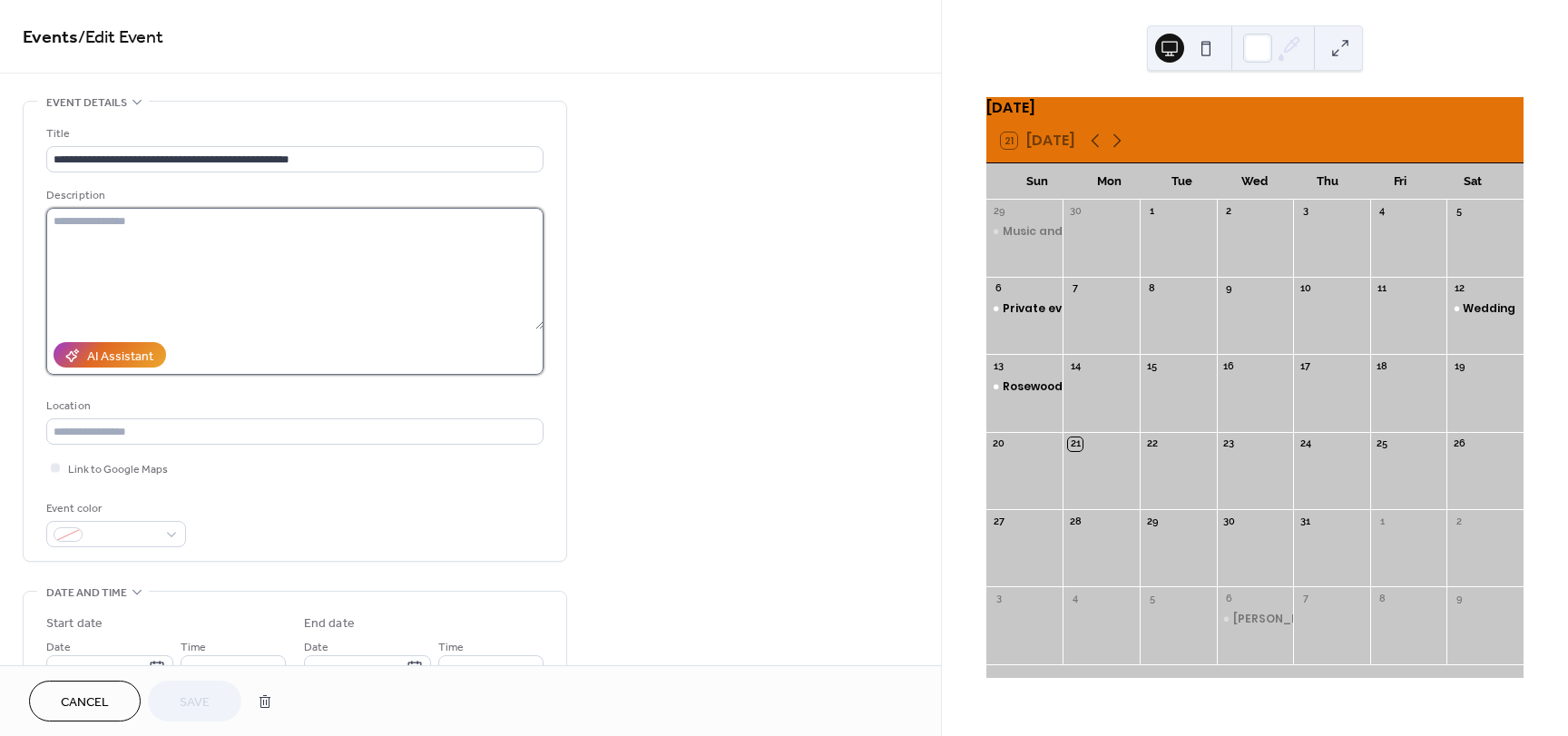 click at bounding box center [295, 269] 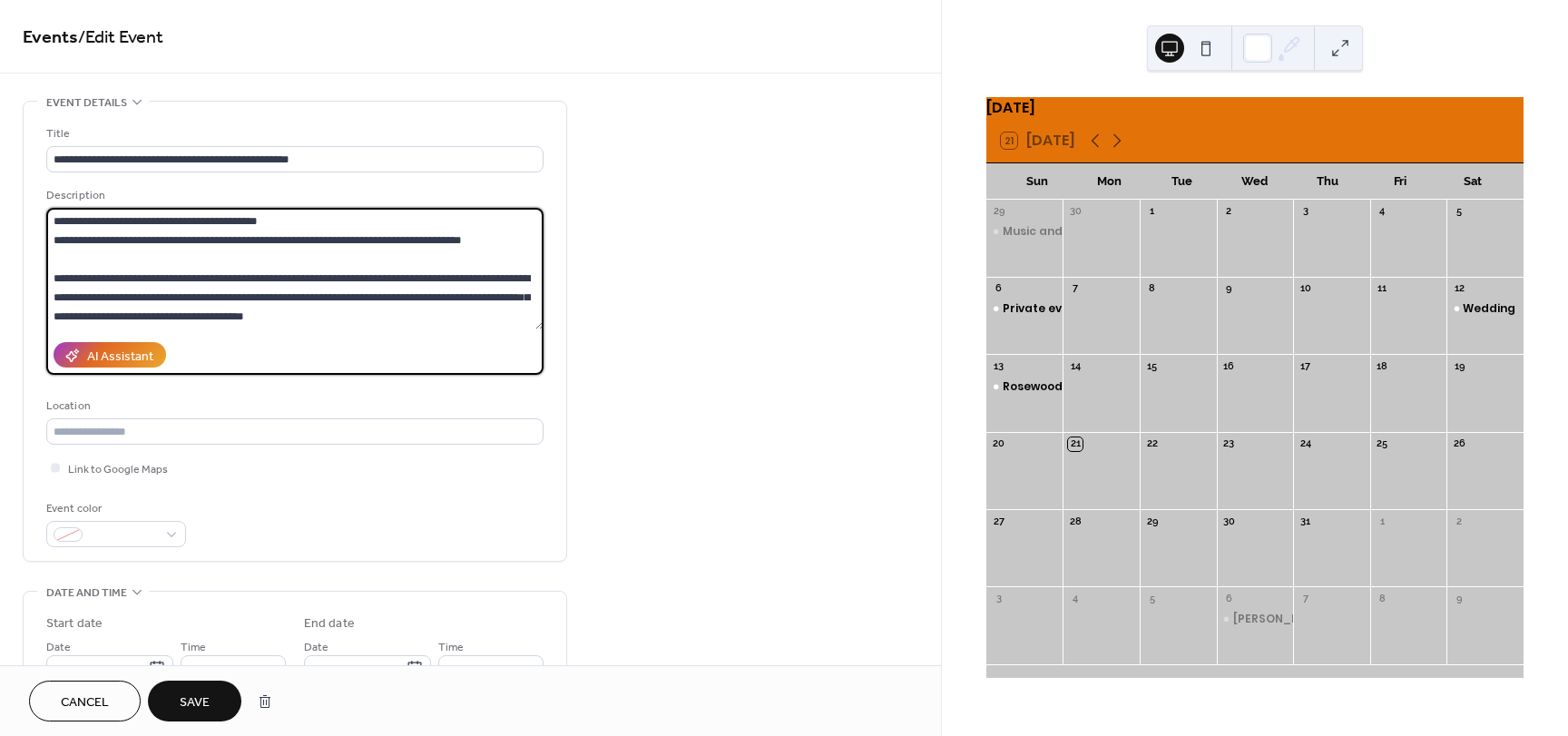 type on "**********" 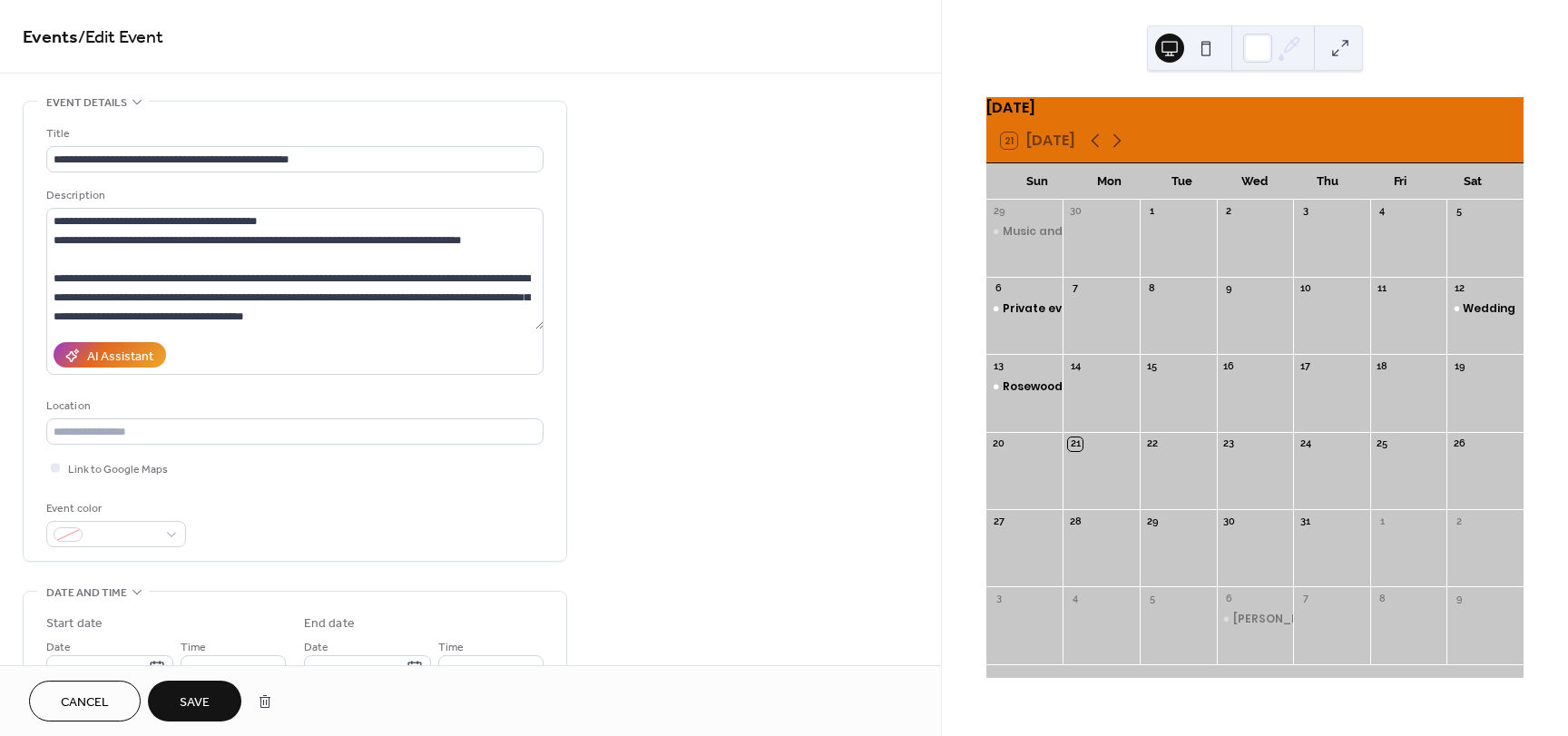 click on "Save" at bounding box center (194, 702) 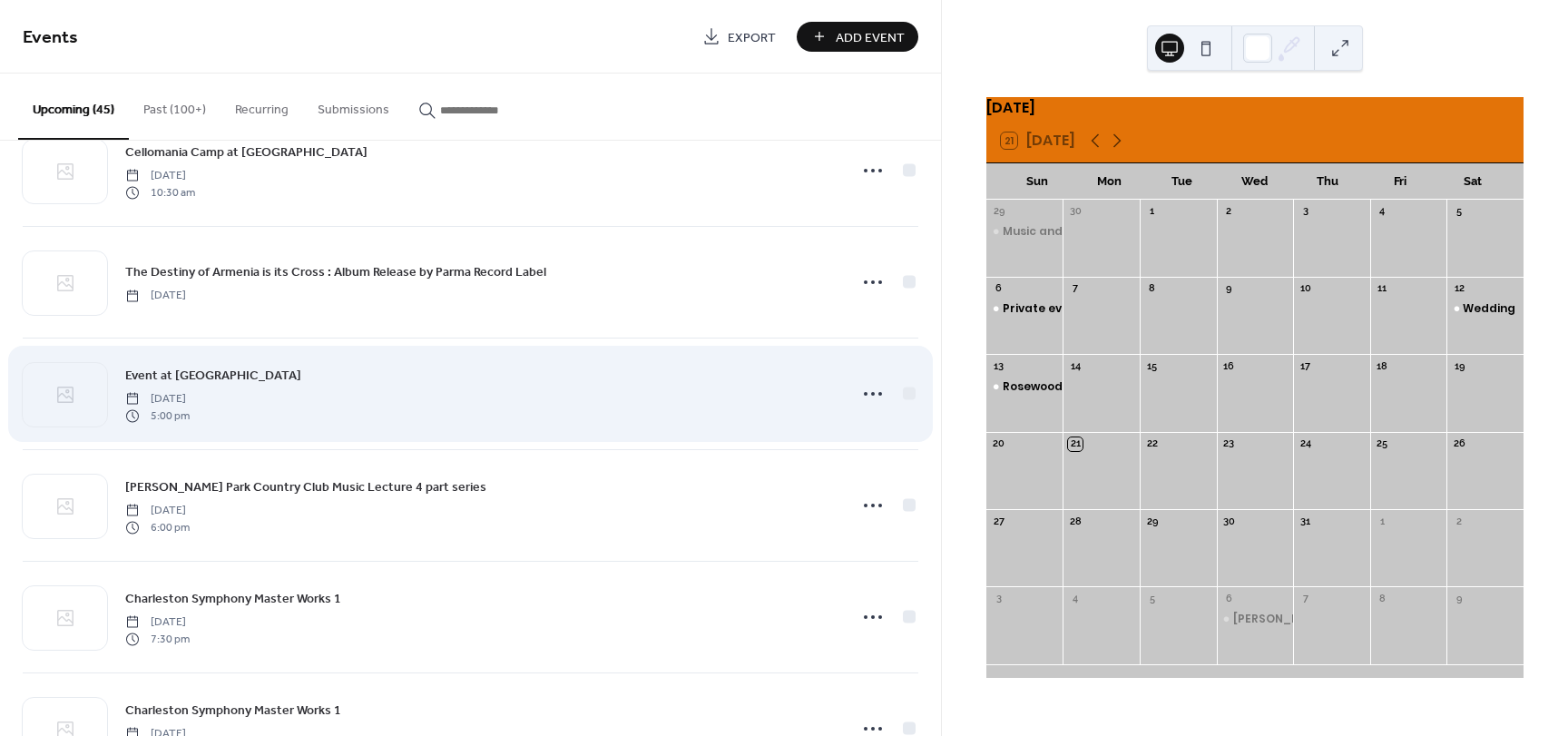 scroll, scrollTop: 635, scrollLeft: 0, axis: vertical 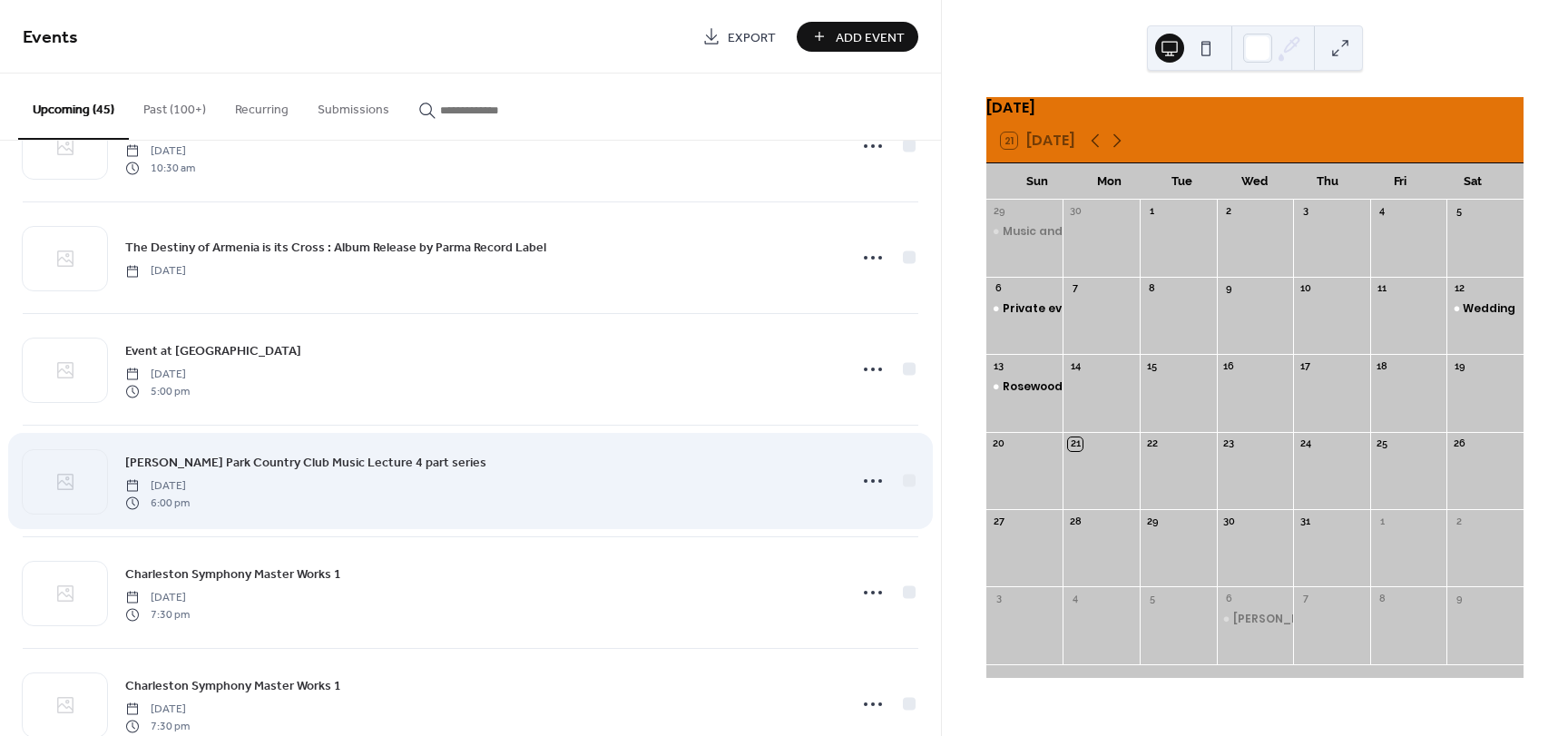 click on "Myers Park Country Club Music Lecture 4 part series  Wednesday, September 3, 2025 6:00 pm" at bounding box center (480, 481) 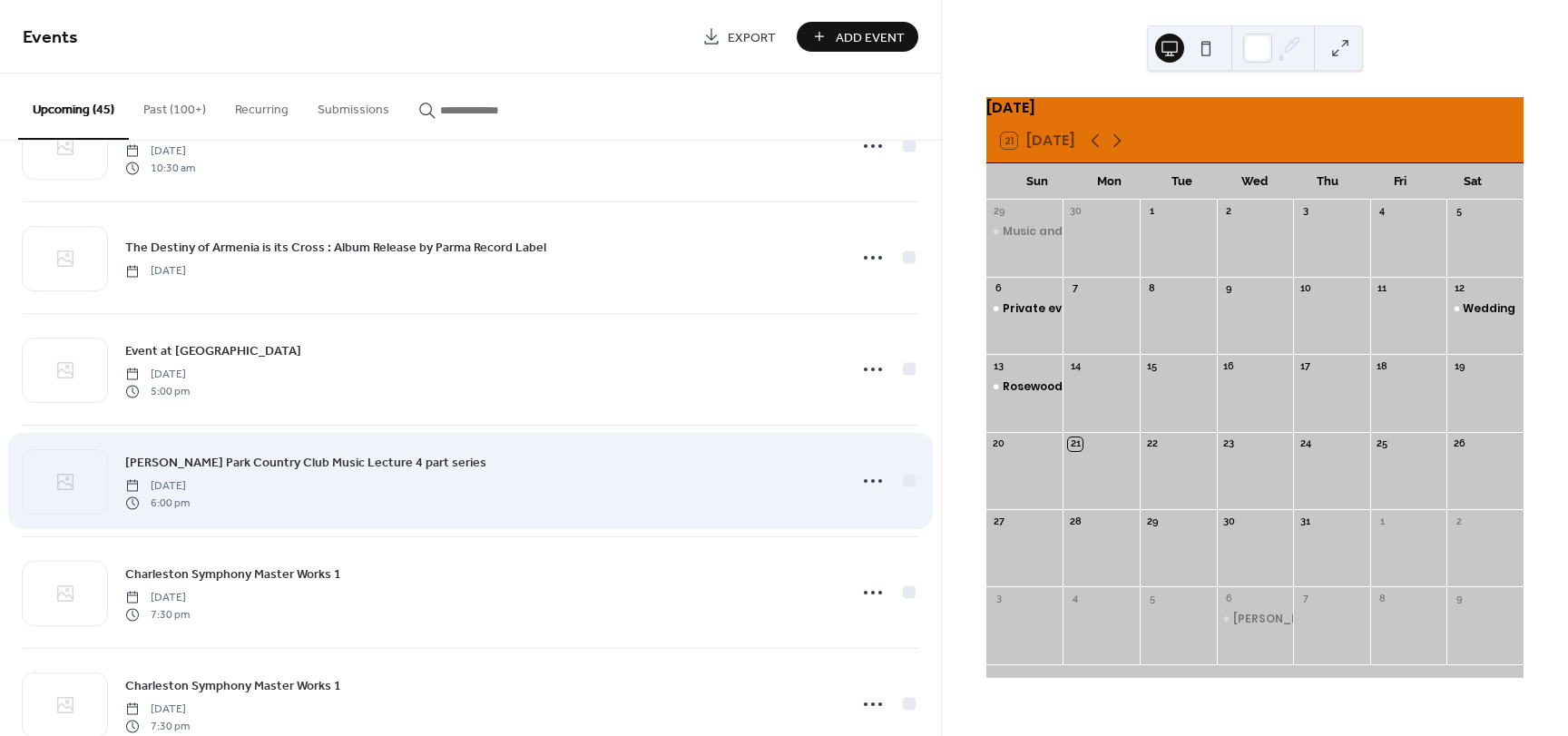click on "[PERSON_NAME] Park Country Club Music Lecture 4 part series" at bounding box center (306, 463) 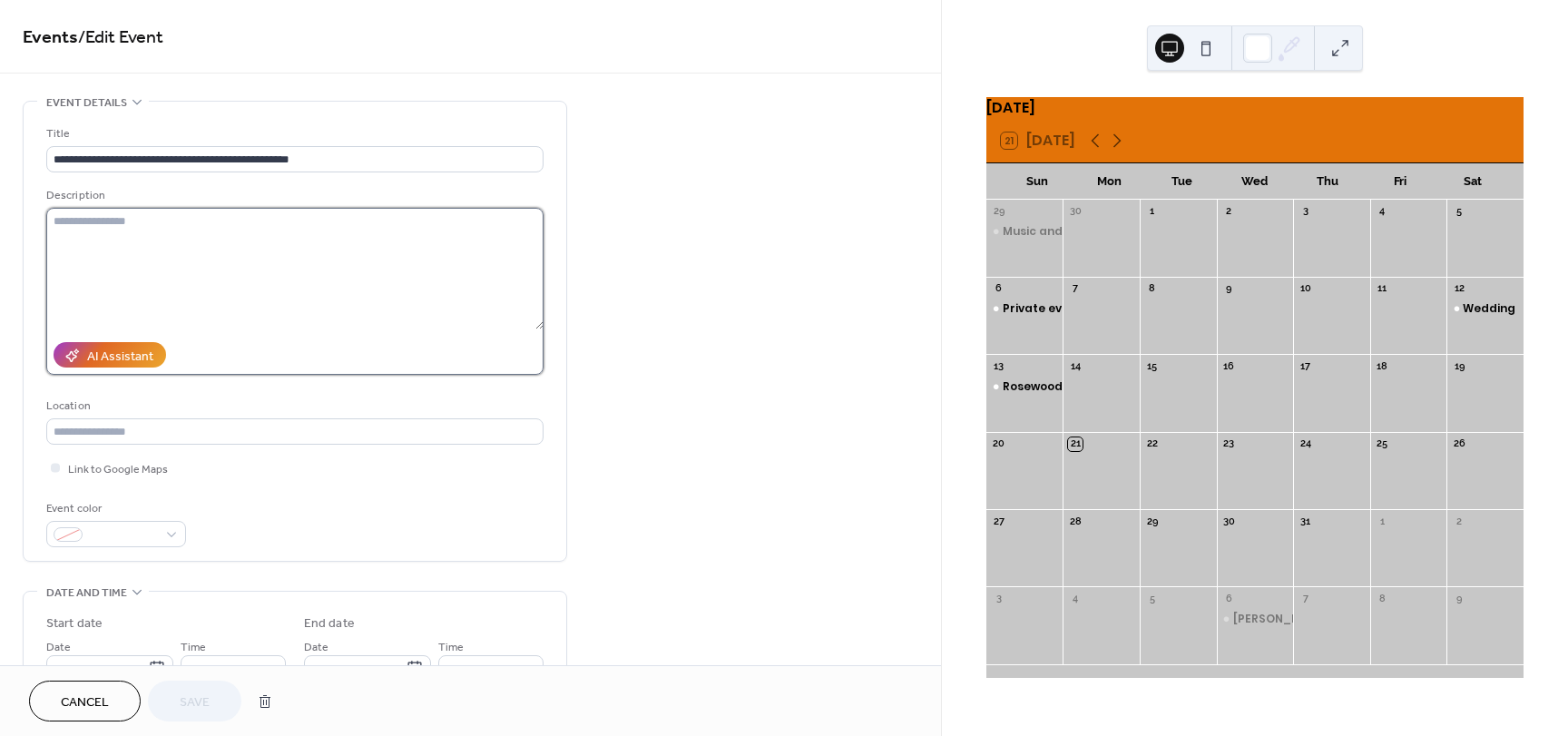 click at bounding box center (295, 269) 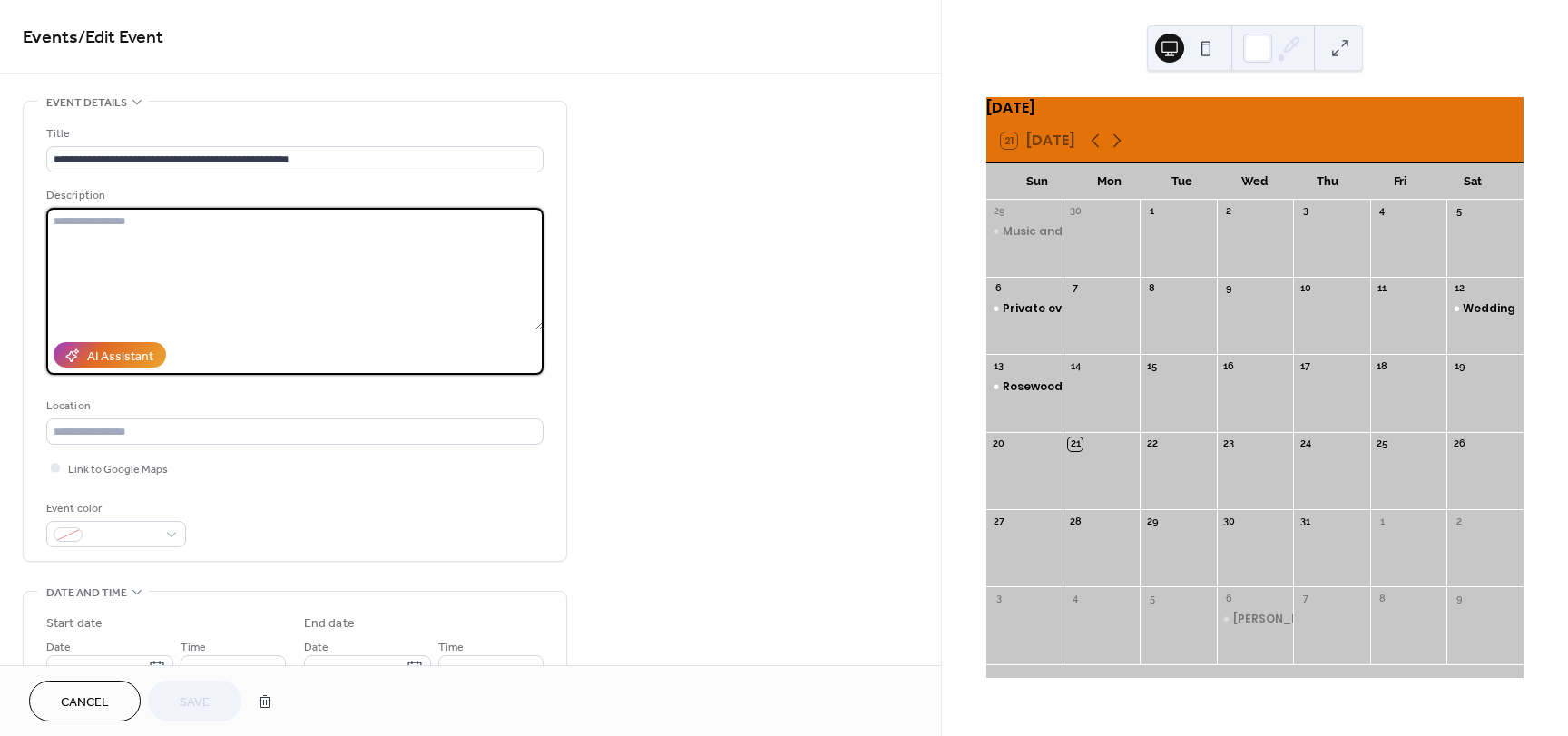 paste on "**********" 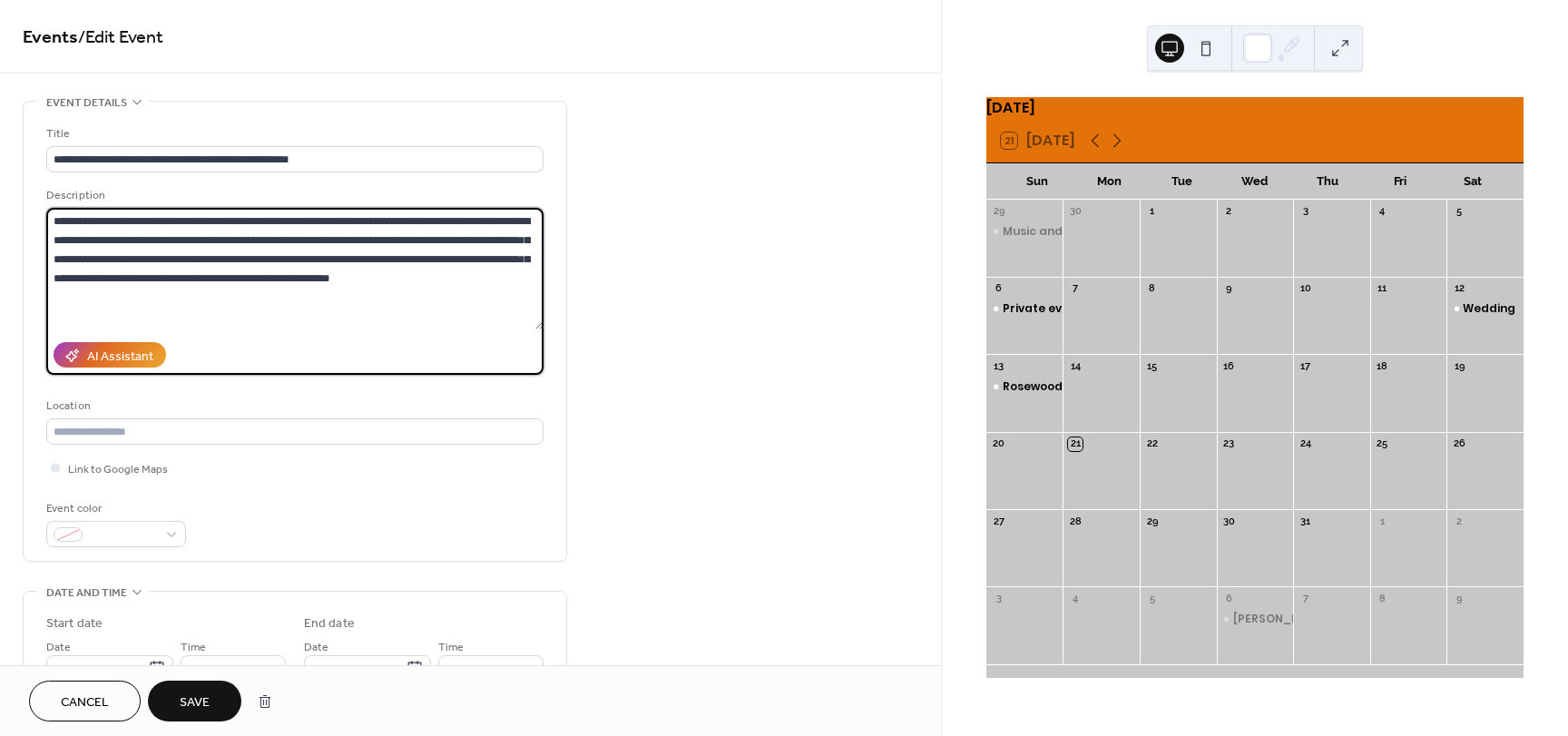 type on "**********" 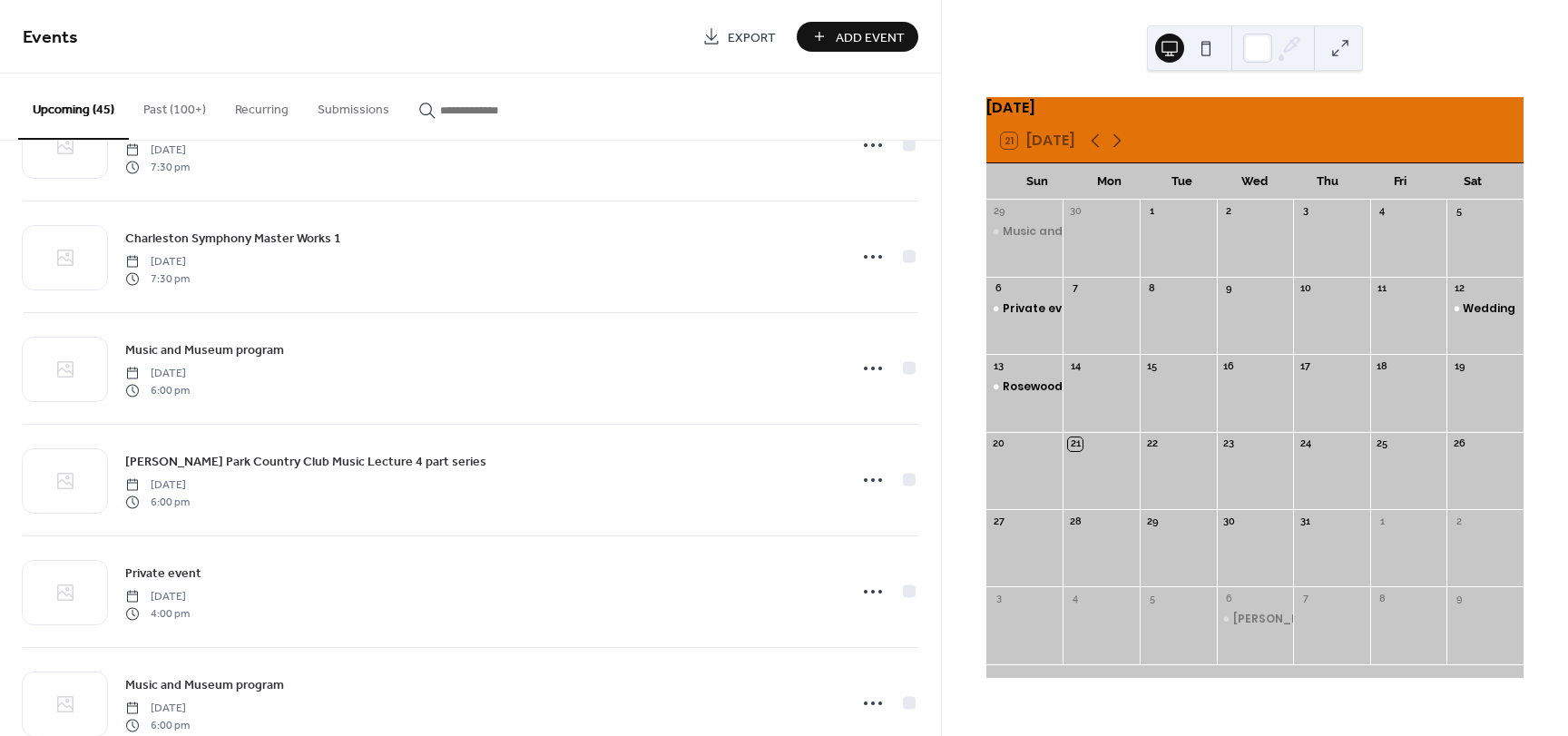 scroll, scrollTop: 1089, scrollLeft: 0, axis: vertical 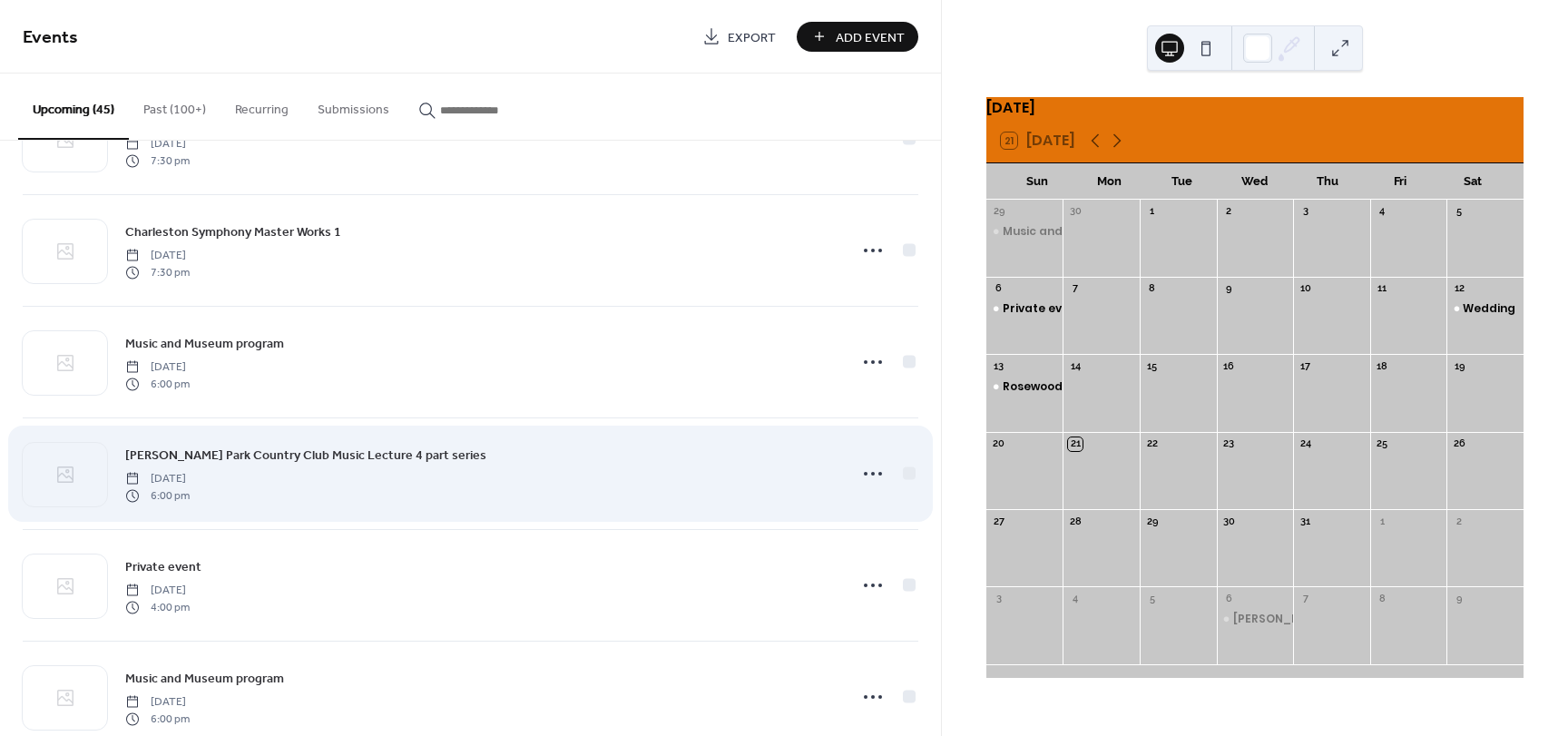 click on "[PERSON_NAME] Park Country Club Music Lecture 4 part series" at bounding box center [306, 456] 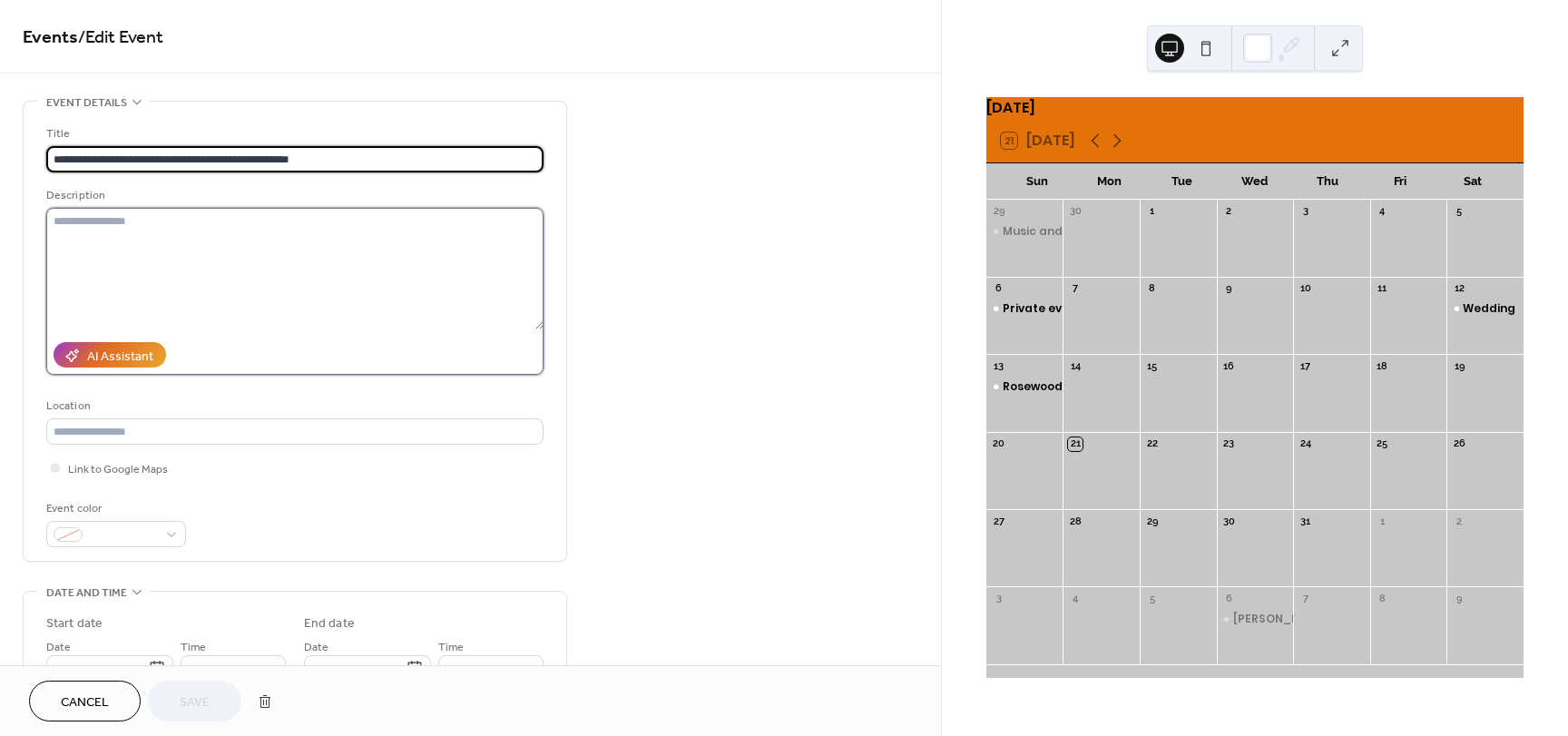 click at bounding box center (295, 269) 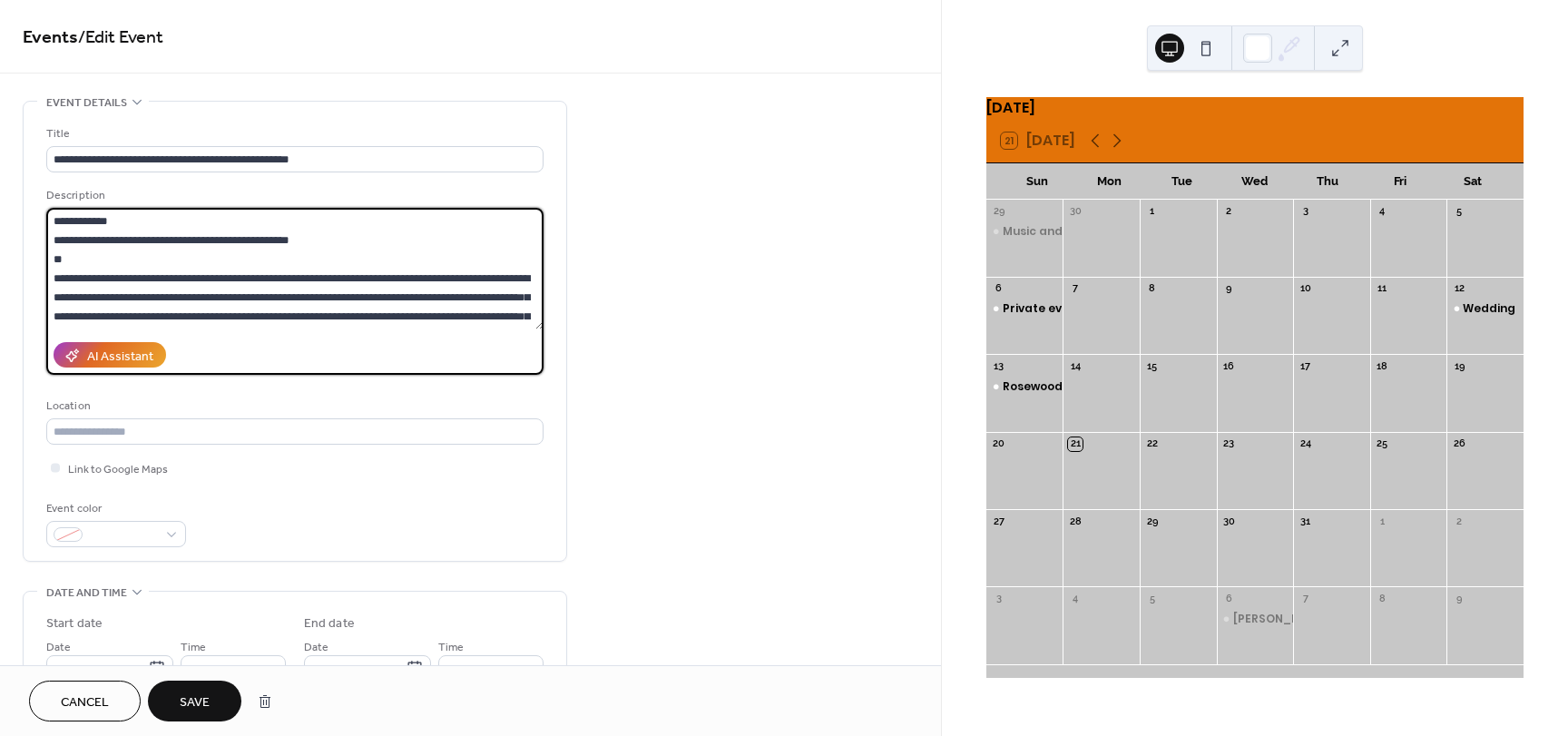 scroll, scrollTop: 35, scrollLeft: 0, axis: vertical 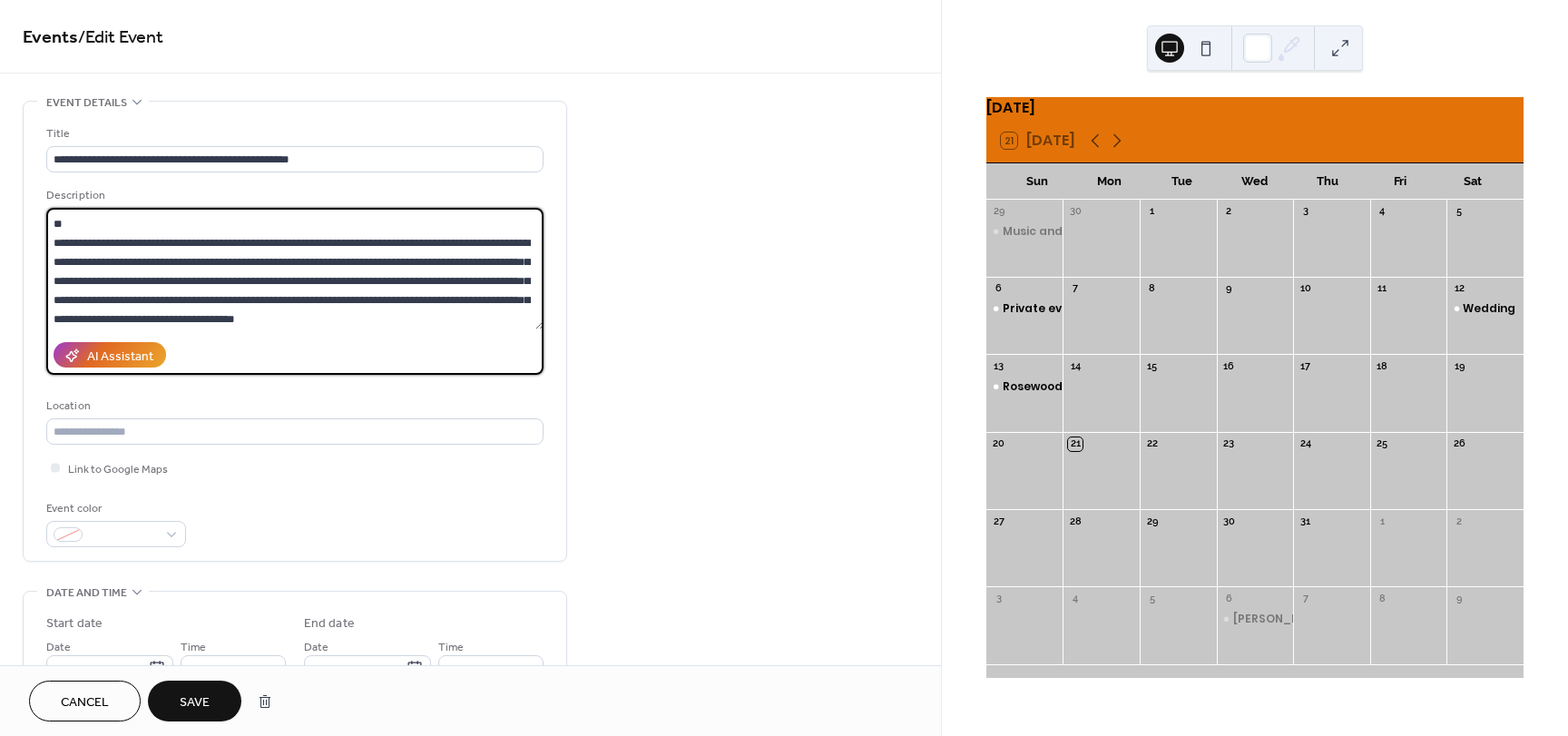 type on "**********" 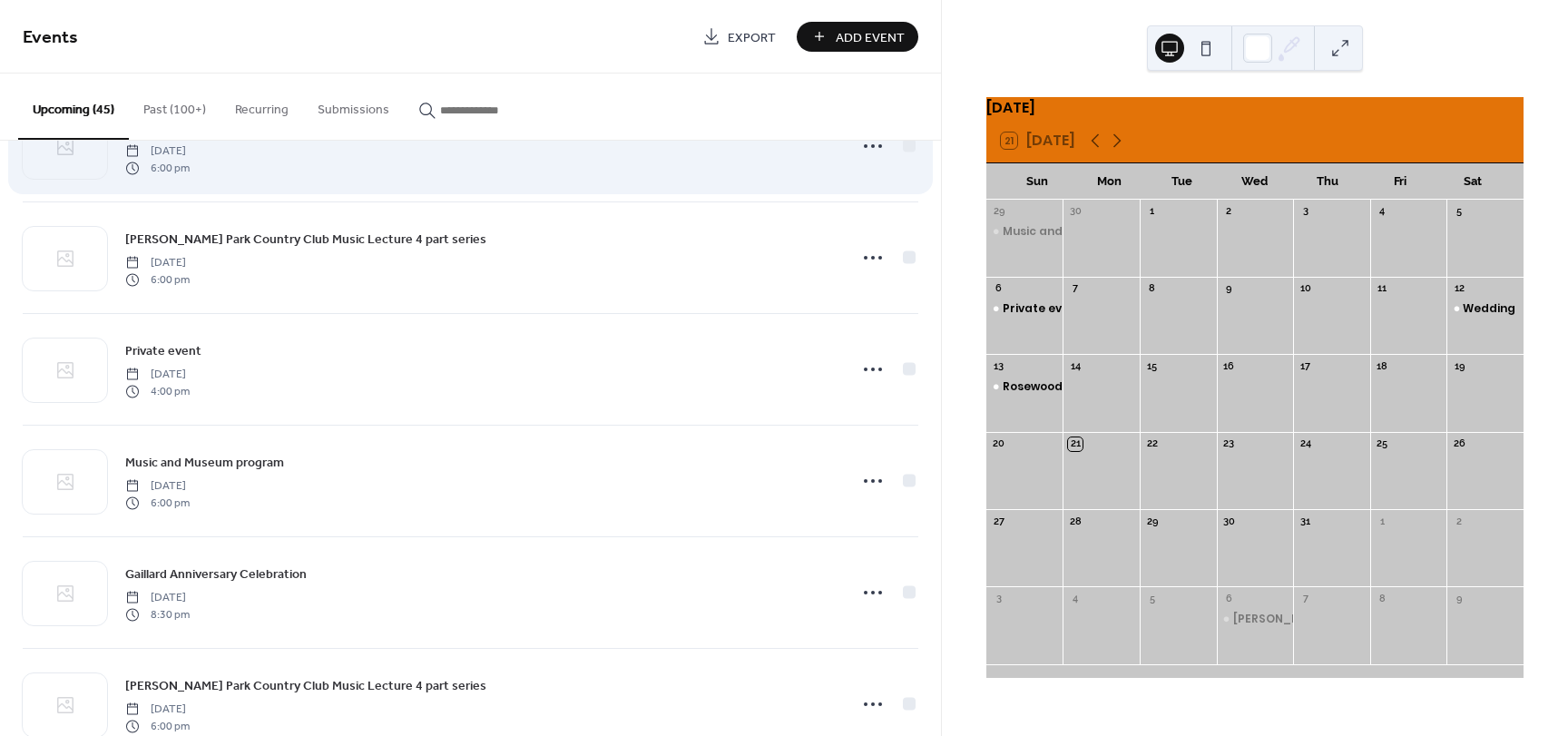 scroll, scrollTop: 1452, scrollLeft: 0, axis: vertical 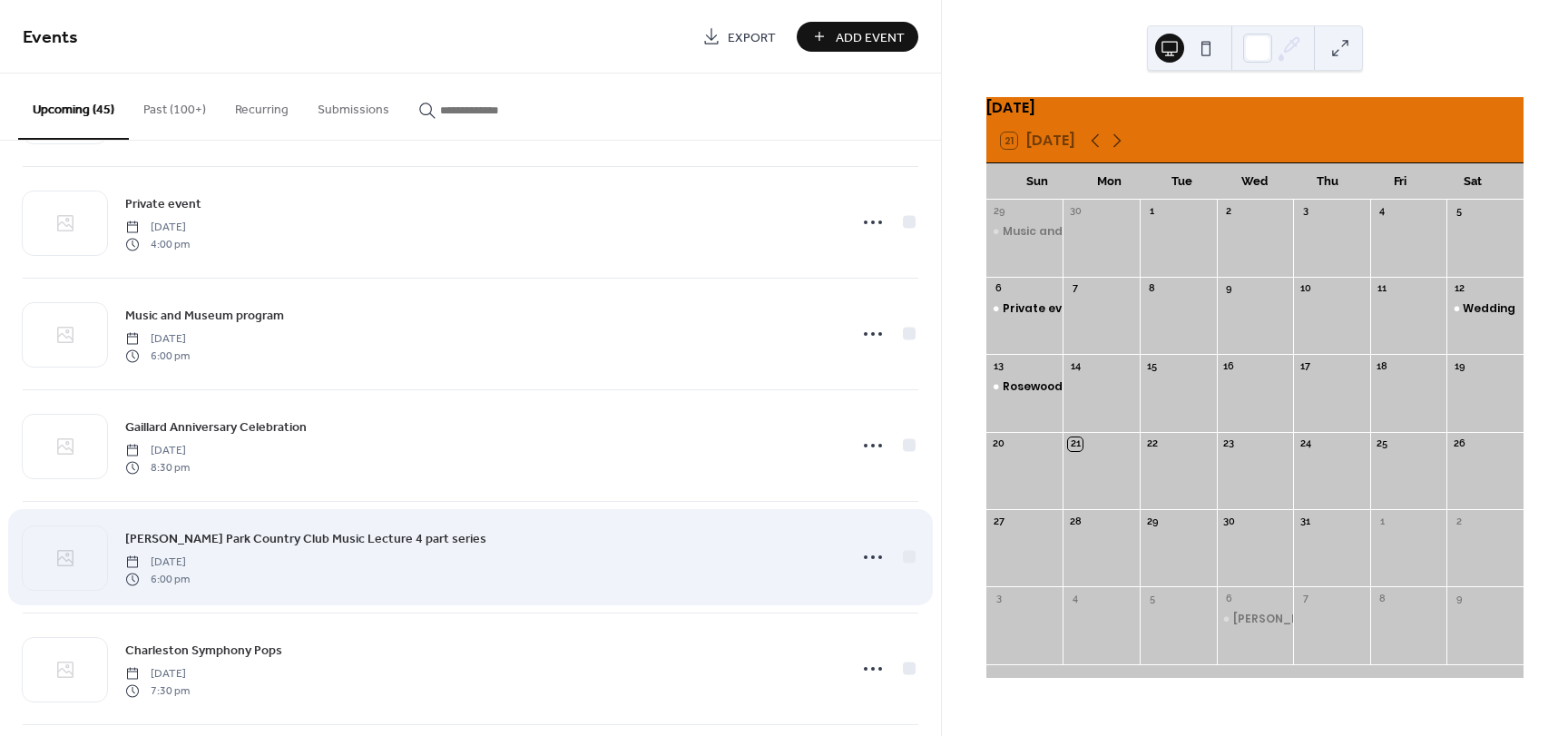 click on "Myers Park Country Club Music Lecture 4 part series  Wednesday, November 5, 2025 6:00 pm" at bounding box center (480, 557) 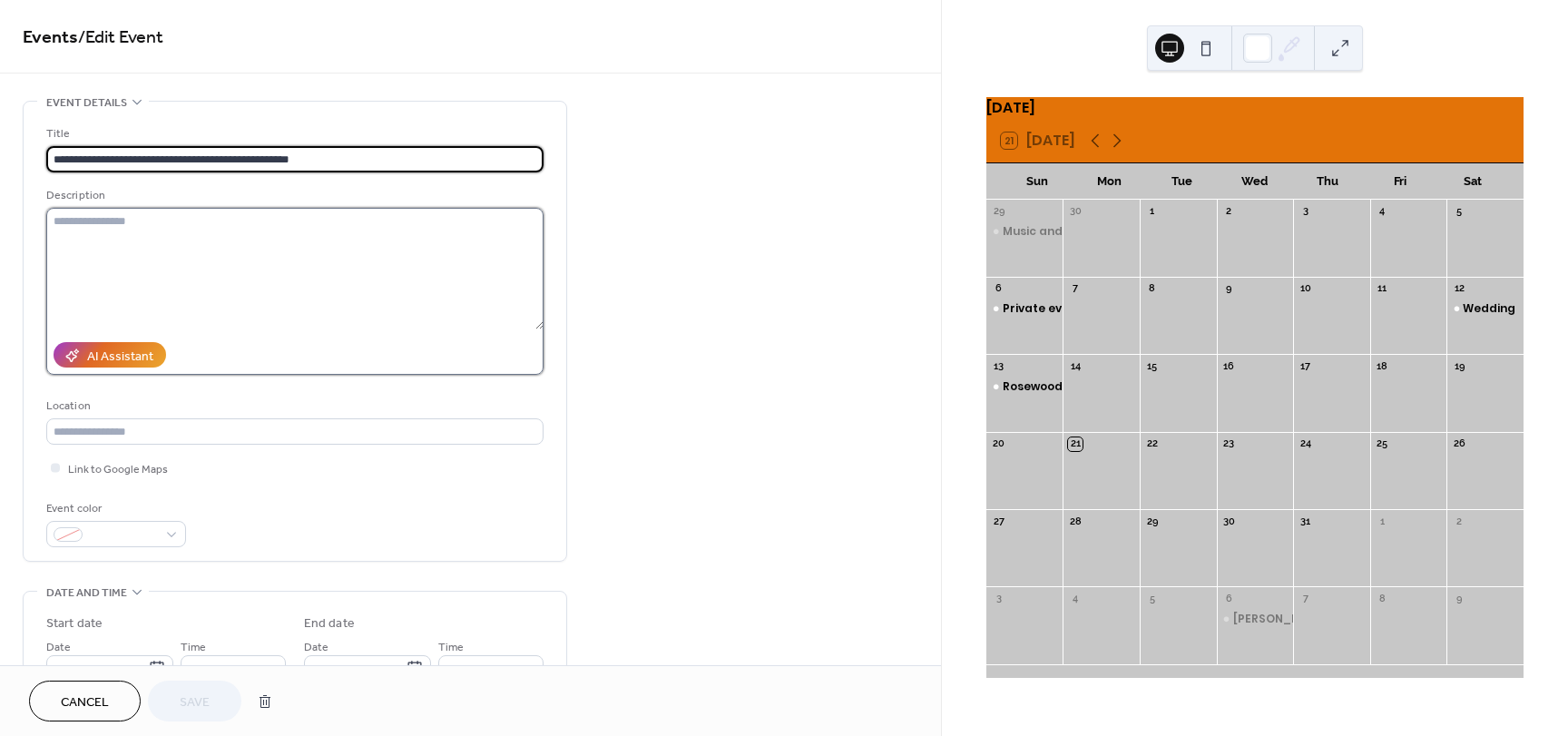 click at bounding box center [295, 269] 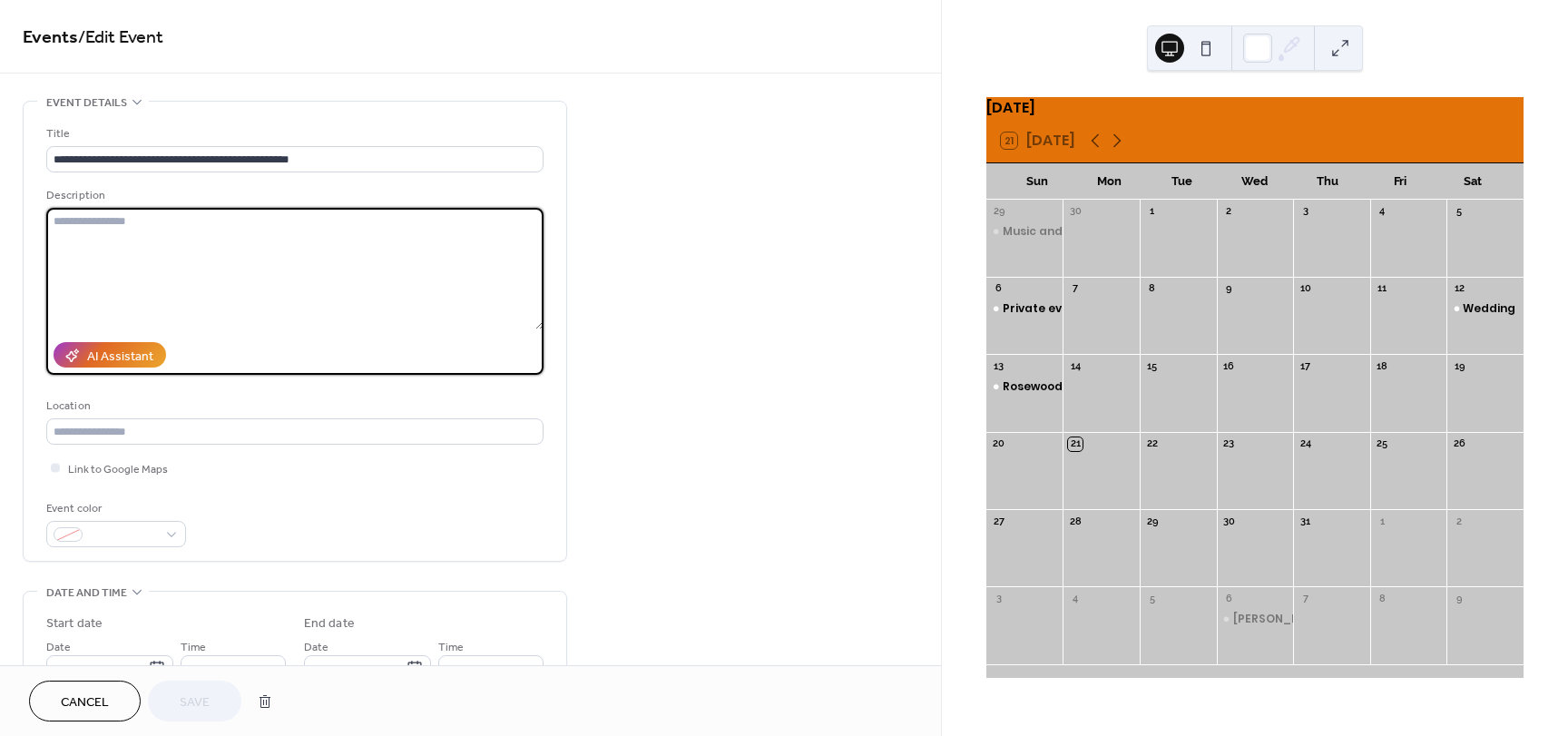 paste on "**********" 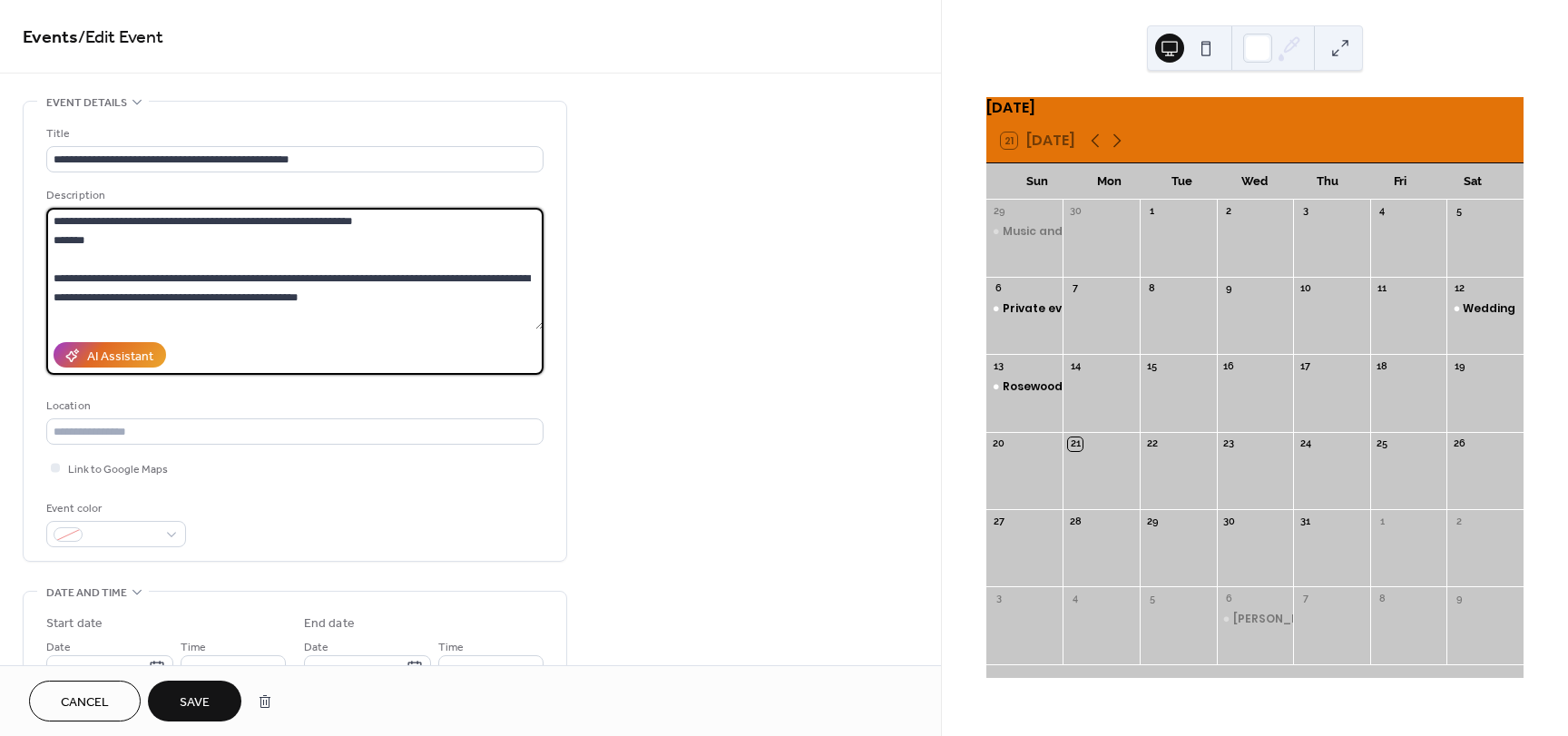 drag, startPoint x: 135, startPoint y: 241, endPoint x: 41, endPoint y: 235, distance: 94.19129 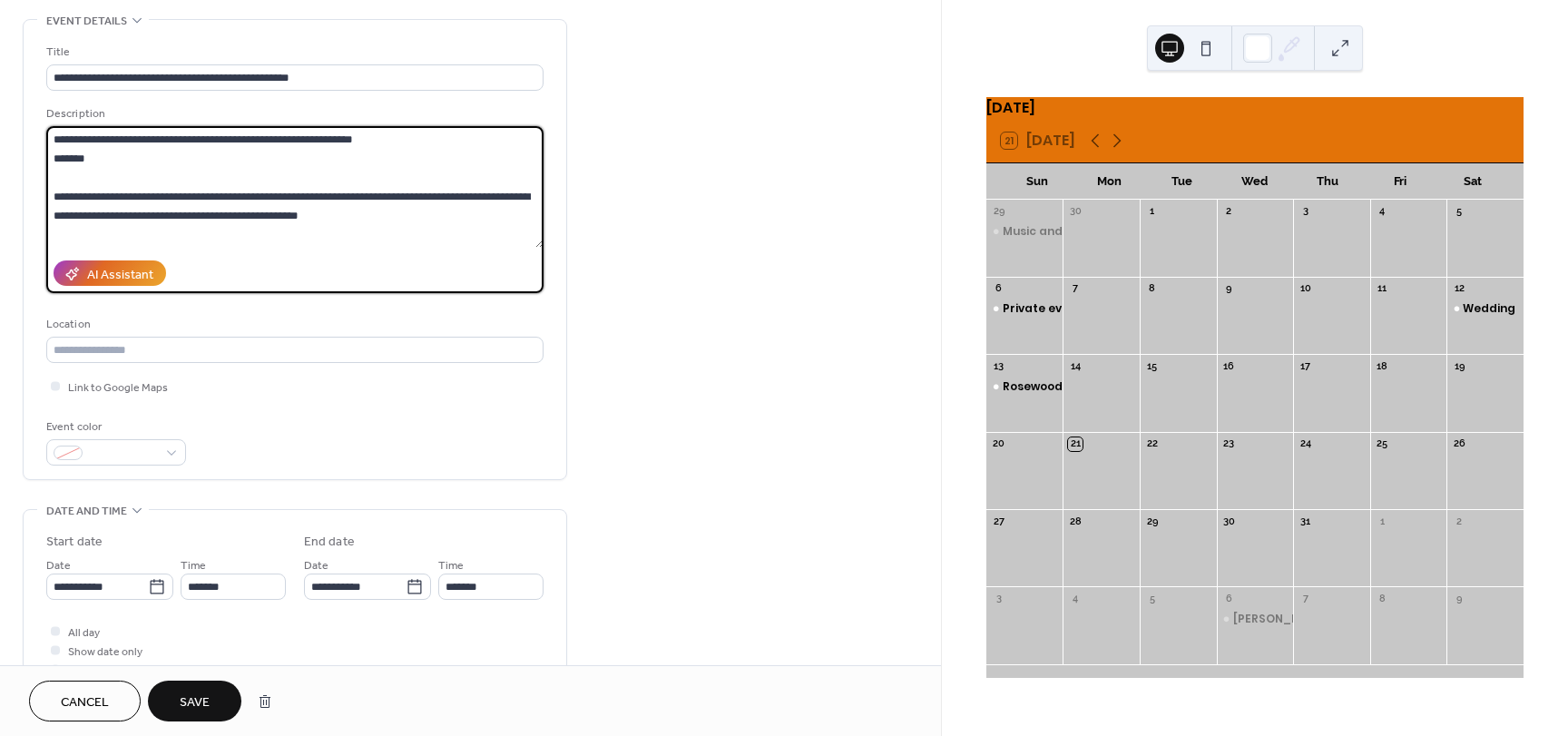 scroll, scrollTop: 91, scrollLeft: 0, axis: vertical 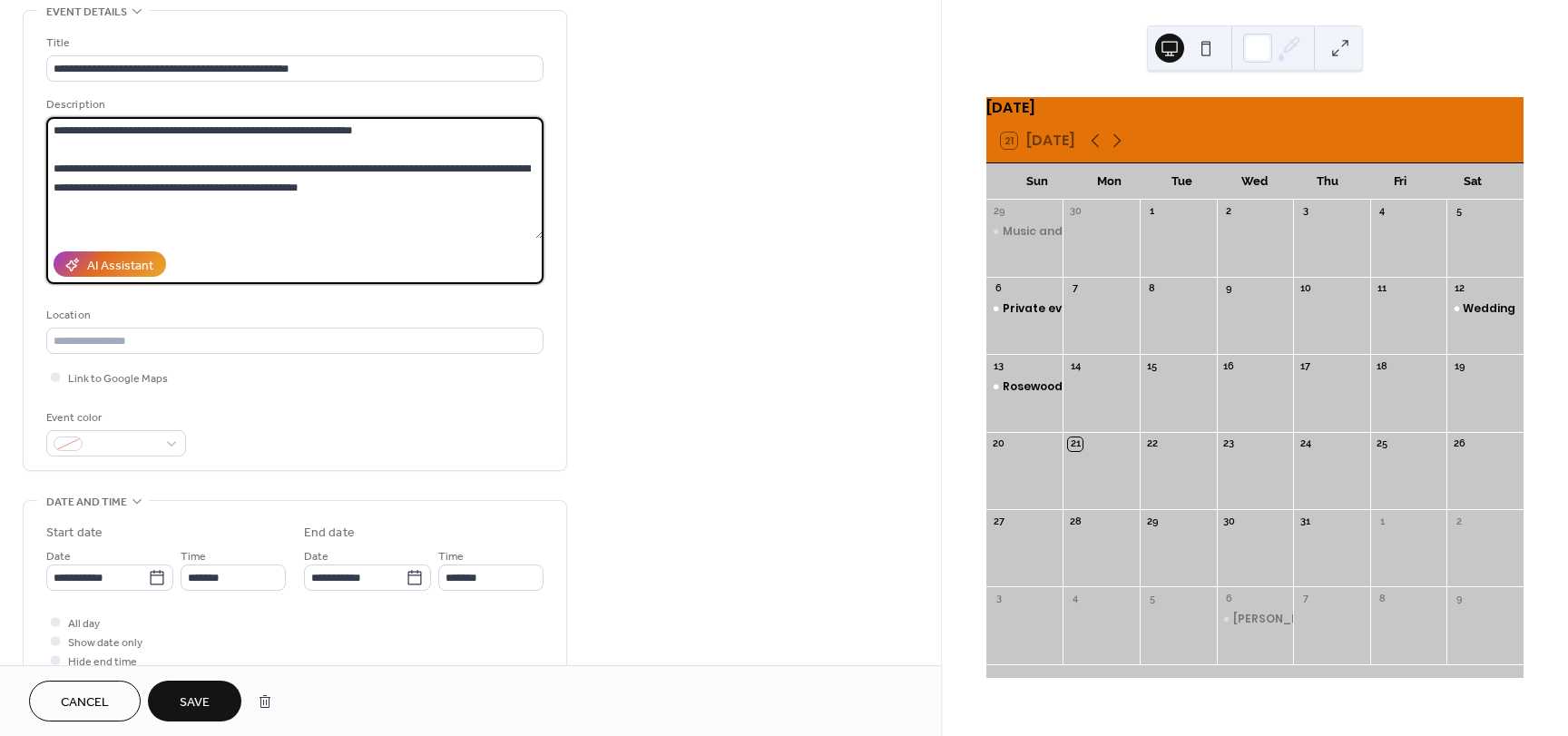 type on "**********" 